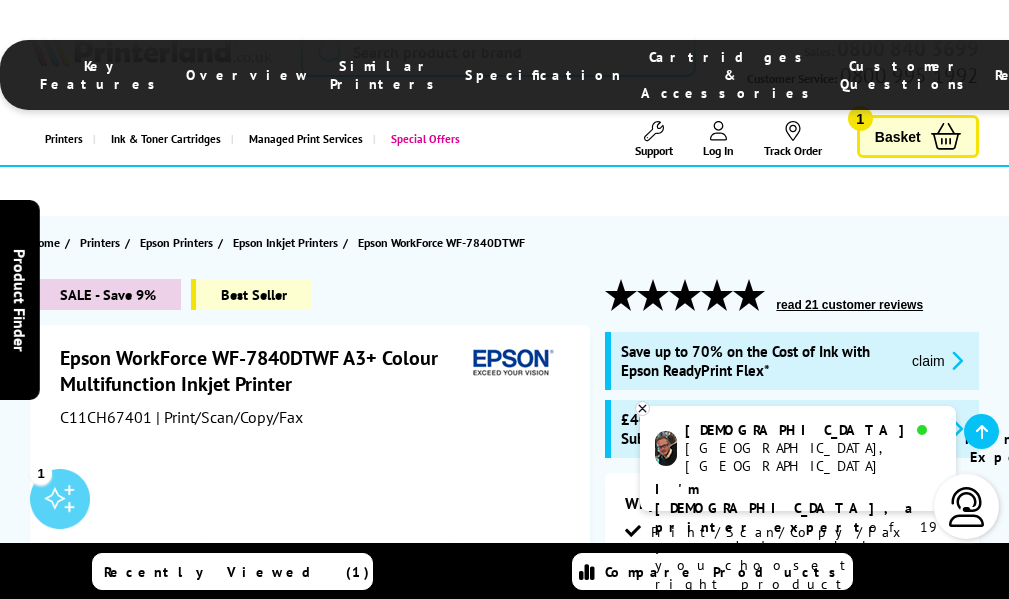 scroll, scrollTop: 765, scrollLeft: 0, axis: vertical 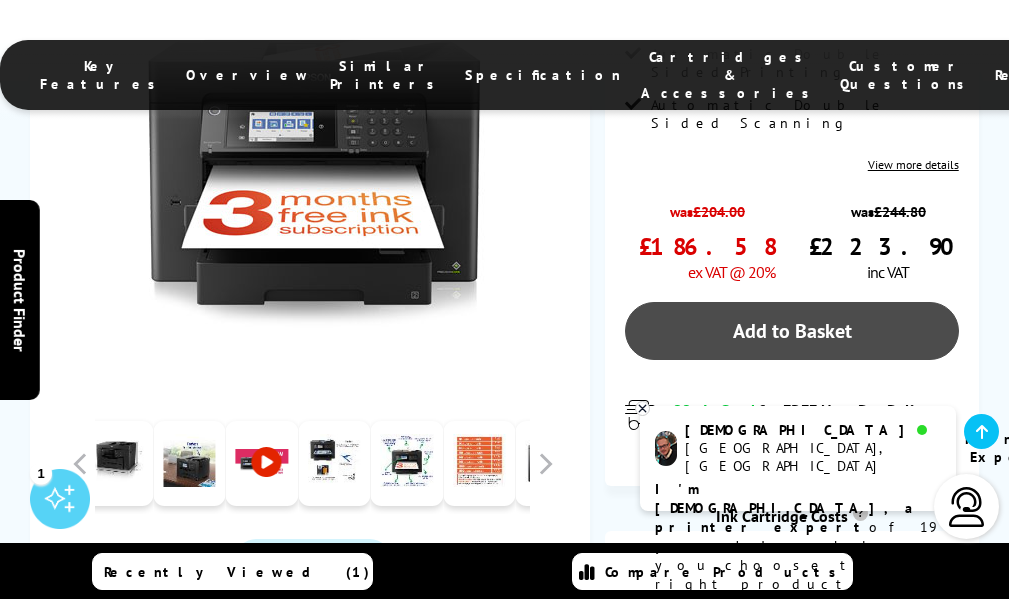 click on "Add to Basket" at bounding box center [791, 331] 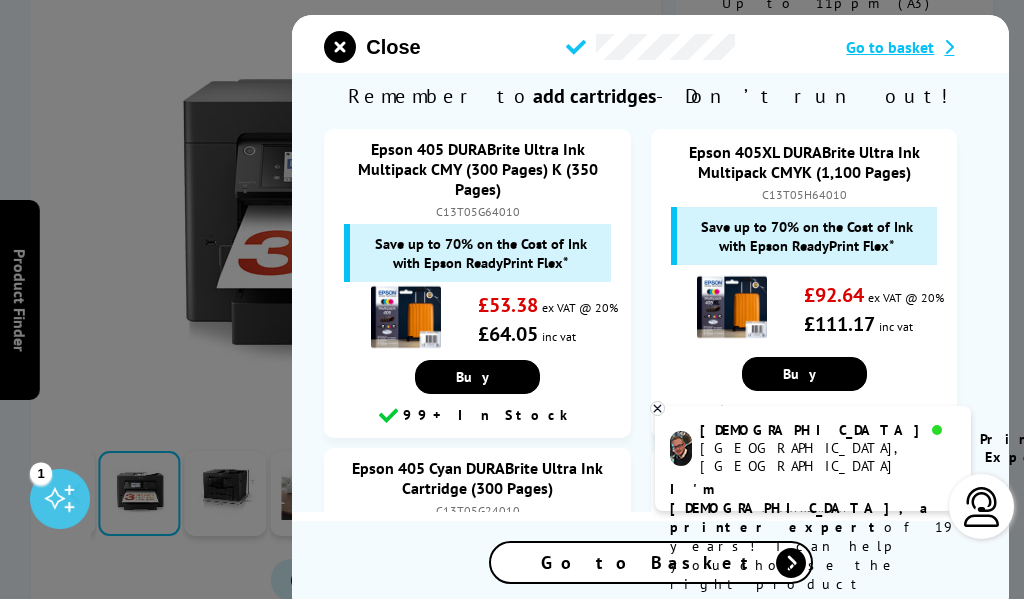 click on "Go to Basket" at bounding box center (651, 562) 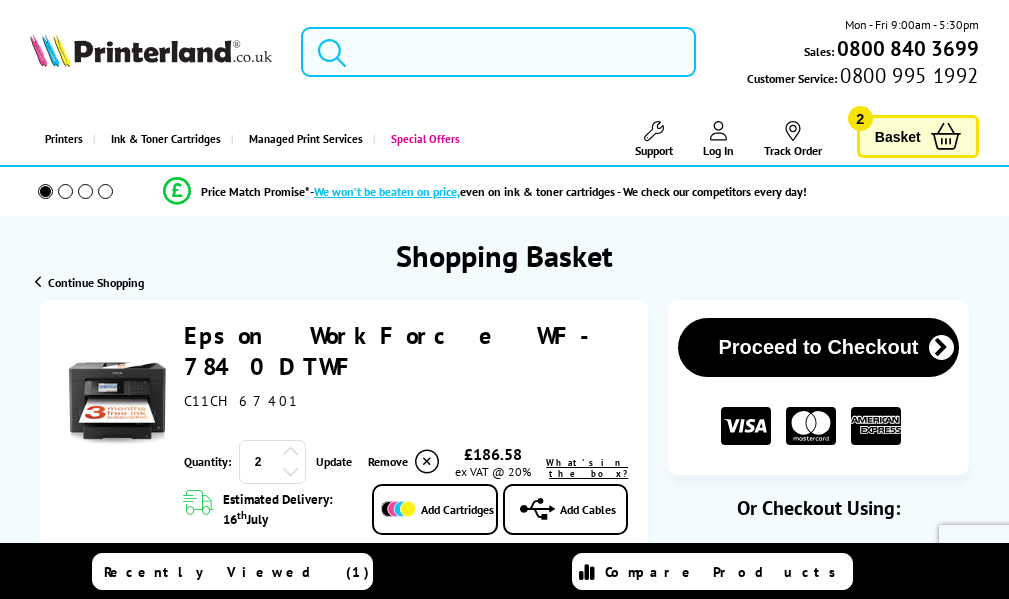 scroll, scrollTop: 0, scrollLeft: 0, axis: both 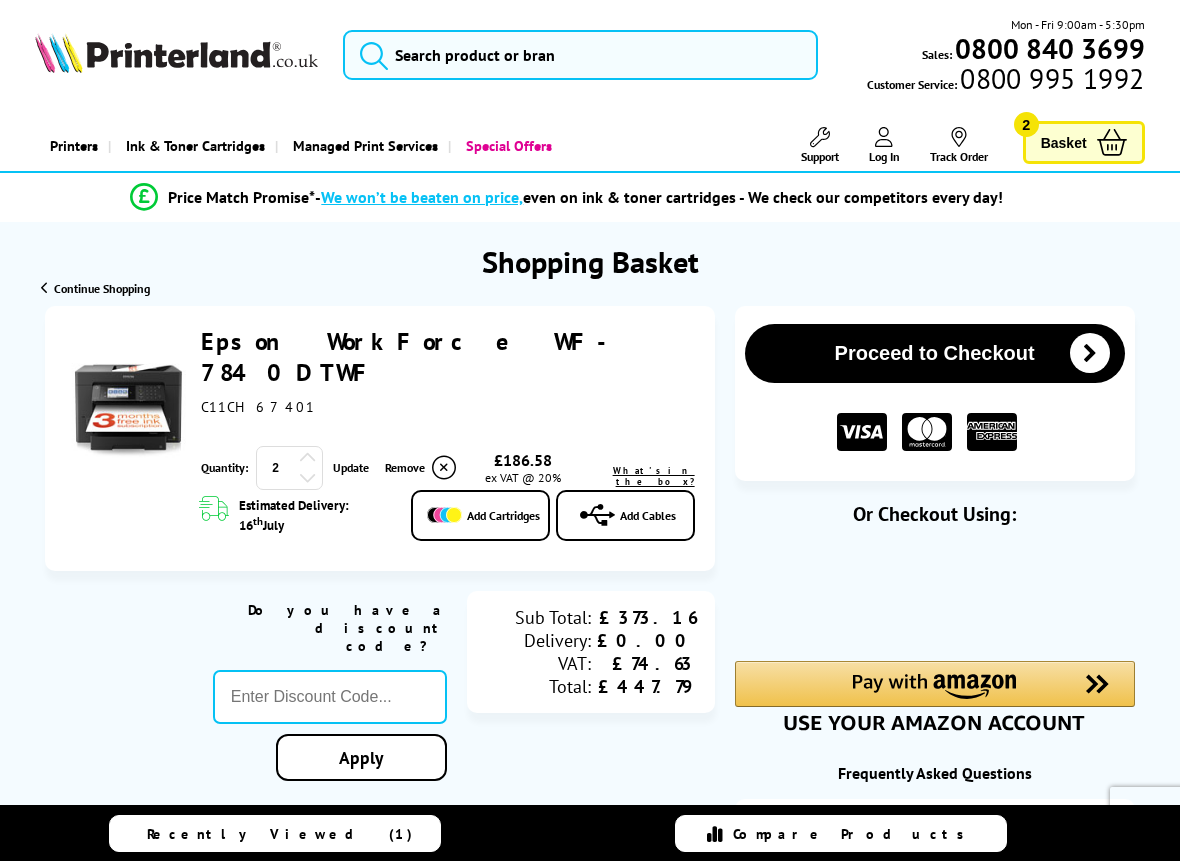 click 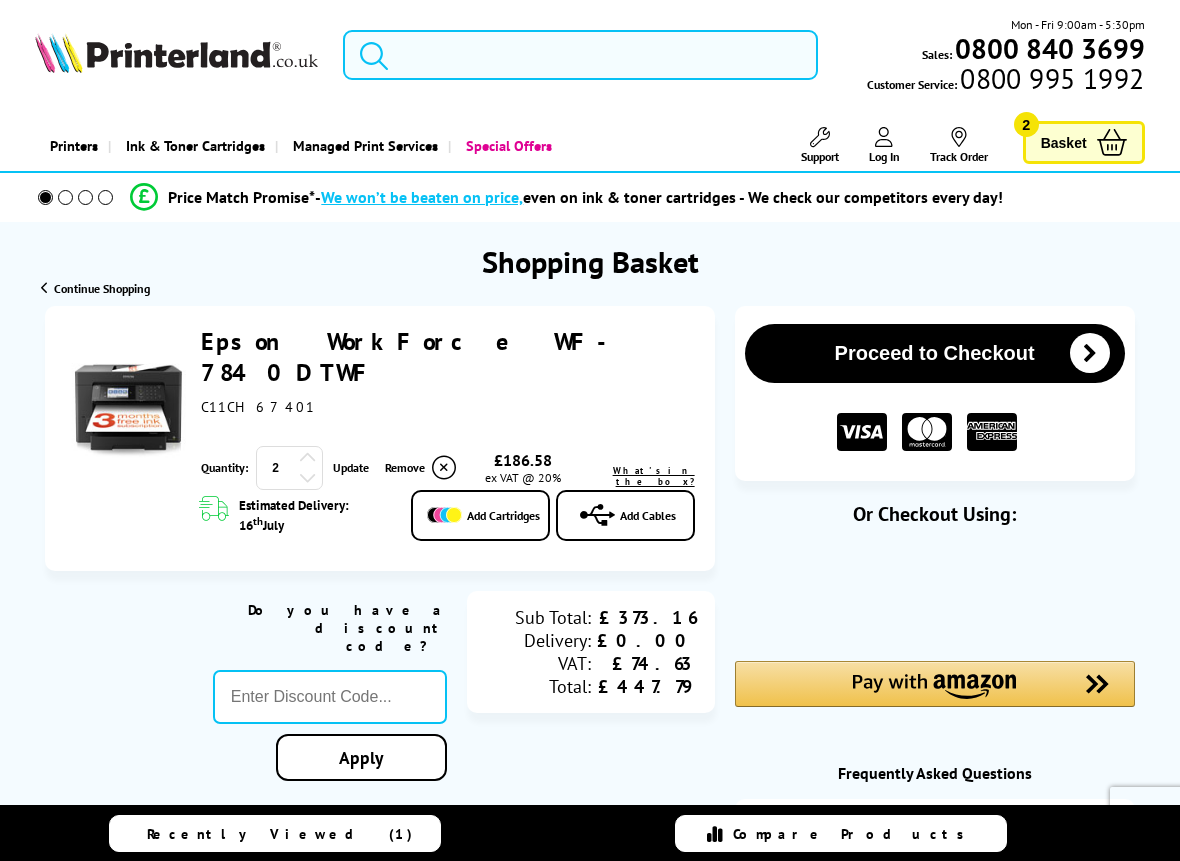 scroll, scrollTop: 0, scrollLeft: 0, axis: both 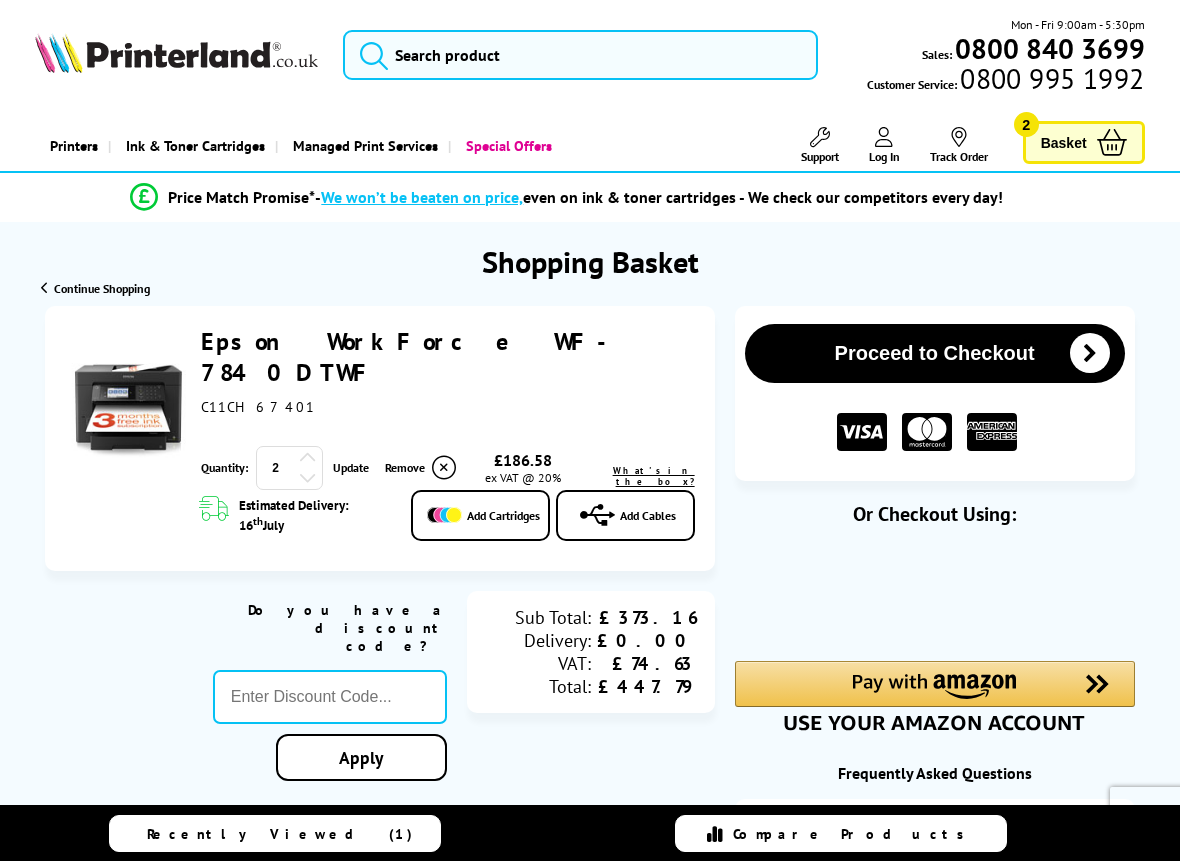click at bounding box center (308, 478) 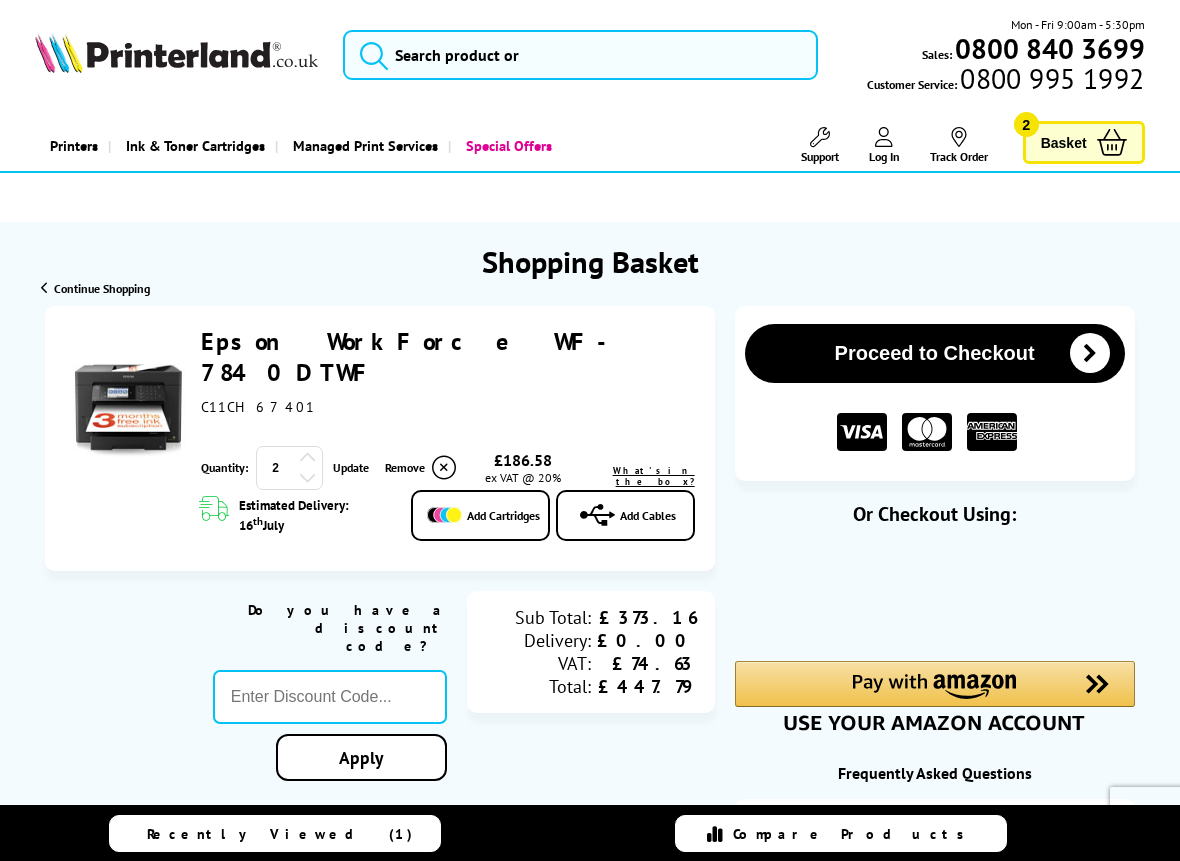 click on "Proceed to Checkout" at bounding box center [935, 353] 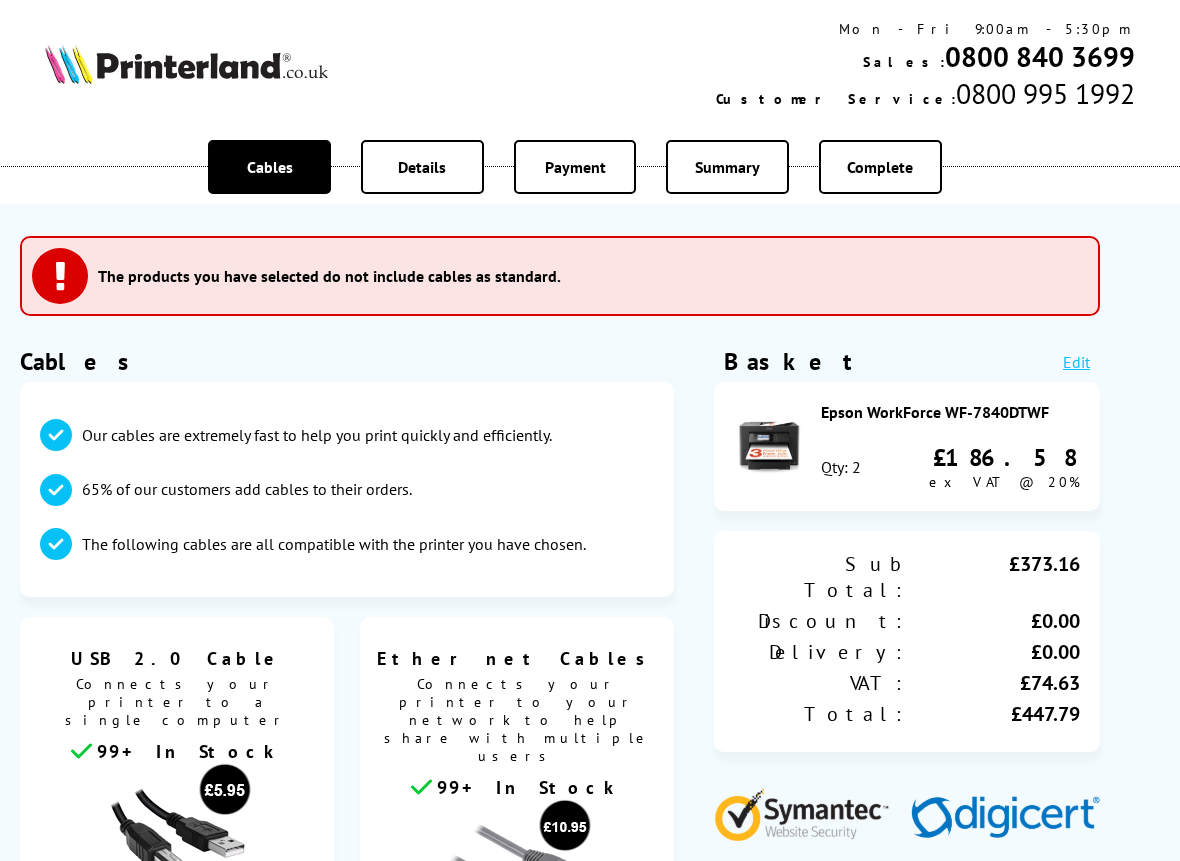 scroll, scrollTop: 0, scrollLeft: 0, axis: both 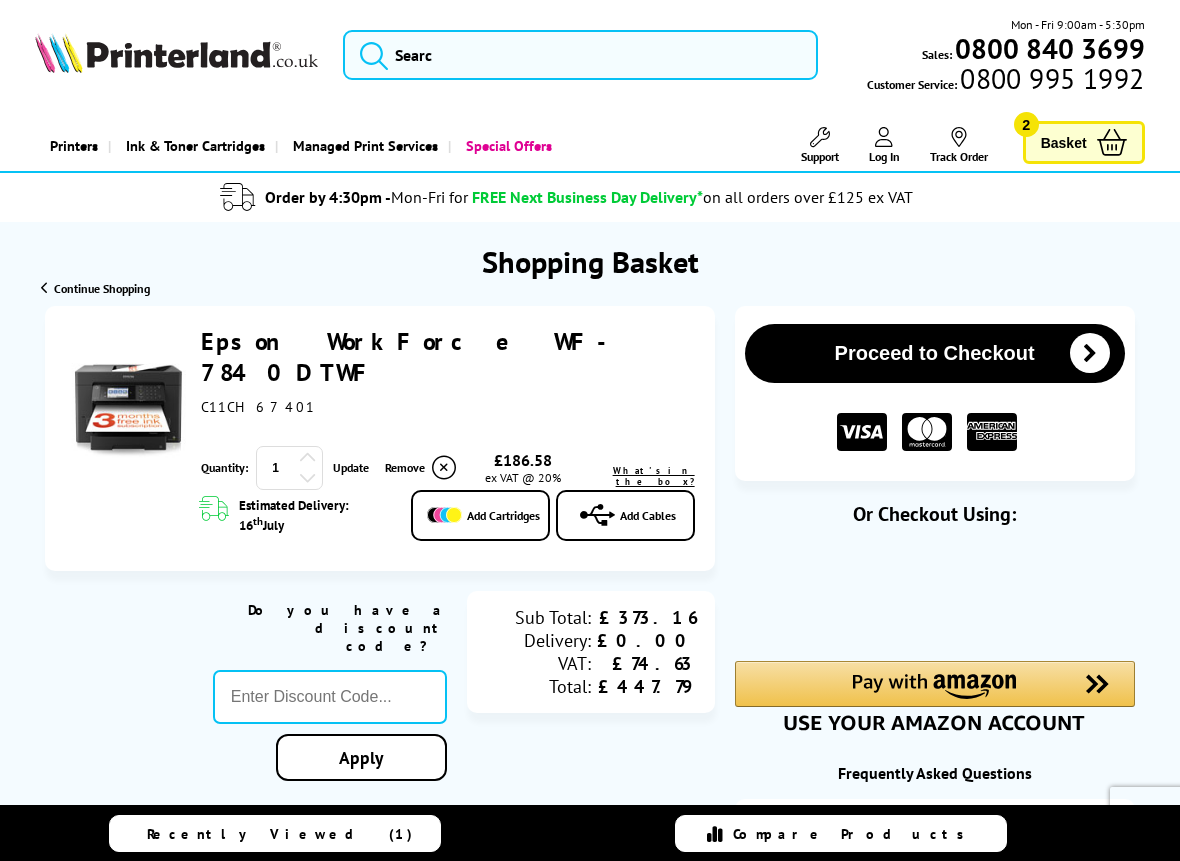 click 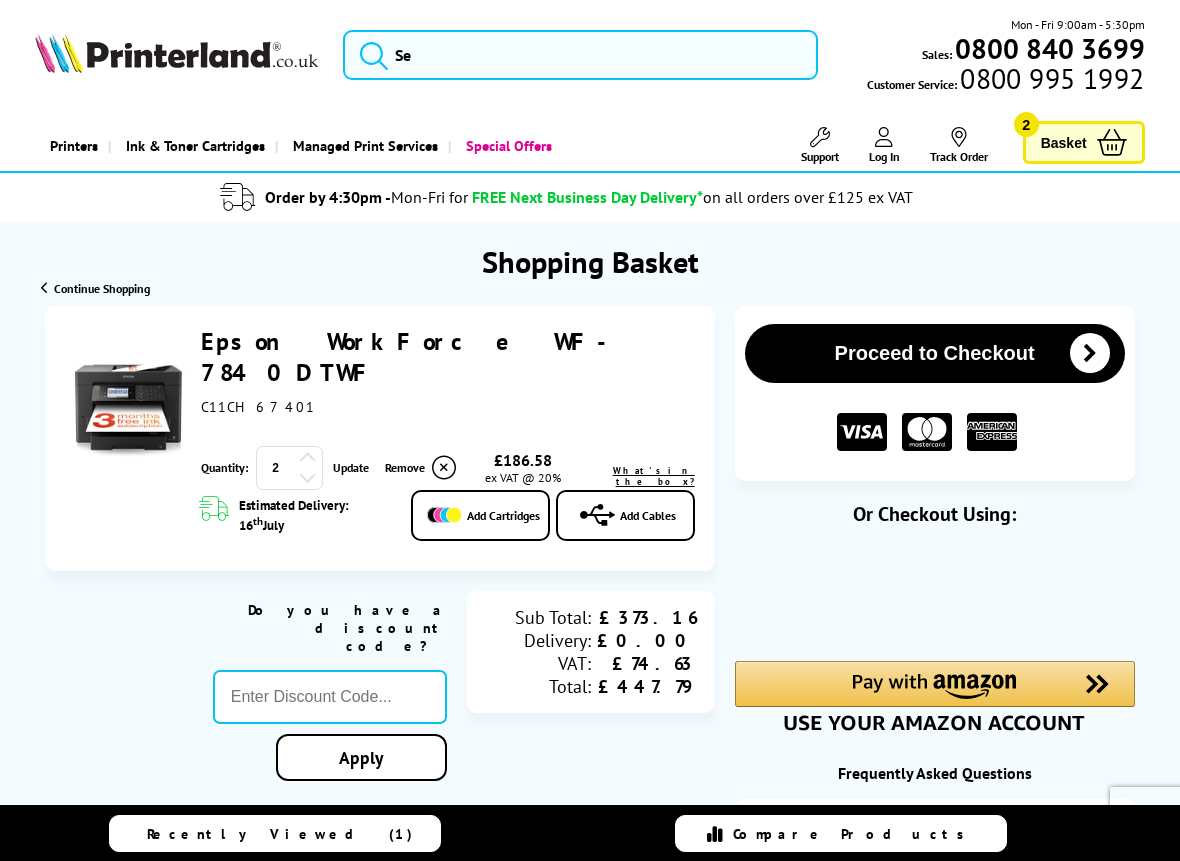 scroll, scrollTop: 0, scrollLeft: 0, axis: both 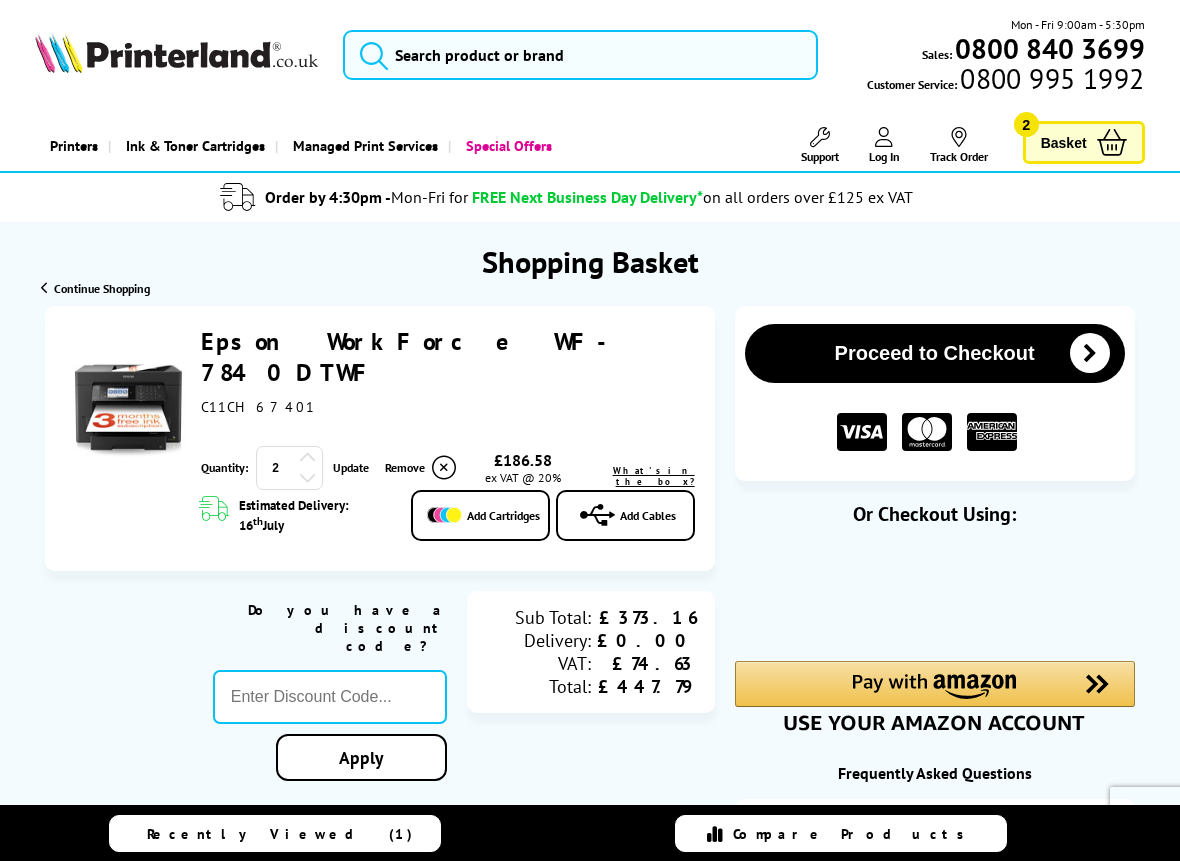 click 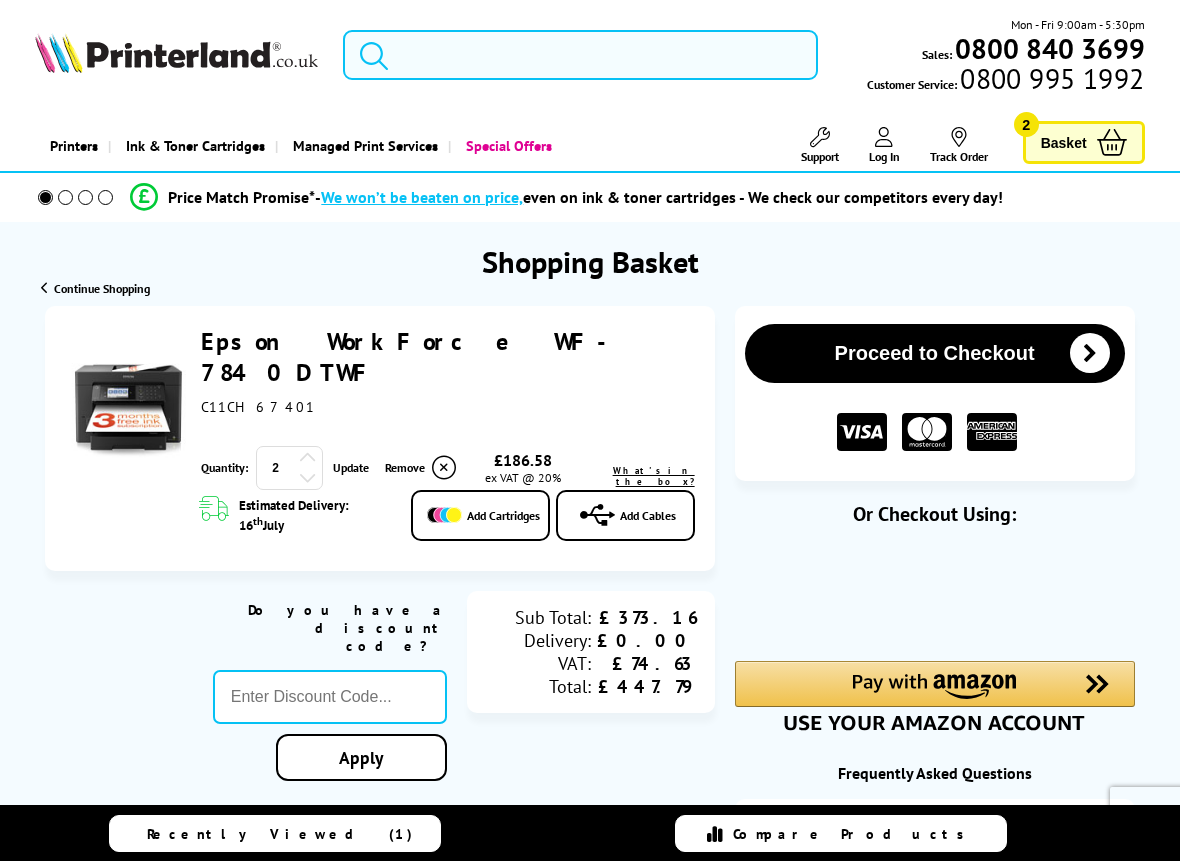 scroll, scrollTop: 0, scrollLeft: 0, axis: both 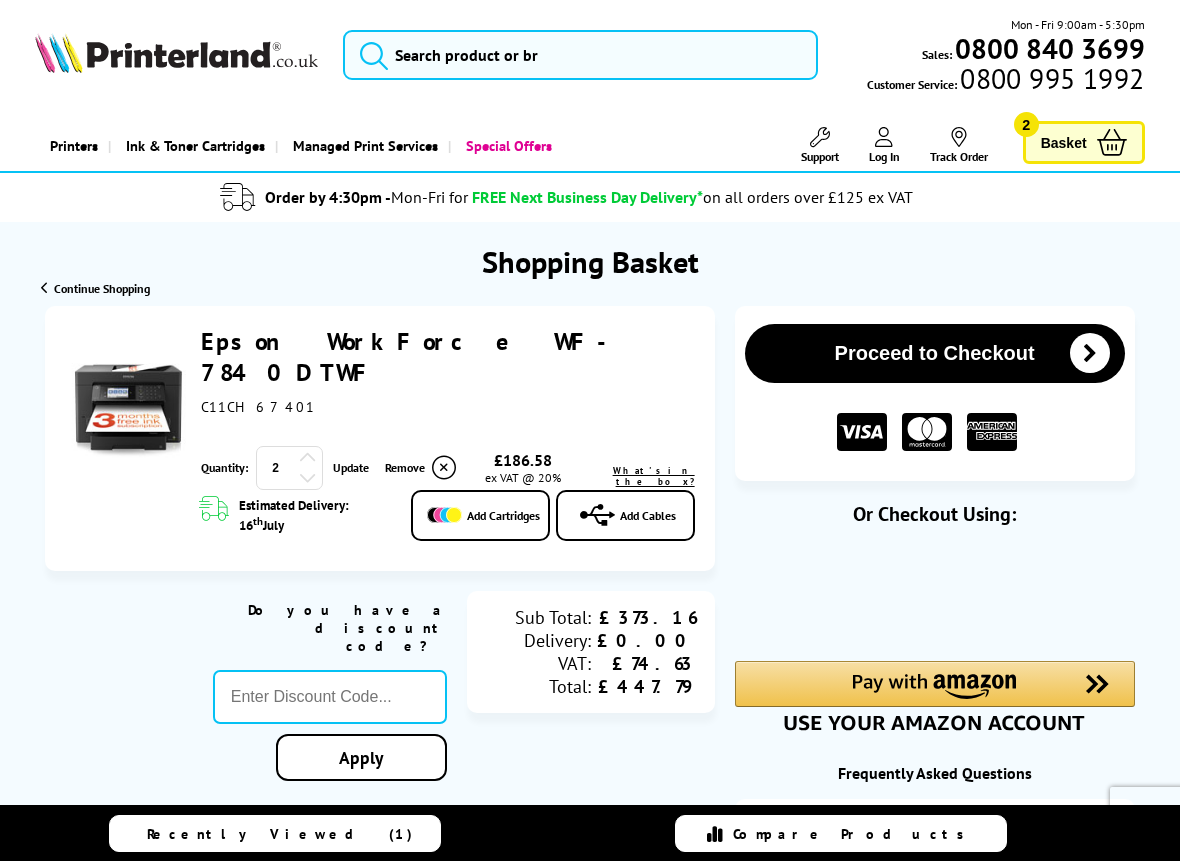 click at bounding box center (308, 477) 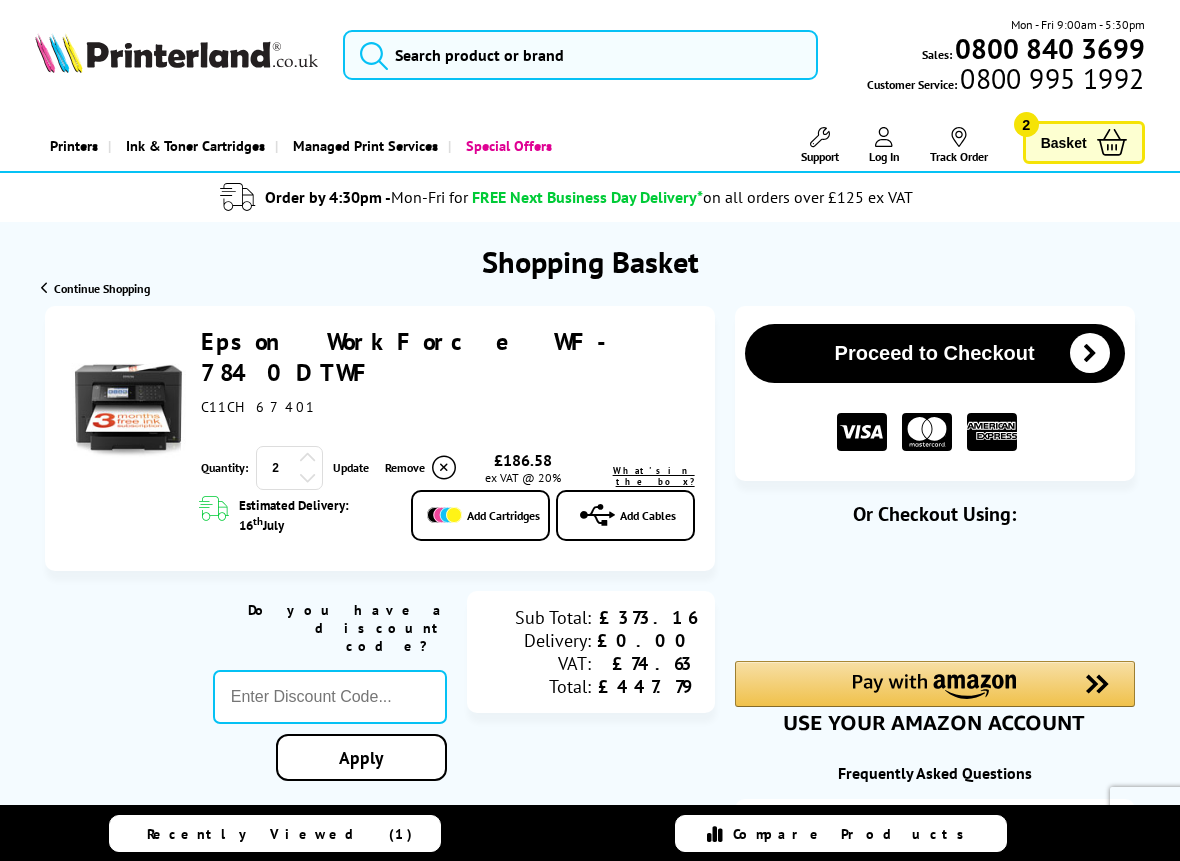 click on "Update" at bounding box center (351, 467) 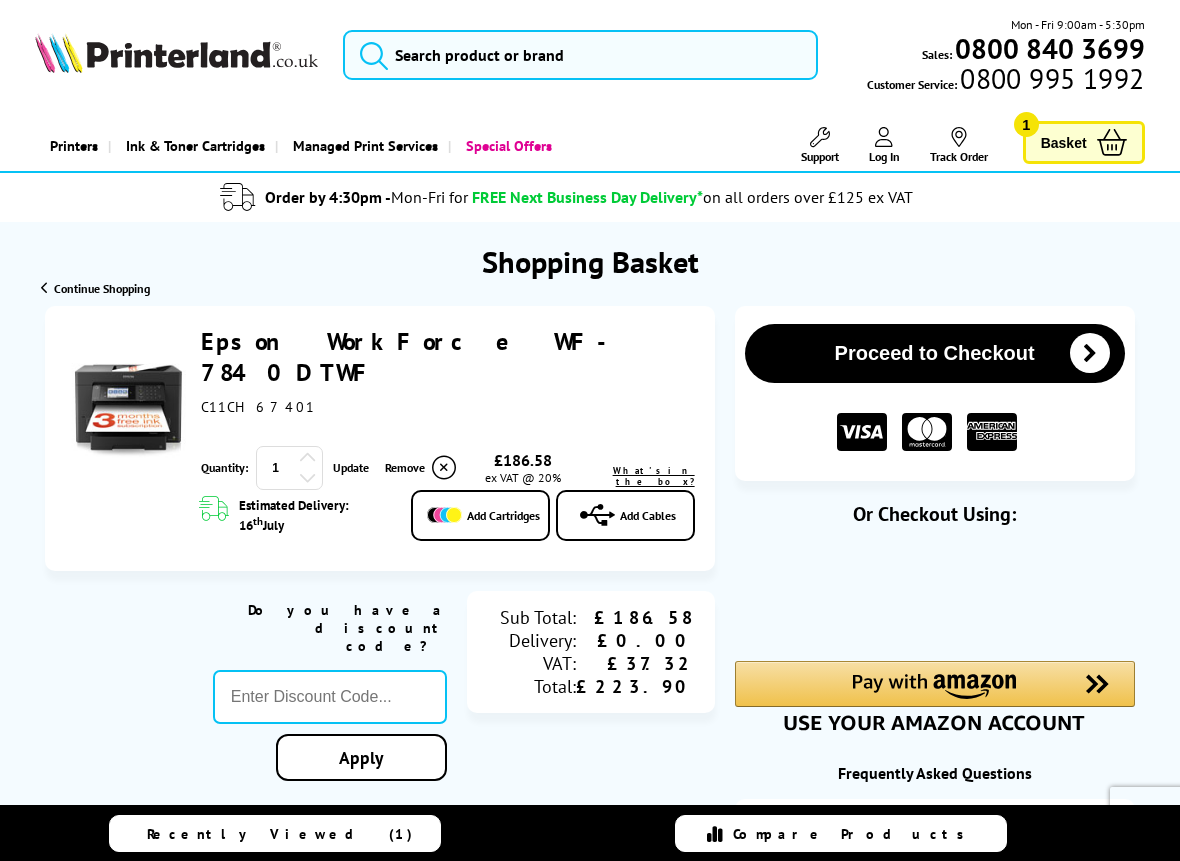 click on "Proceed to Checkout" at bounding box center (935, 353) 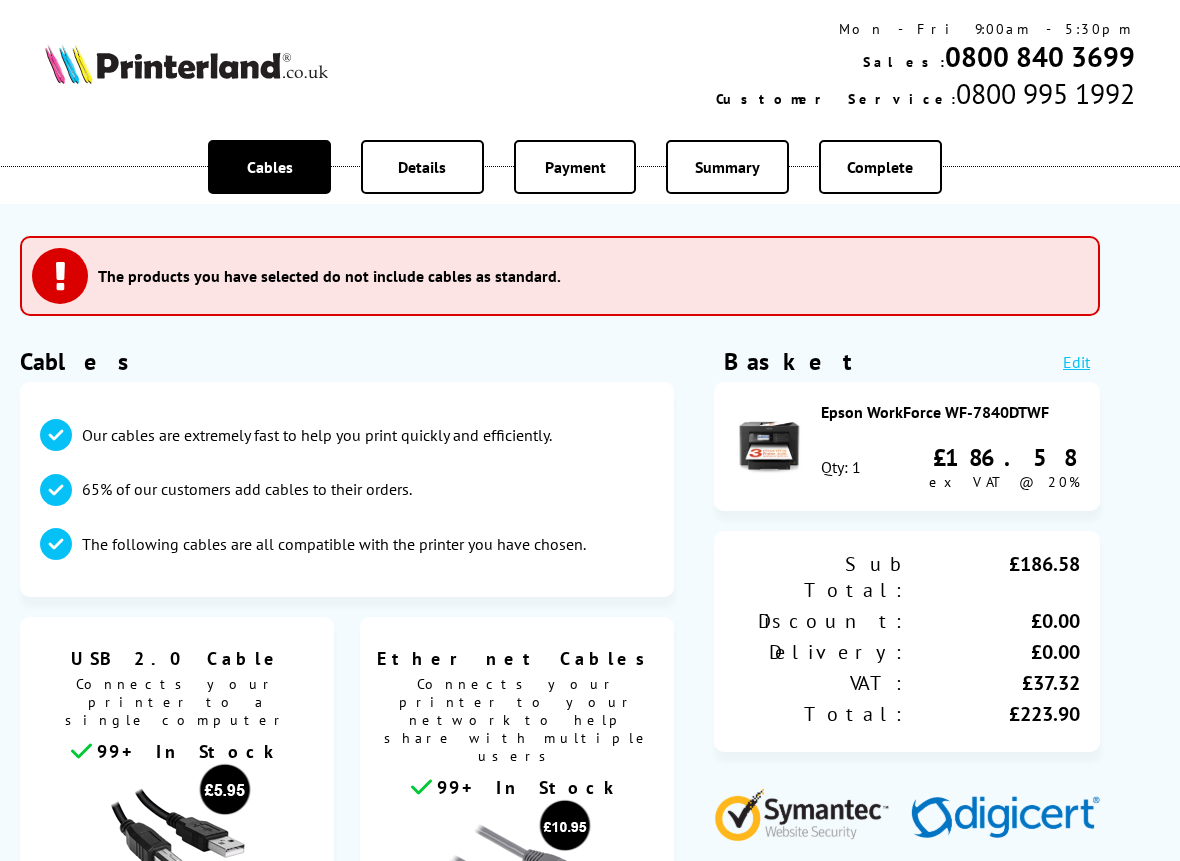 scroll, scrollTop: 0, scrollLeft: 0, axis: both 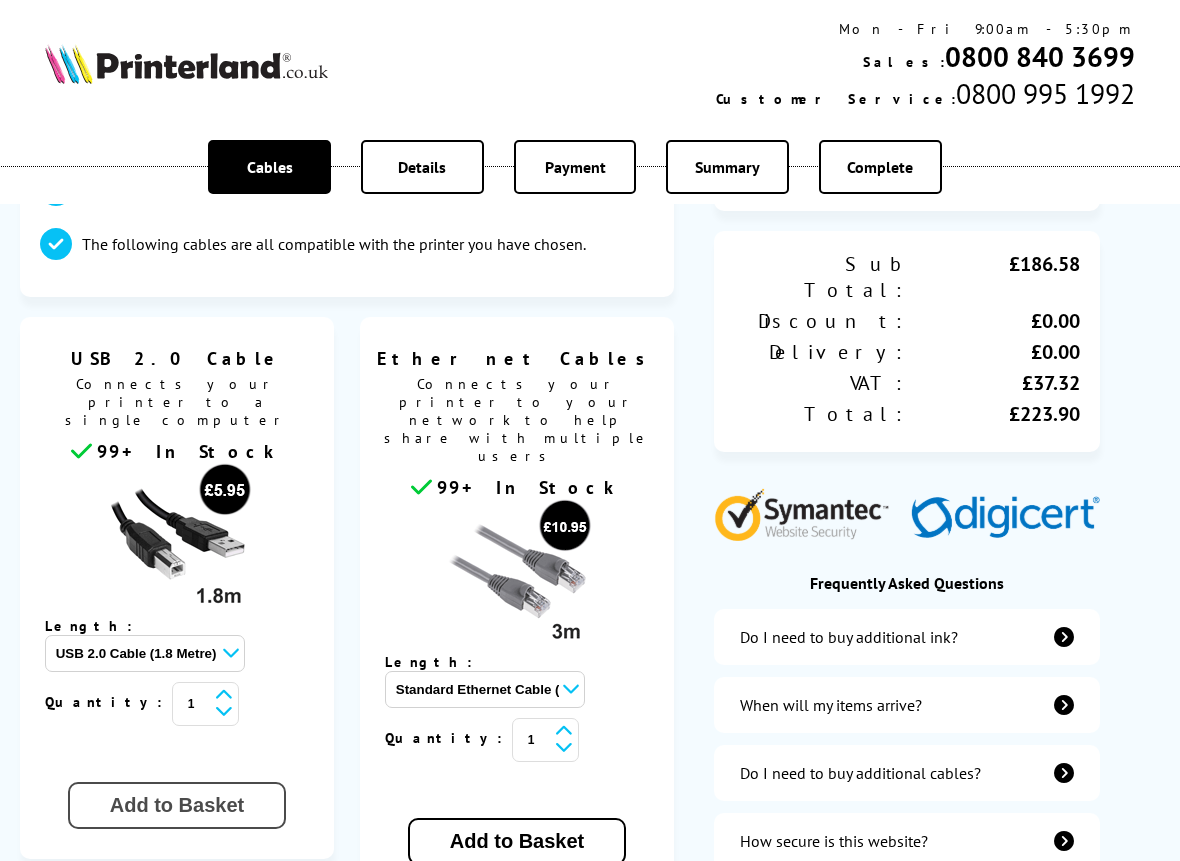 click on "Add to Basket" at bounding box center (177, 805) 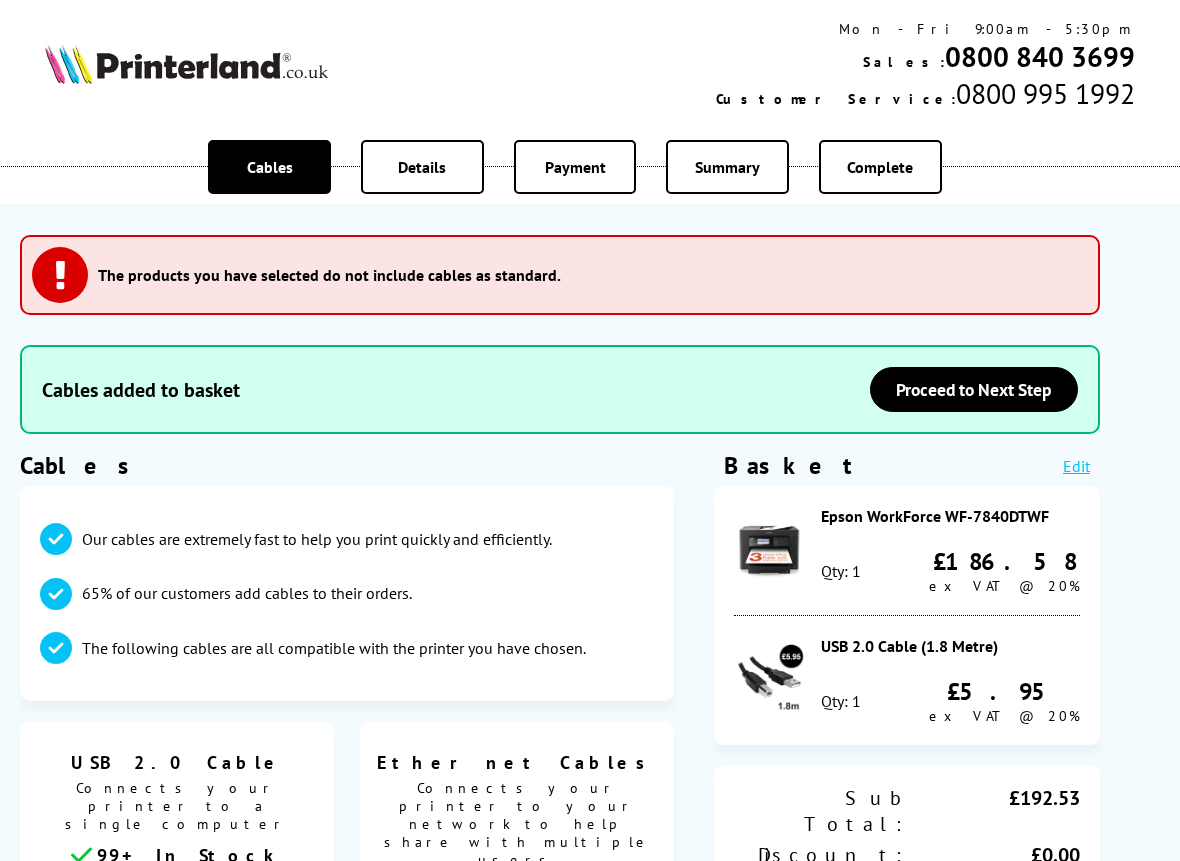 scroll, scrollTop: 0, scrollLeft: 0, axis: both 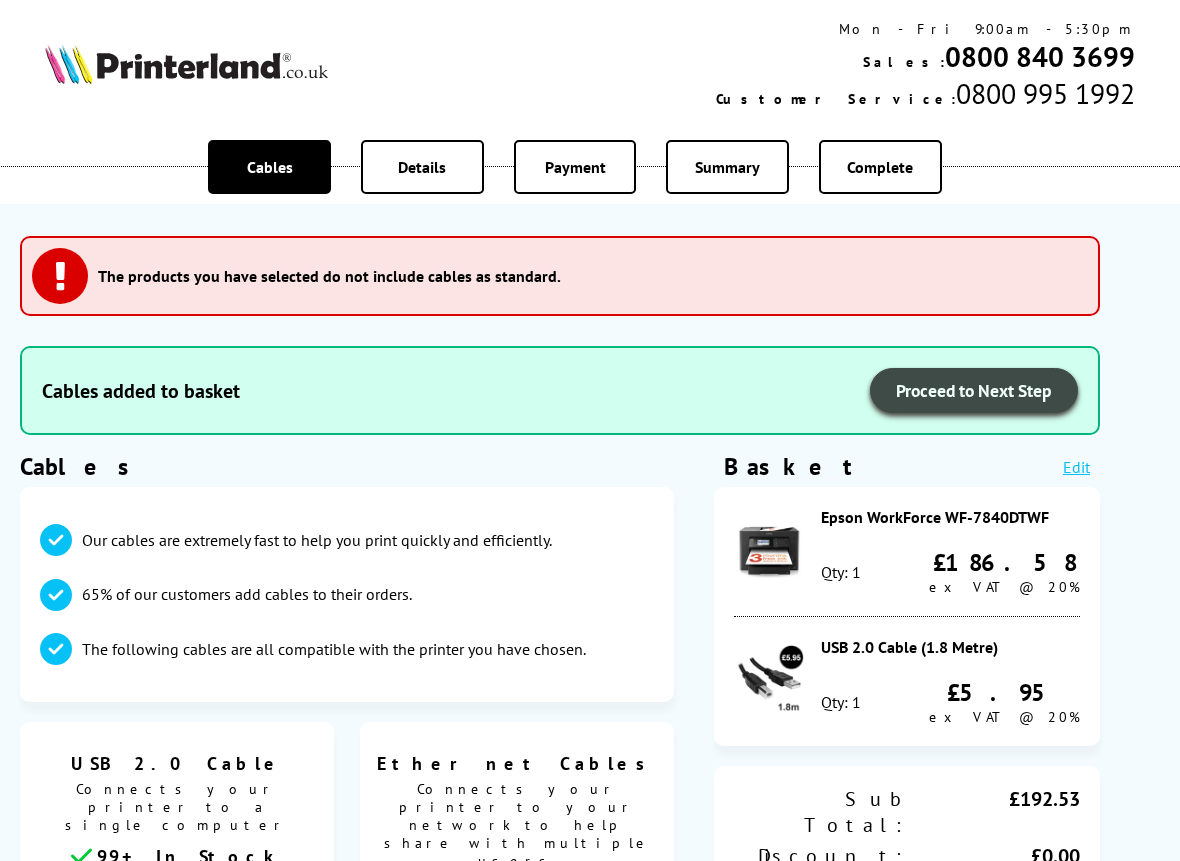 click on "Proceed to Next Step" at bounding box center [974, 390] 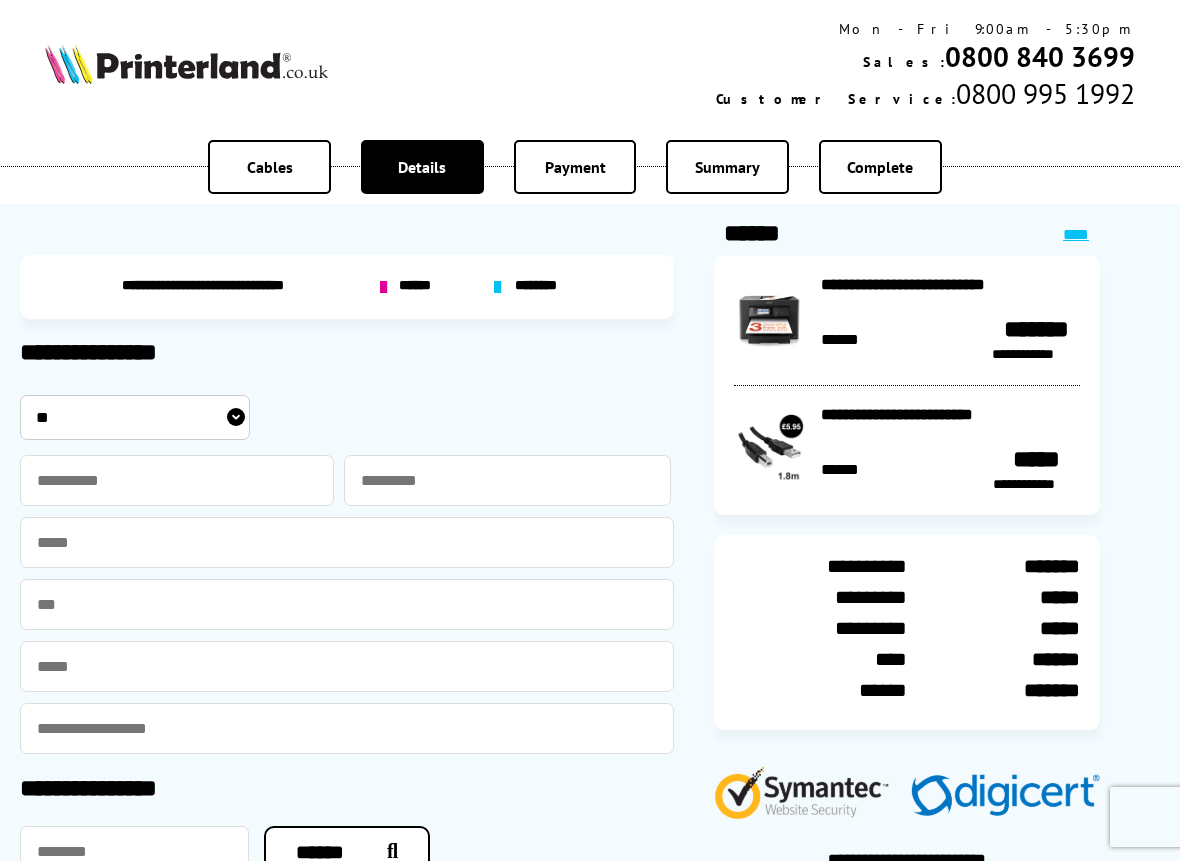 scroll, scrollTop: 0, scrollLeft: 0, axis: both 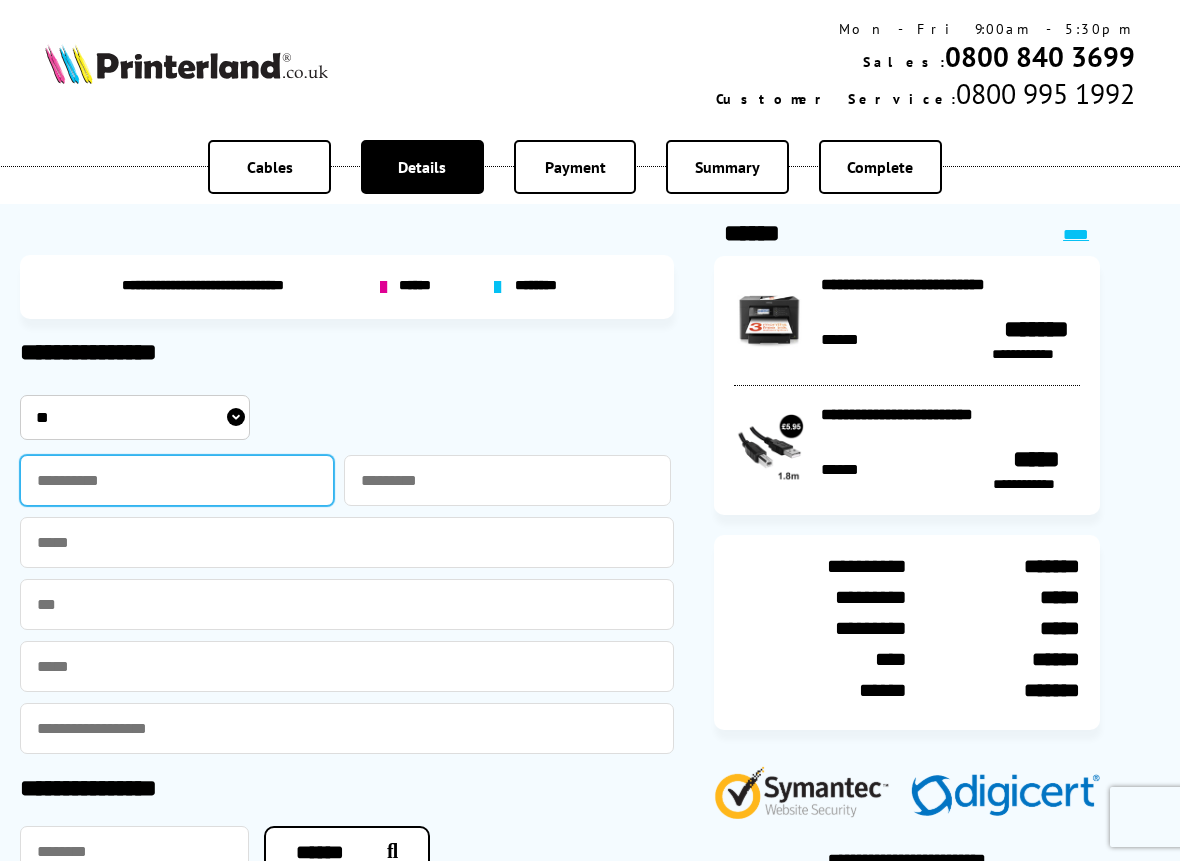 click at bounding box center [177, 480] 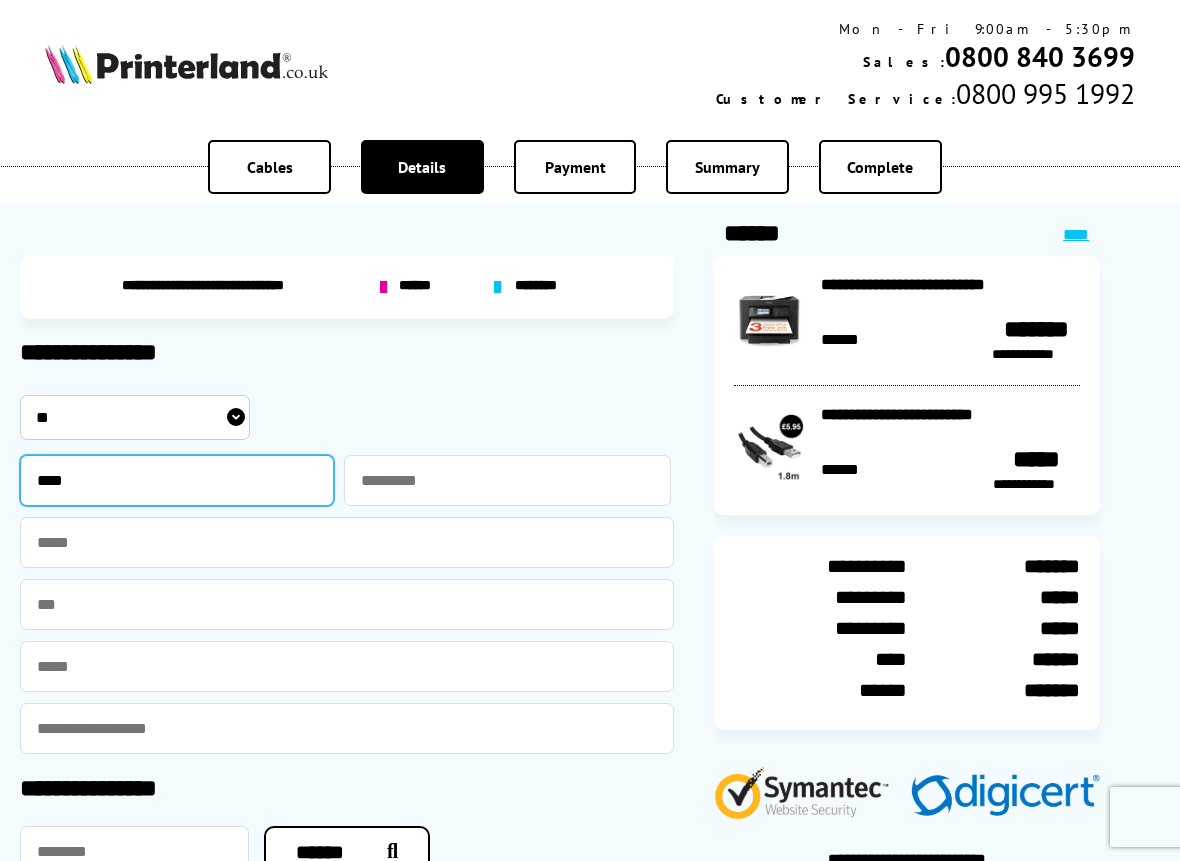 type on "***" 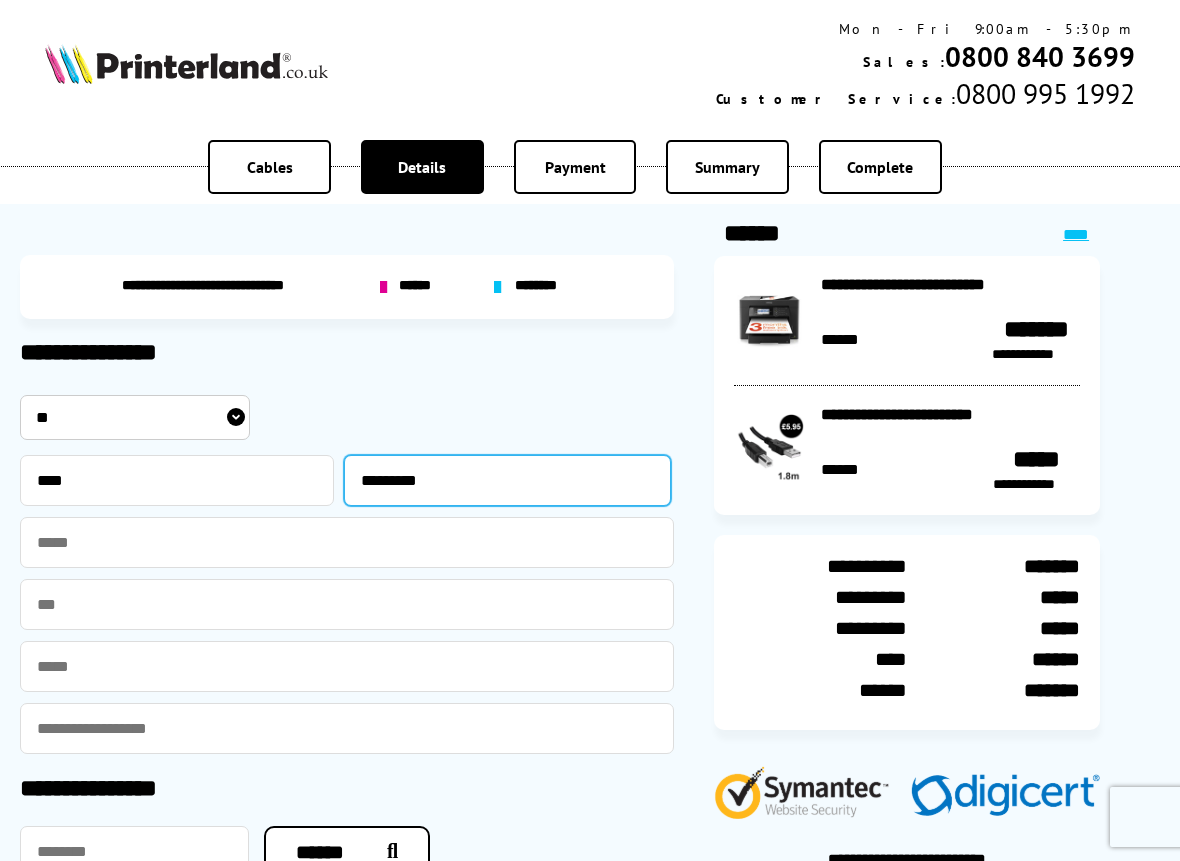 type on "*********" 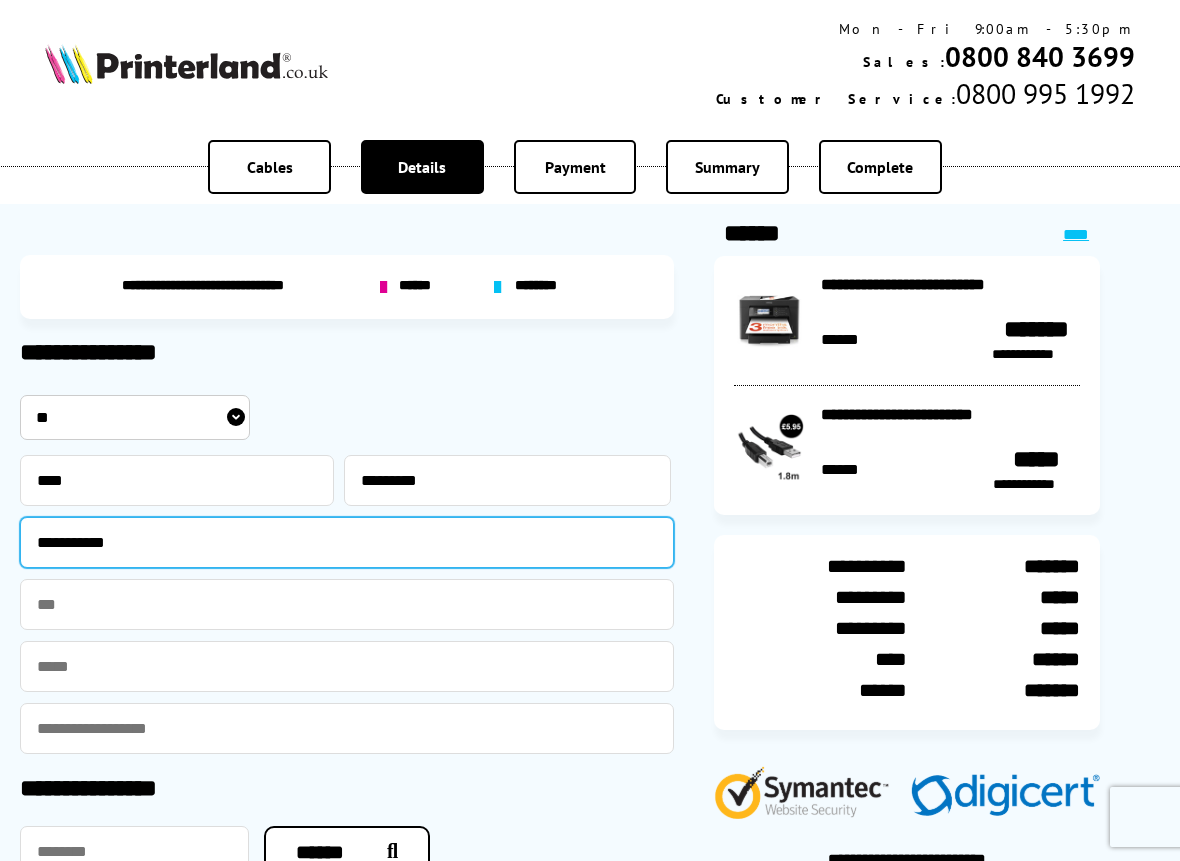 type on "**********" 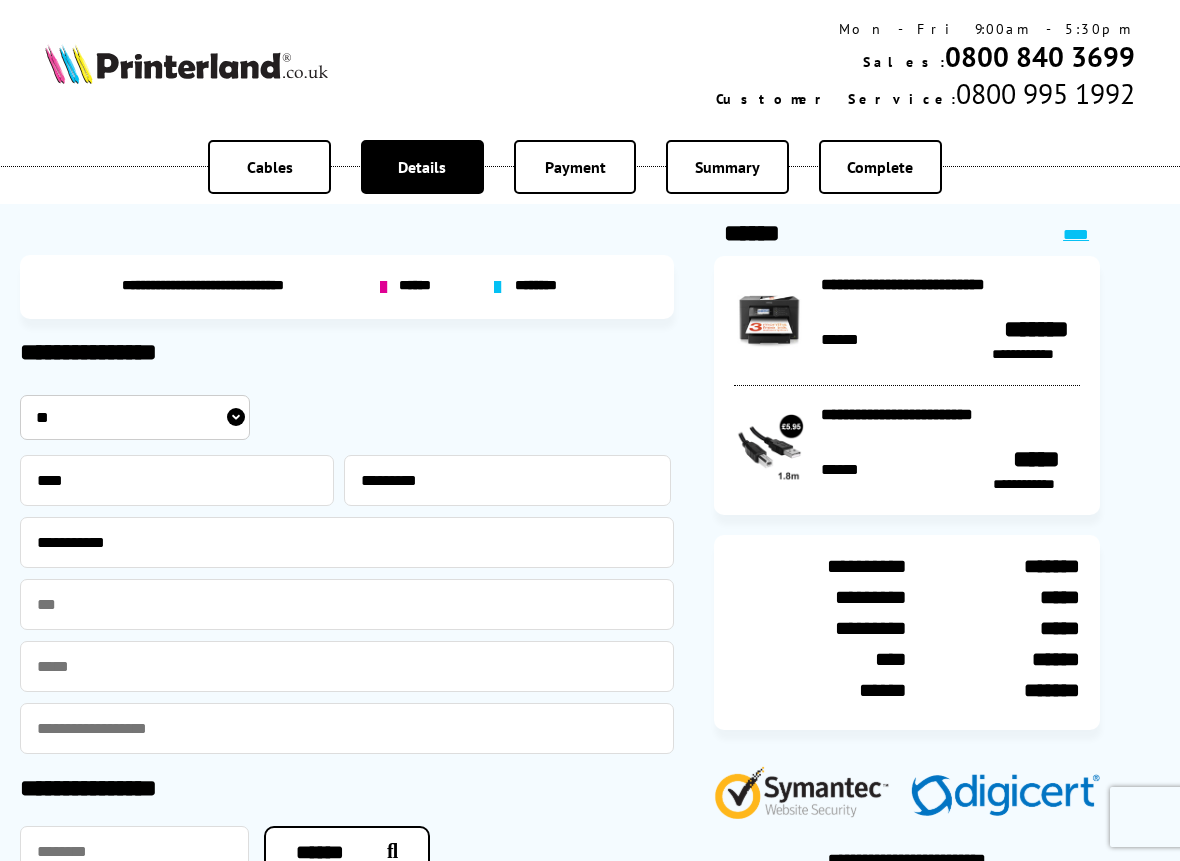 click at bounding box center (347, 666) 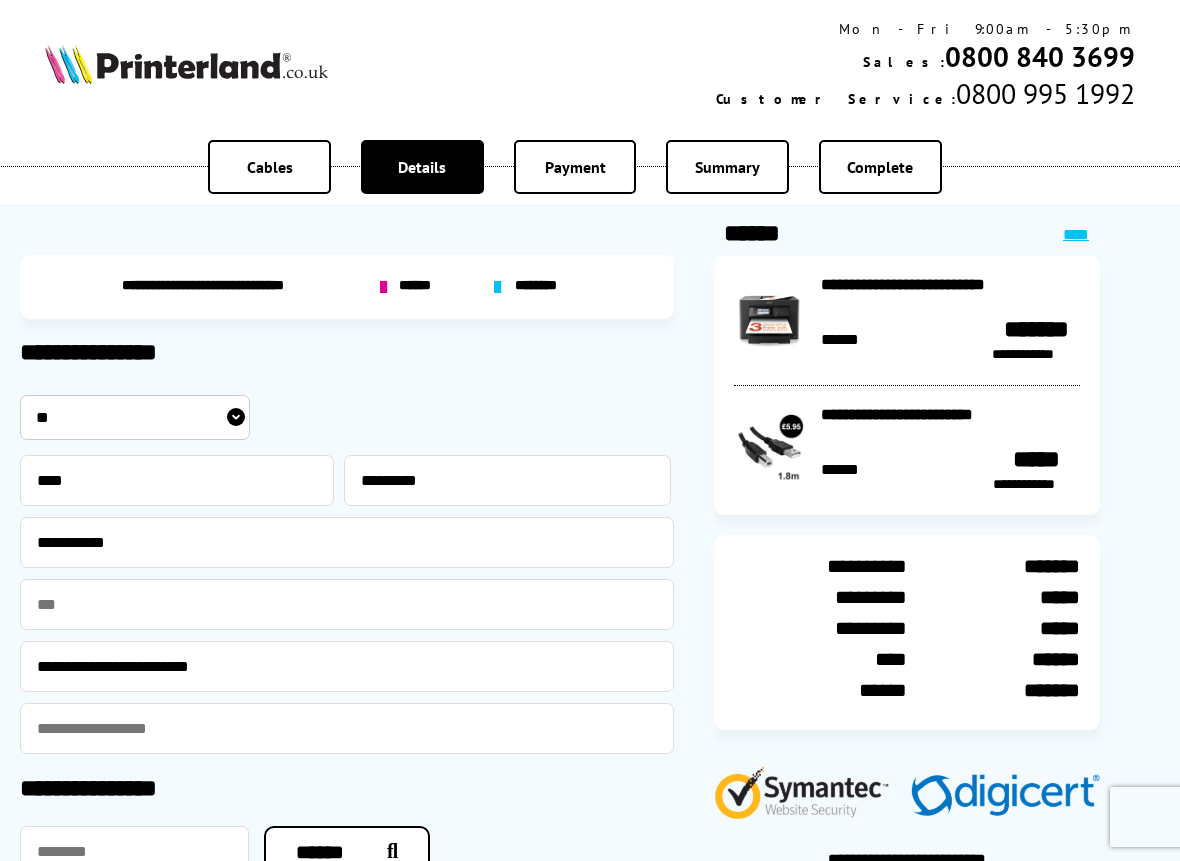 type on "**********" 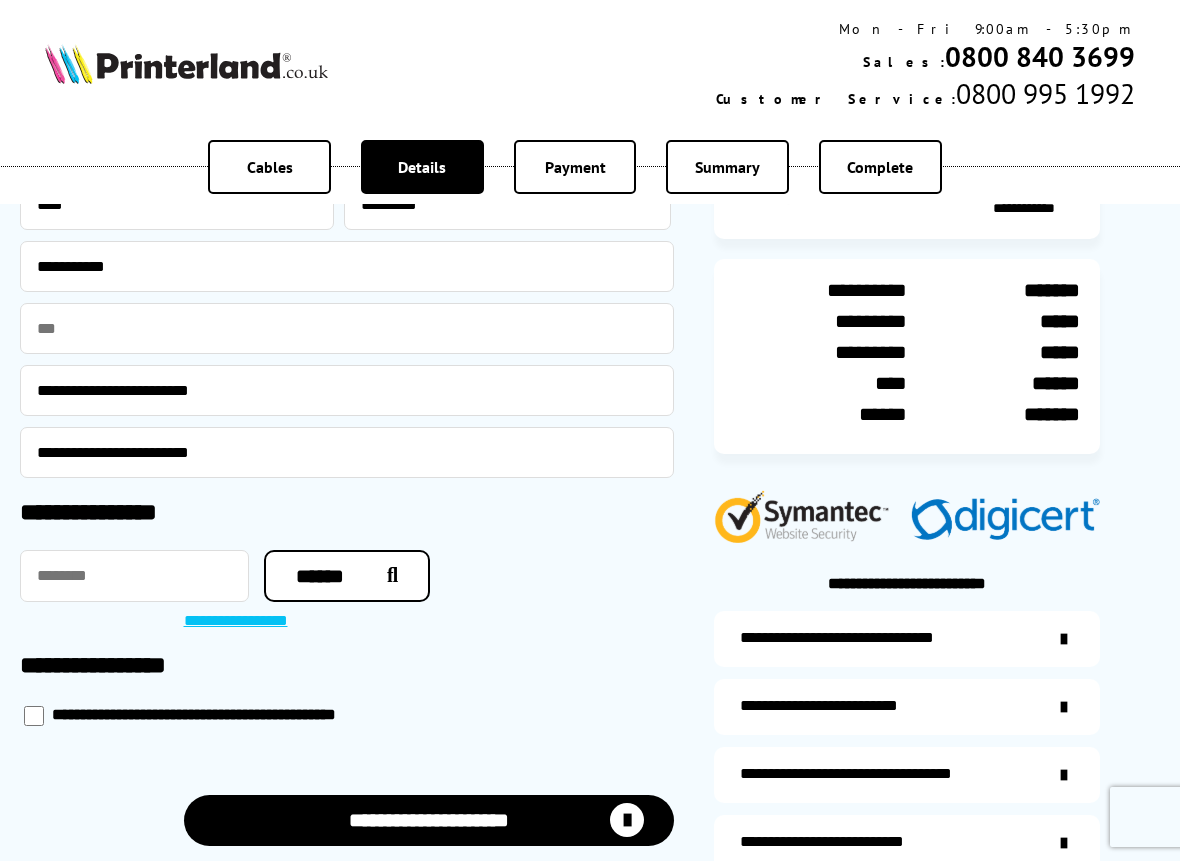 scroll, scrollTop: 300, scrollLeft: 0, axis: vertical 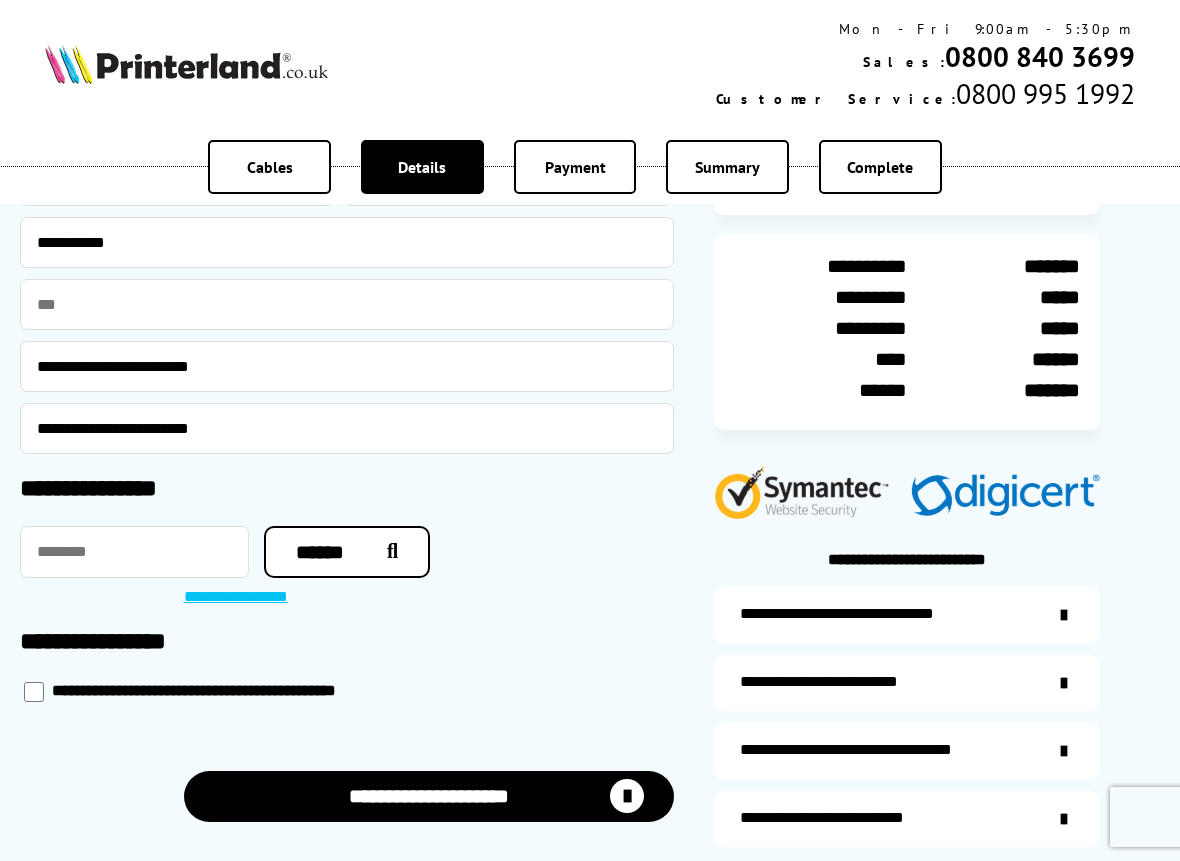 type on "**********" 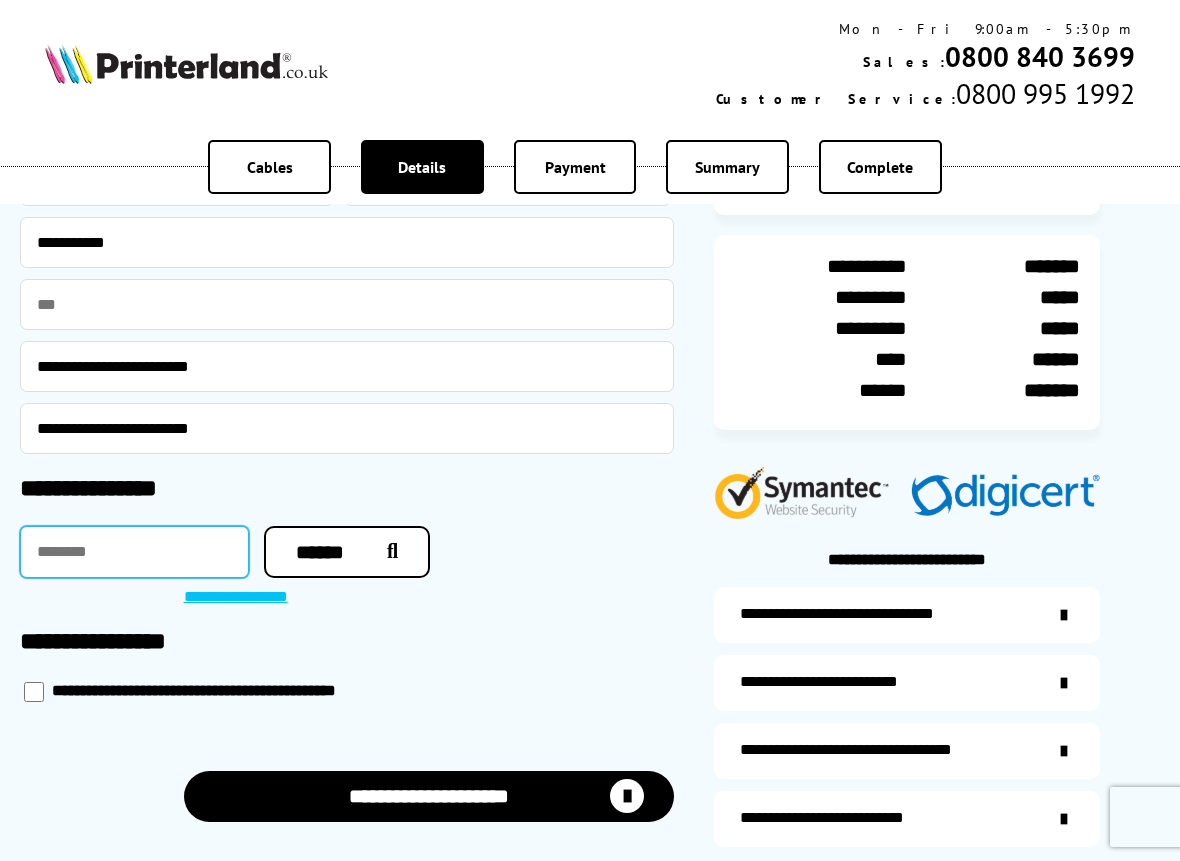 click at bounding box center (134, 552) 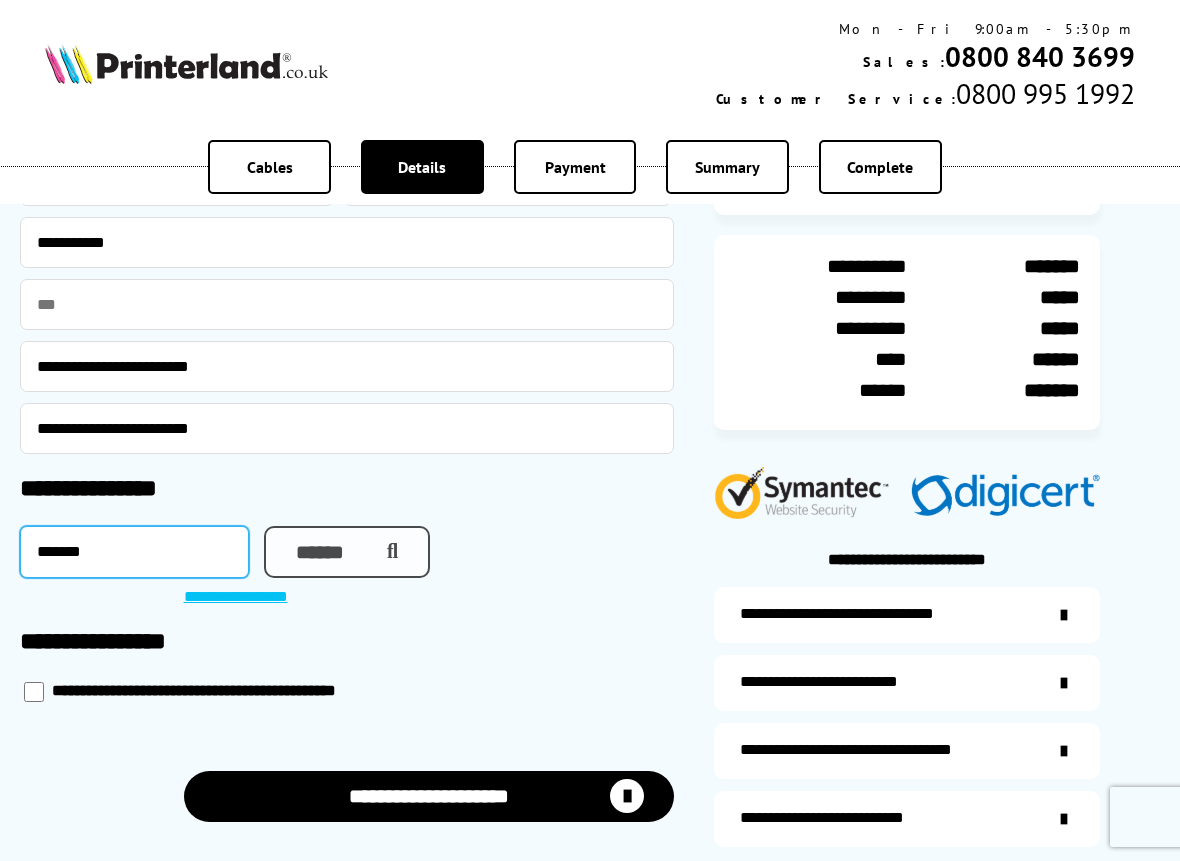 type on "*******" 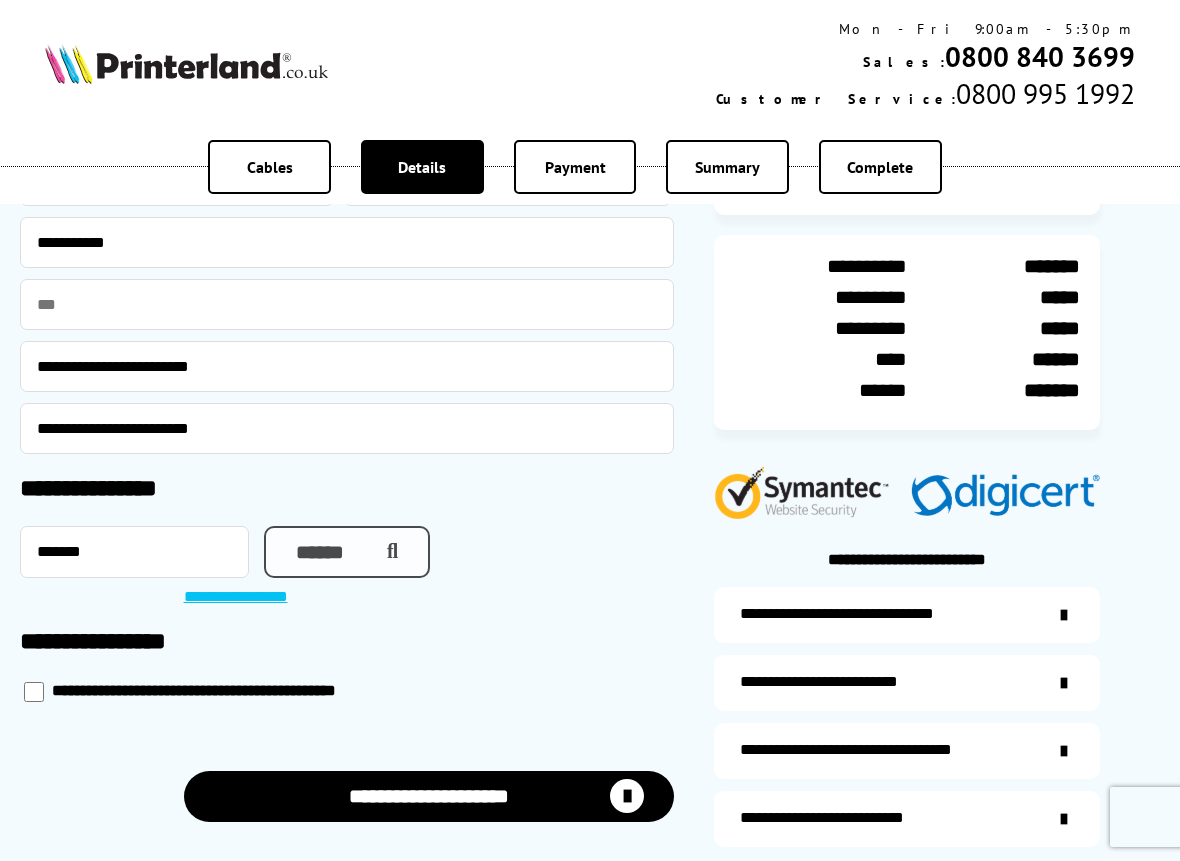 click on "******" at bounding box center [347, 552] 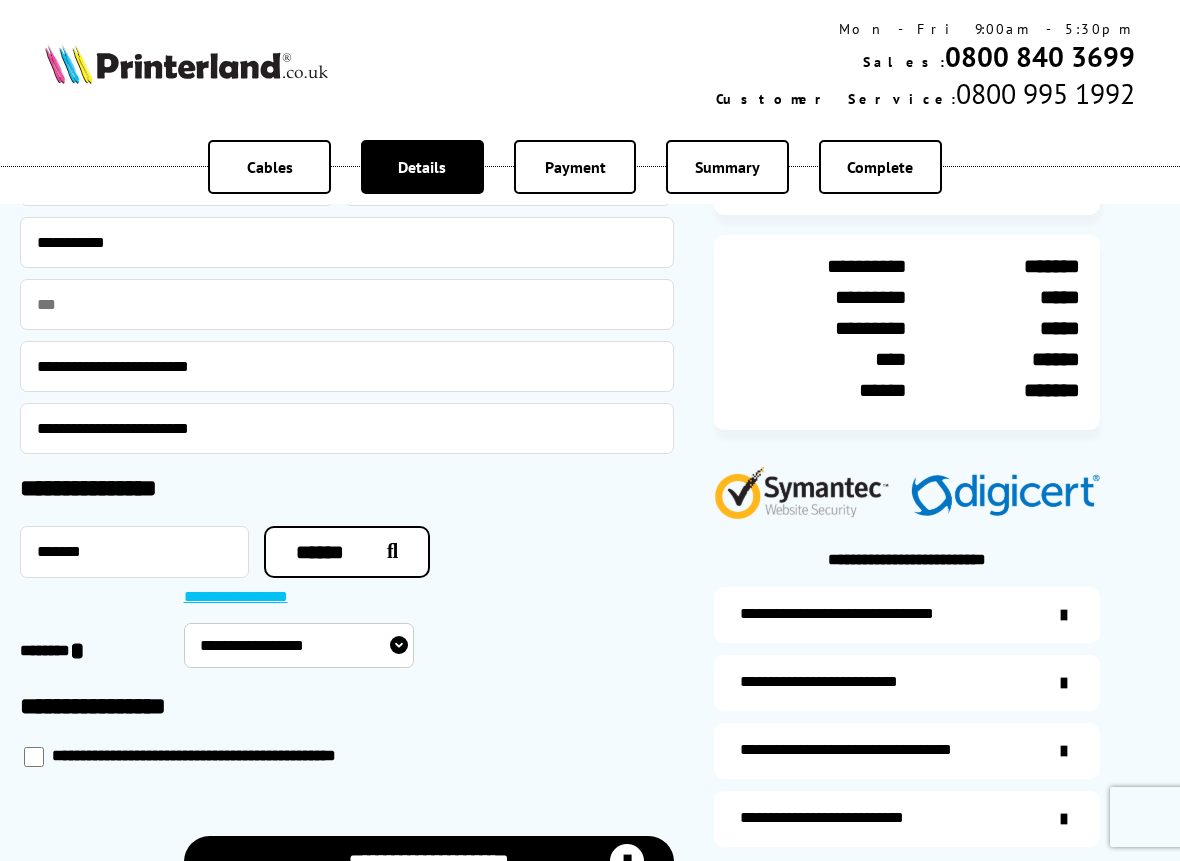 click on "**********" at bounding box center [299, 645] 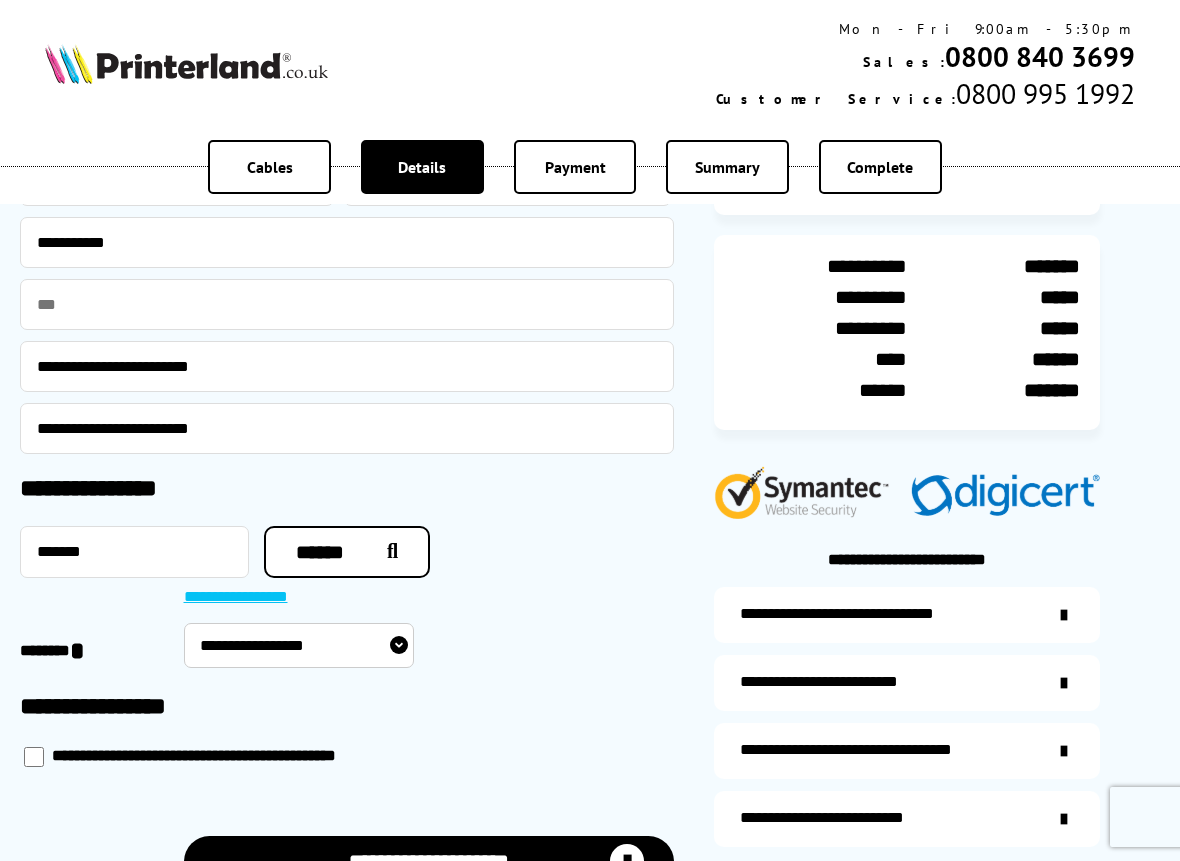 select on "**********" 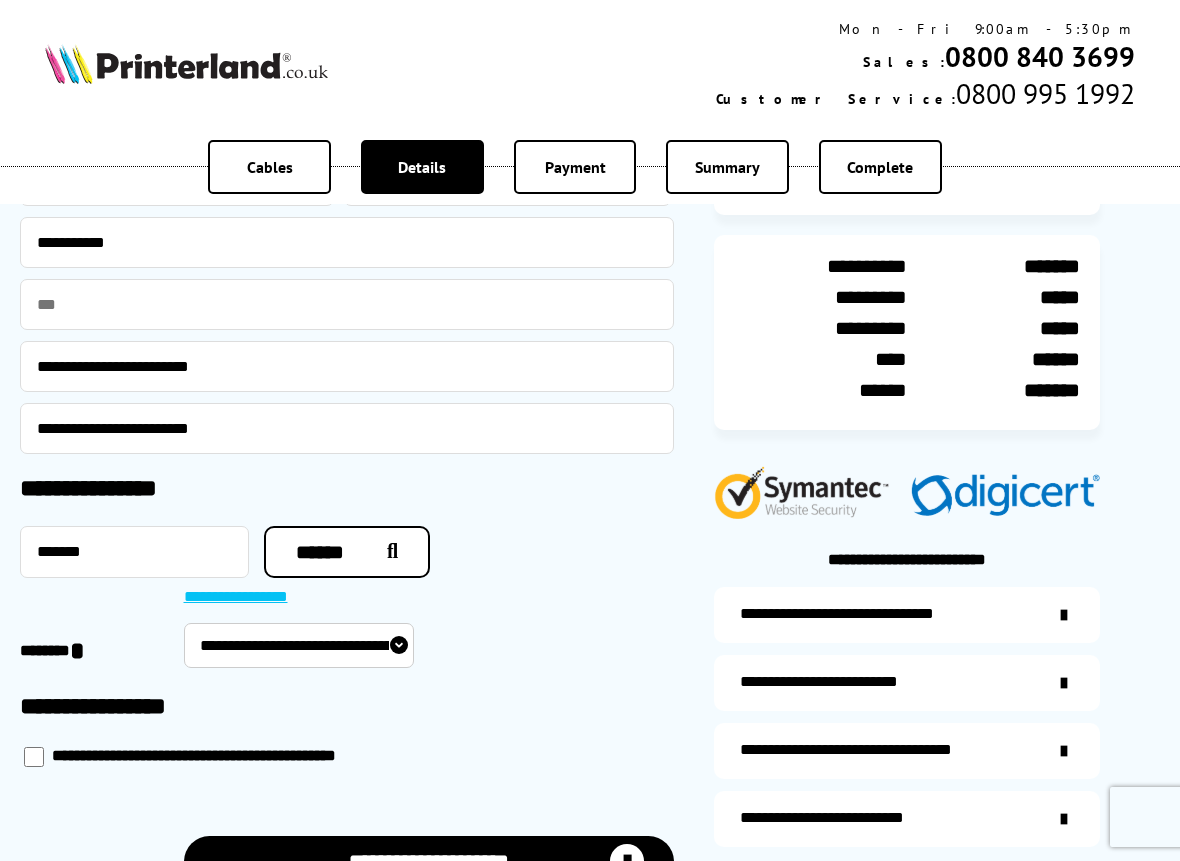 click on "**********" at bounding box center (299, 645) 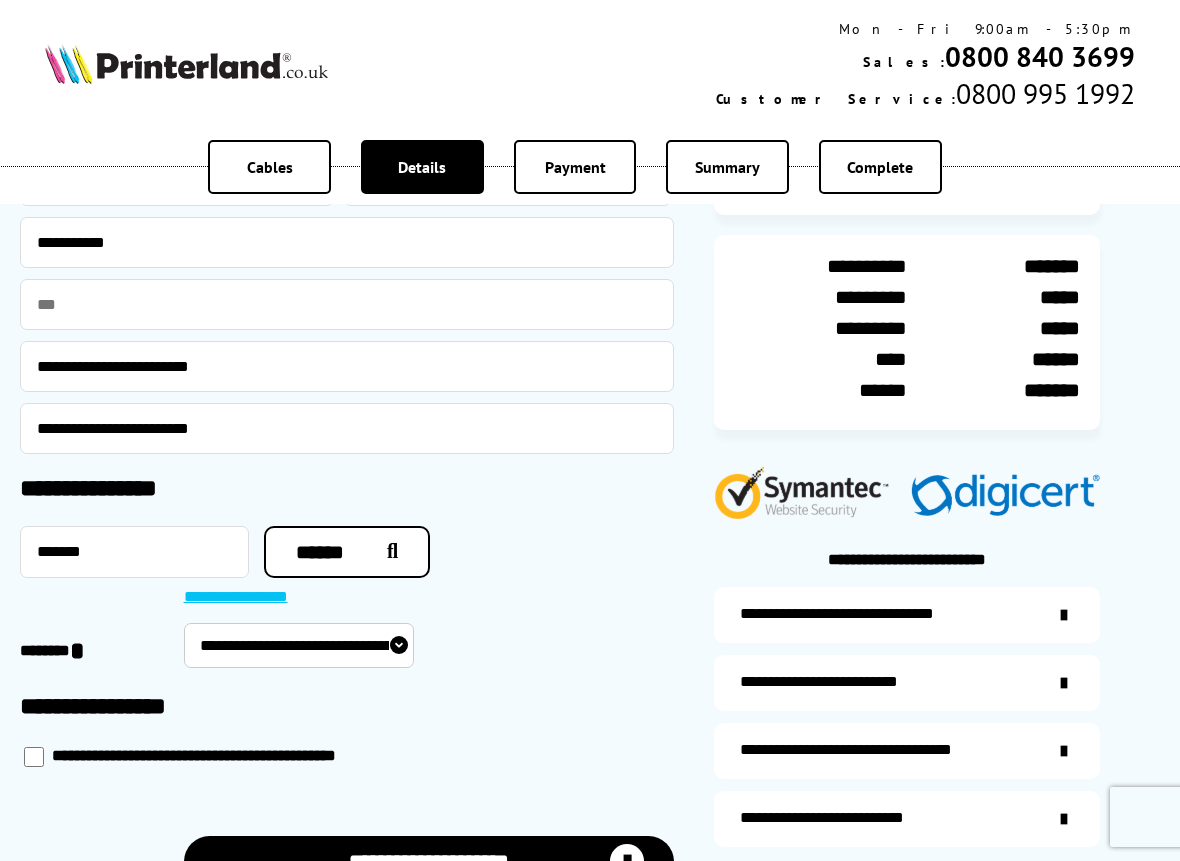 type on "********" 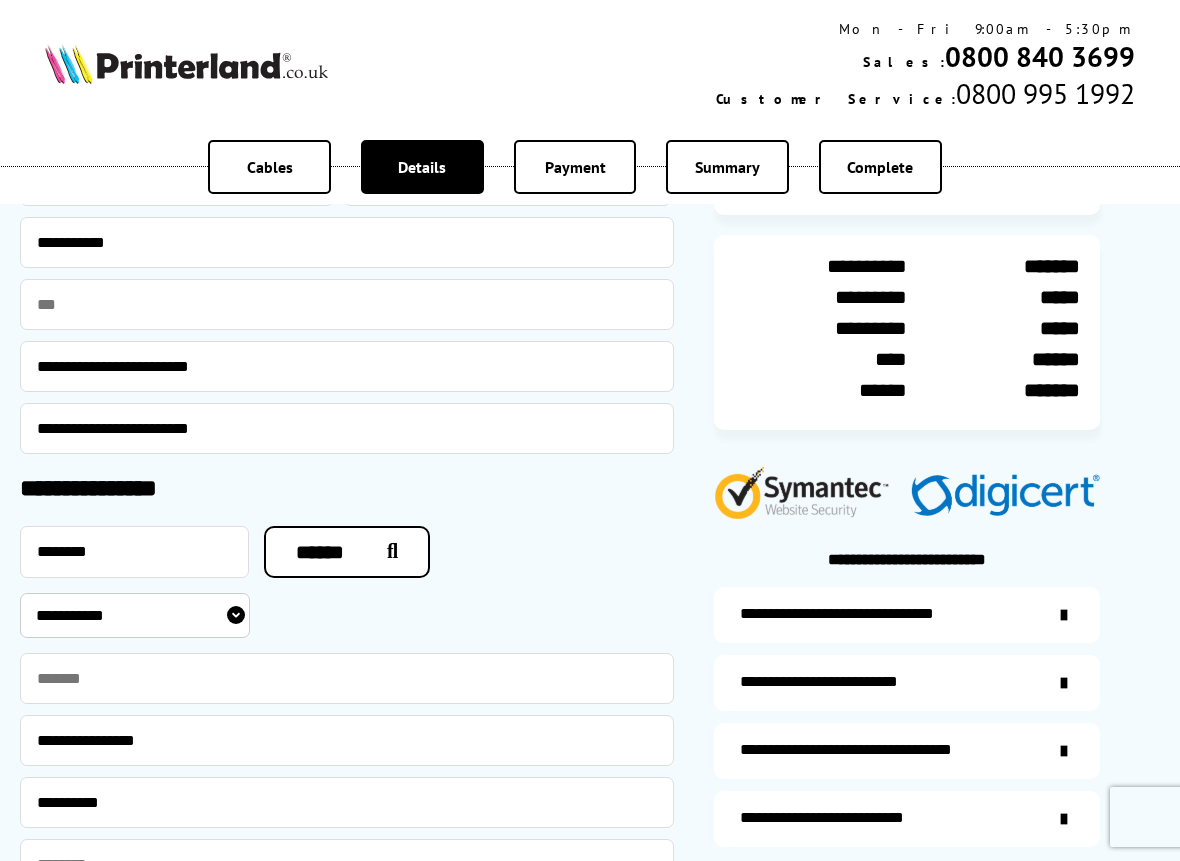 select on "**********" 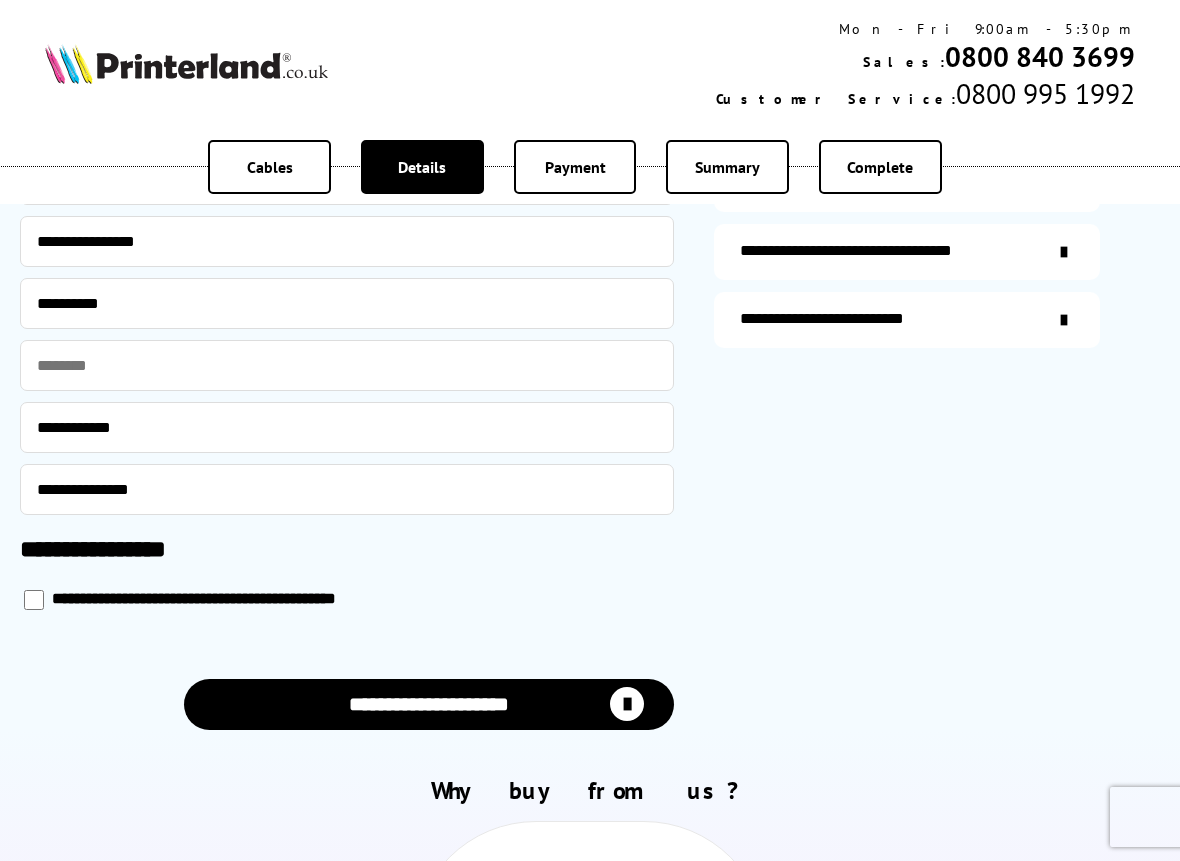 scroll, scrollTop: 800, scrollLeft: 0, axis: vertical 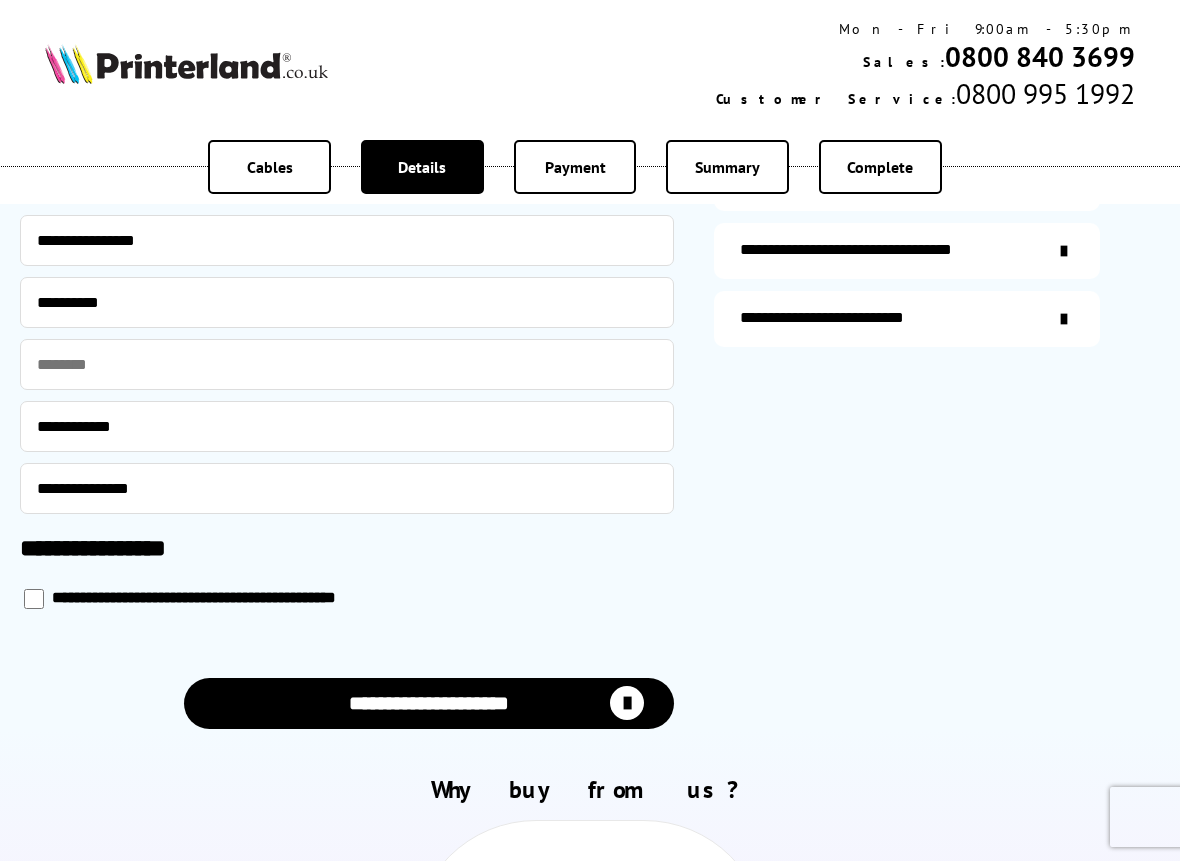 click on "**********" at bounding box center (429, 703) 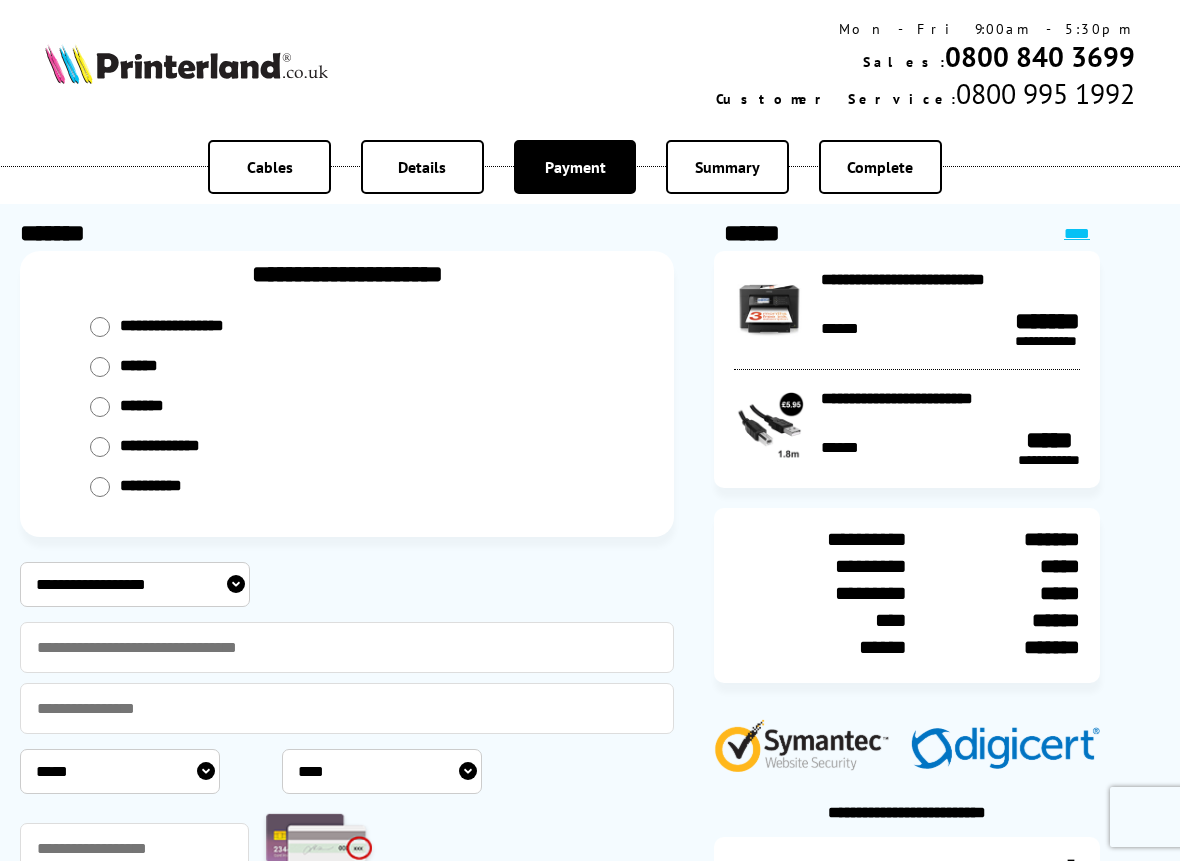 scroll, scrollTop: 0, scrollLeft: 0, axis: both 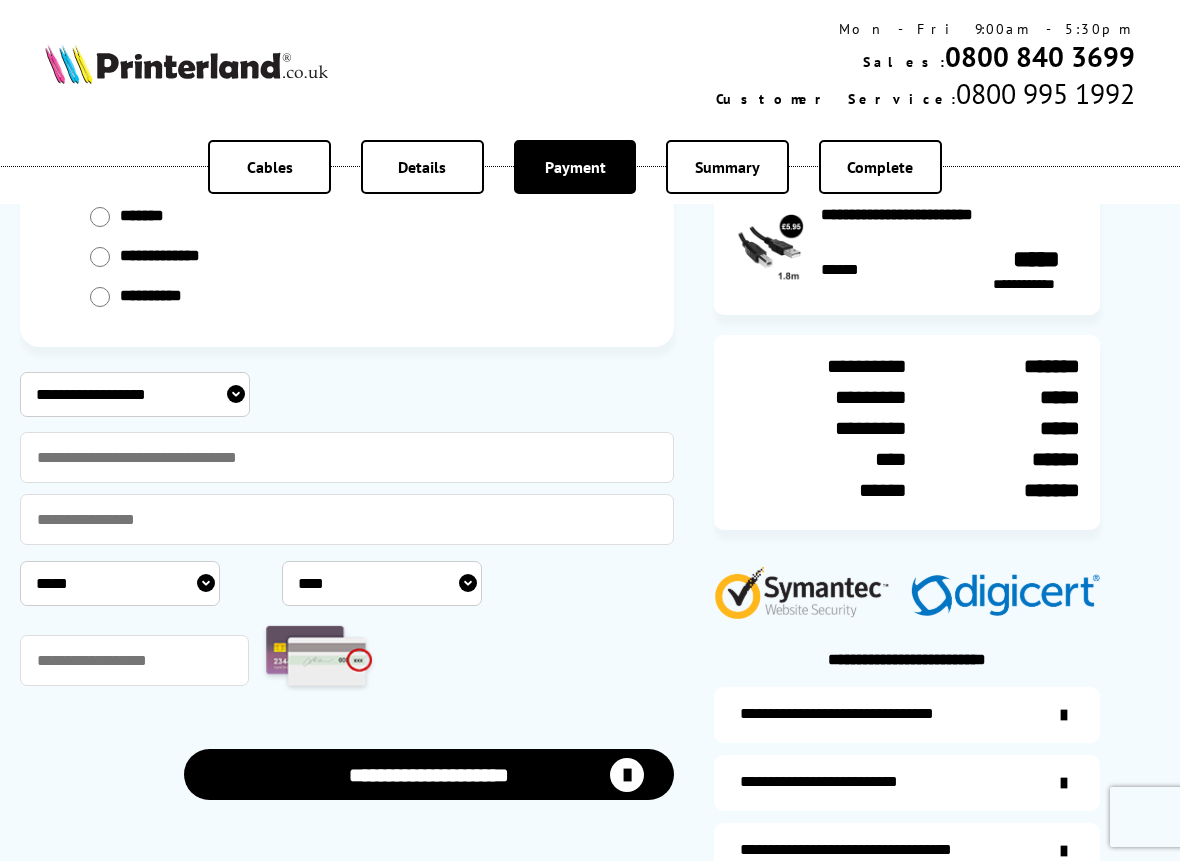 click on "**********" at bounding box center (135, 394) 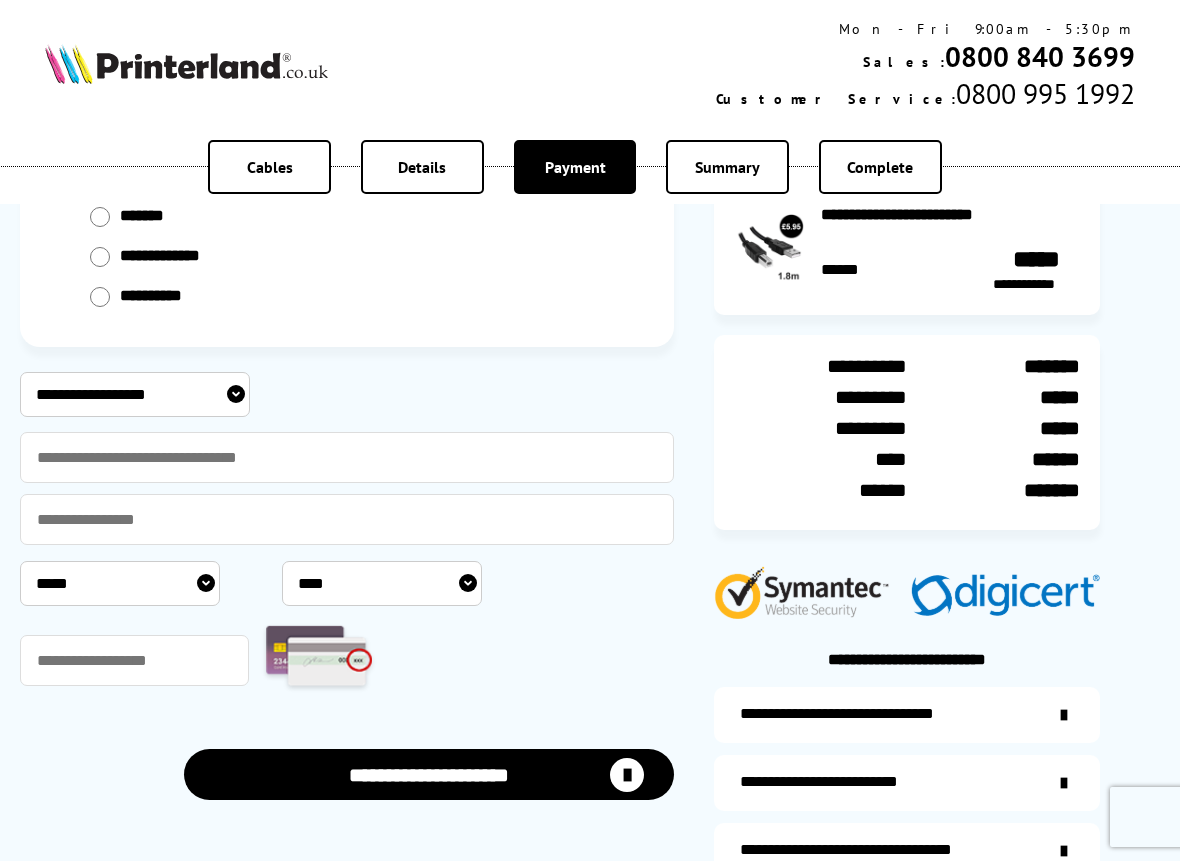 select on "**********" 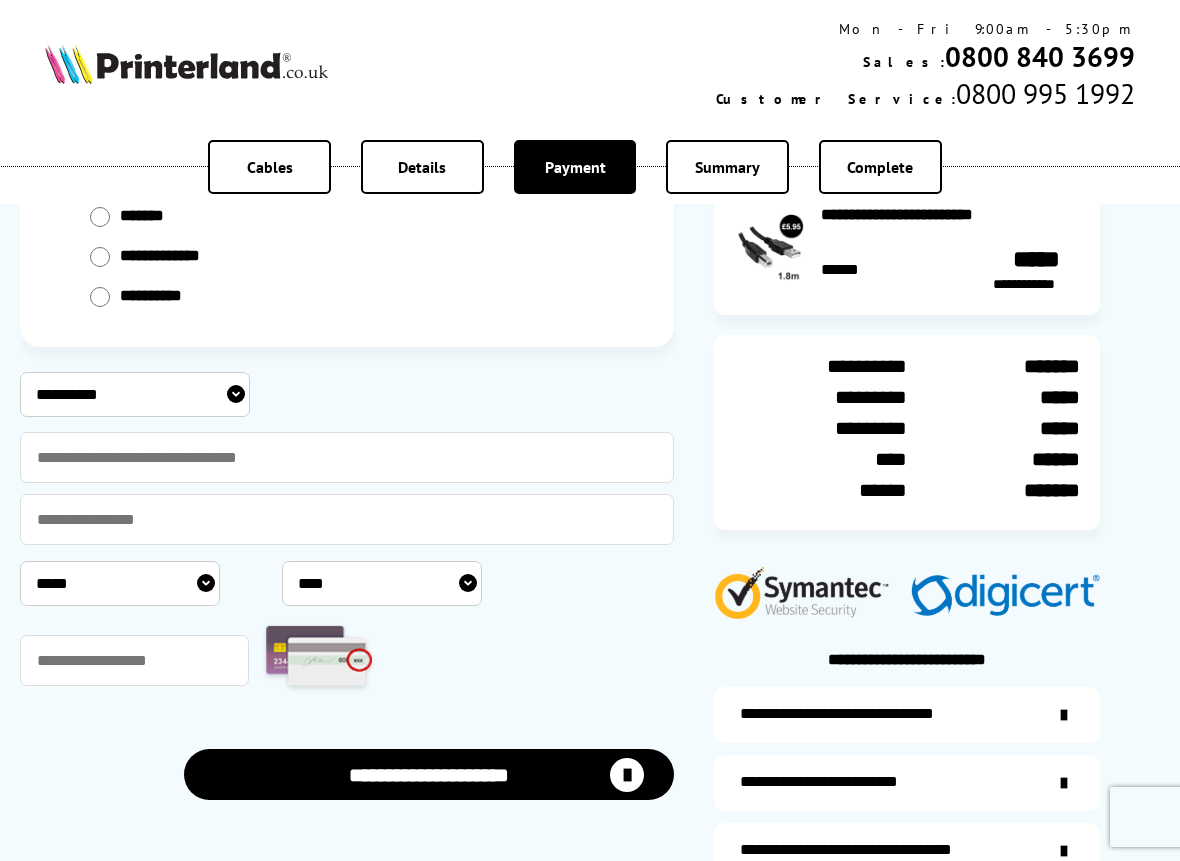 click on "**********" at bounding box center [135, 394] 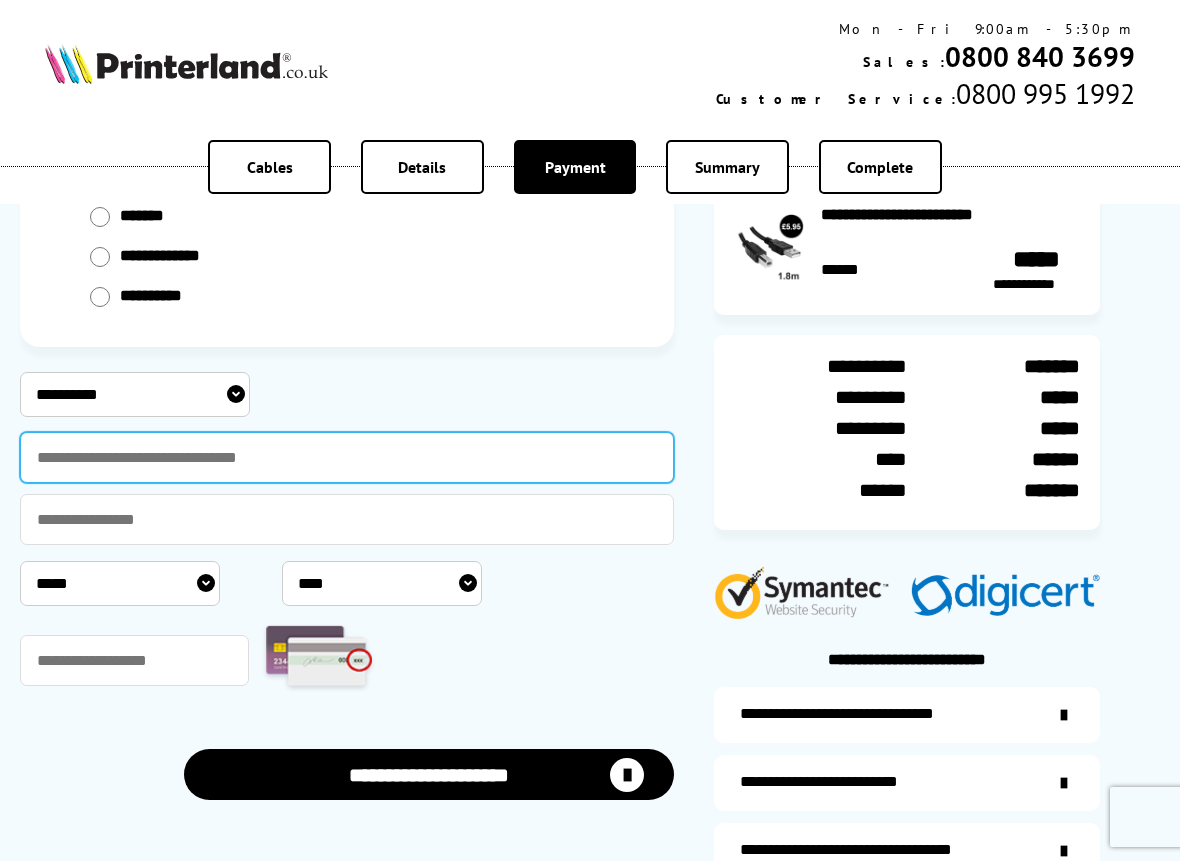 click at bounding box center (347, 457) 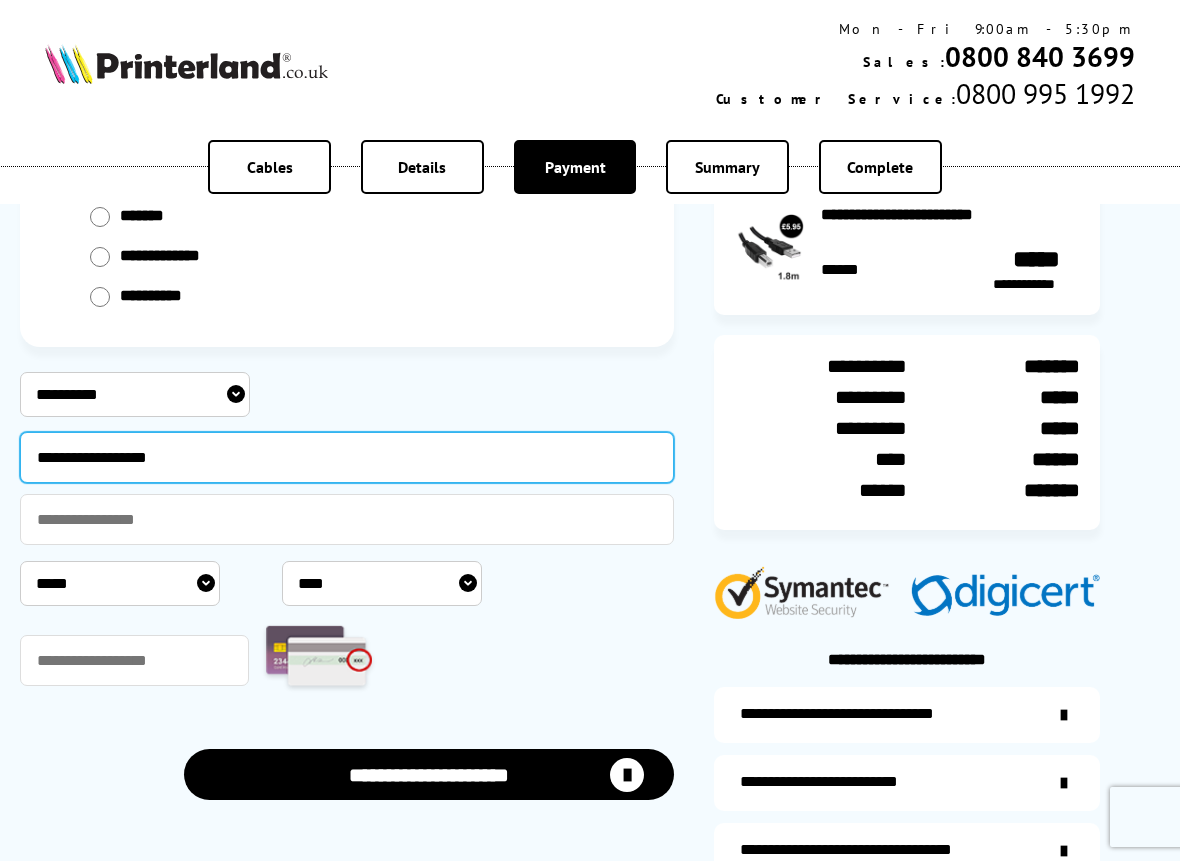 type on "**********" 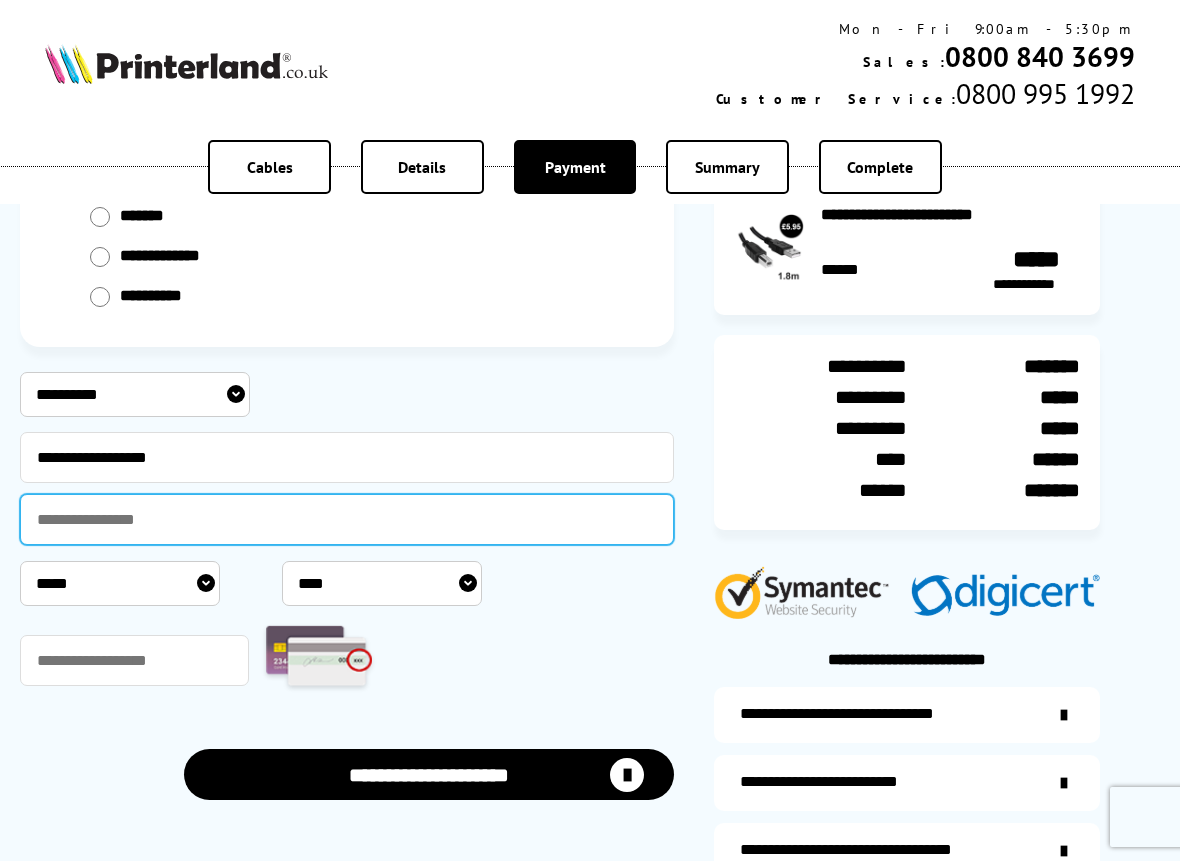 click at bounding box center [347, 519] 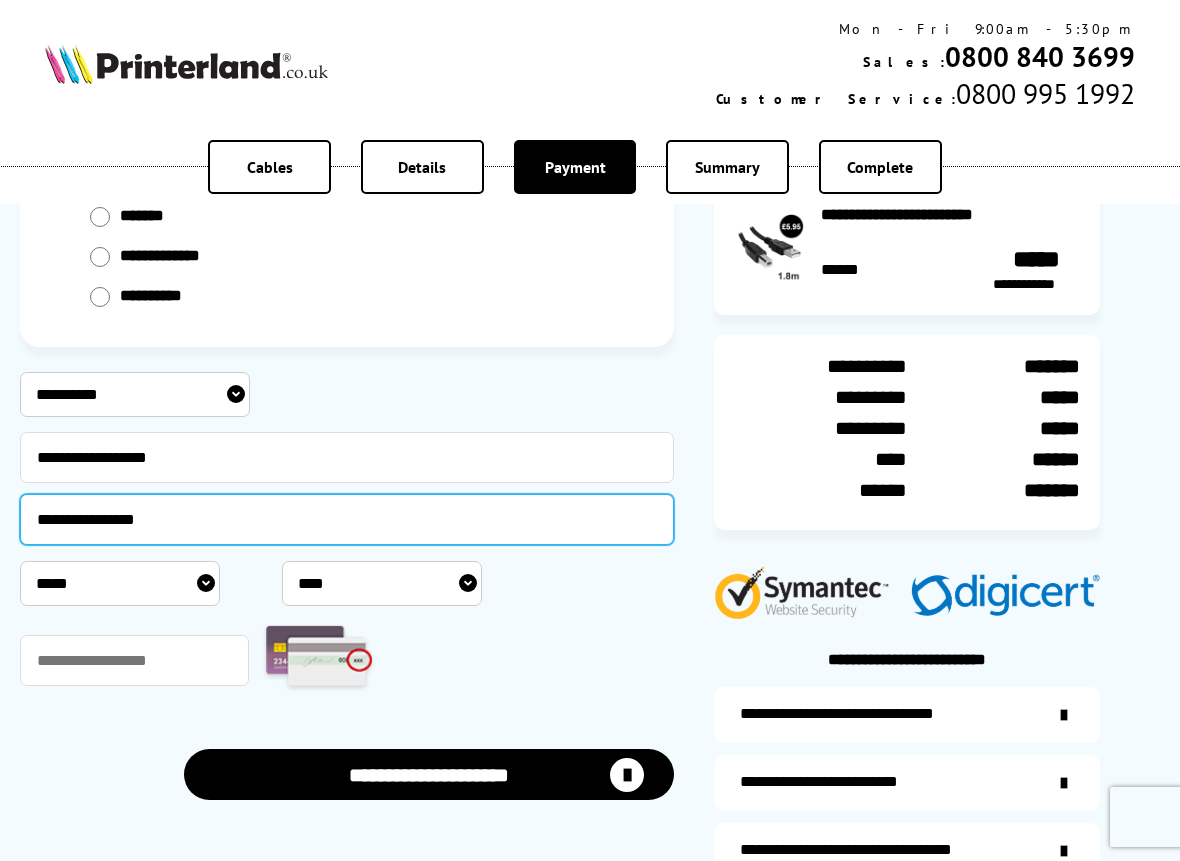 type on "**********" 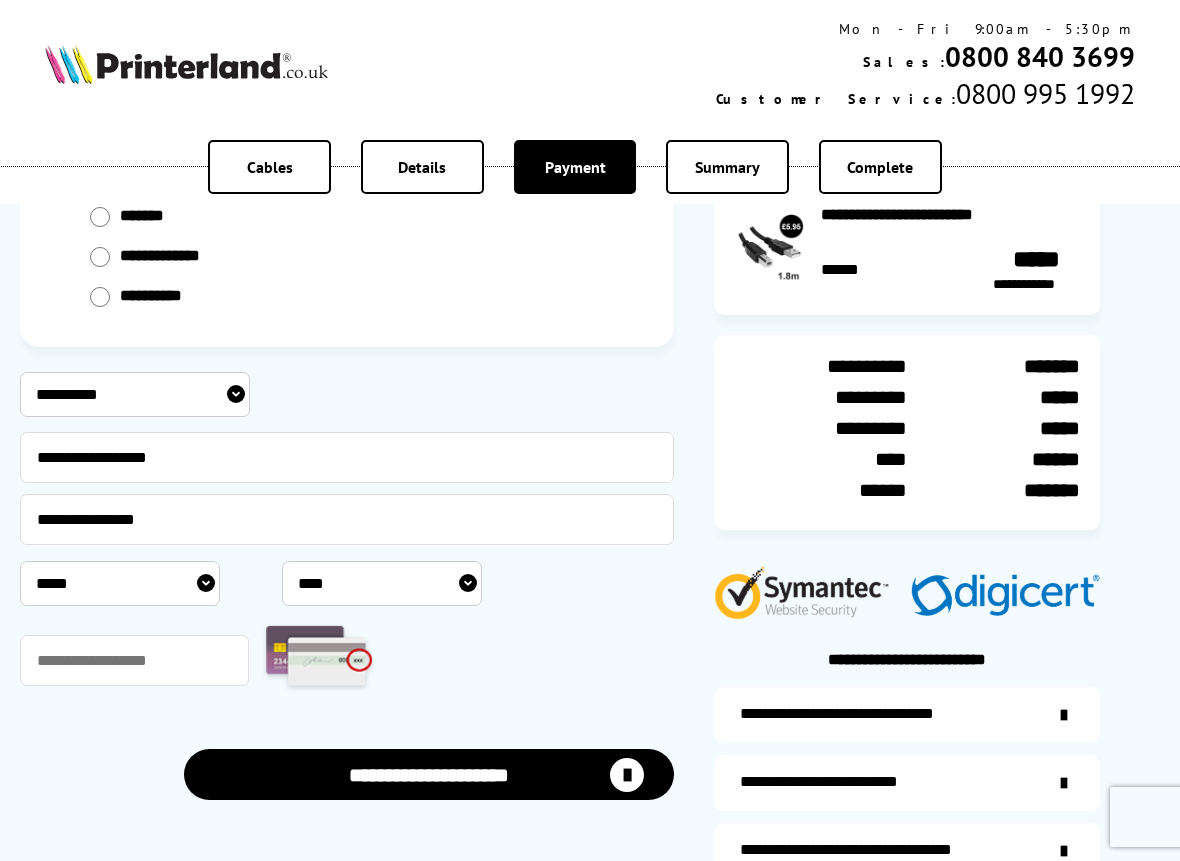 click on "*****
*
*
*
*
*
*
*
*
*
**
**
**" at bounding box center (120, 583) 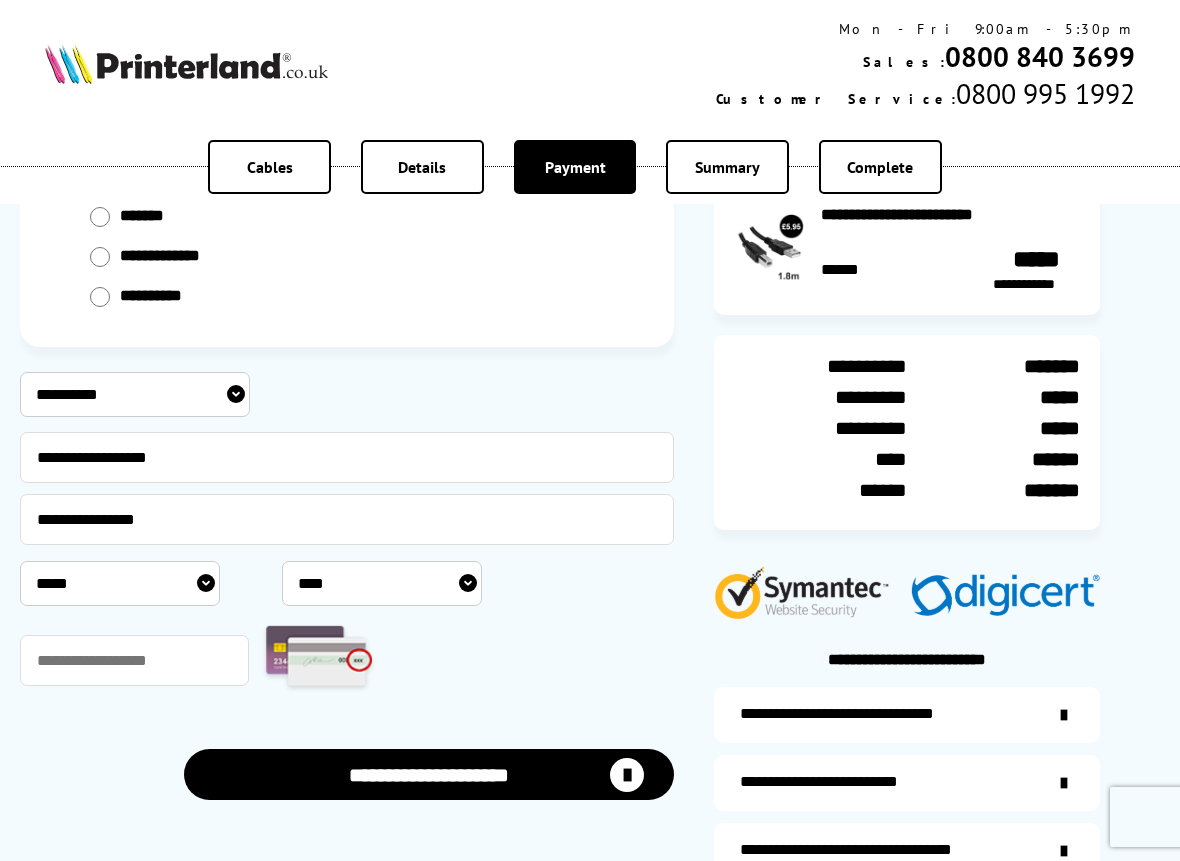 select on "*" 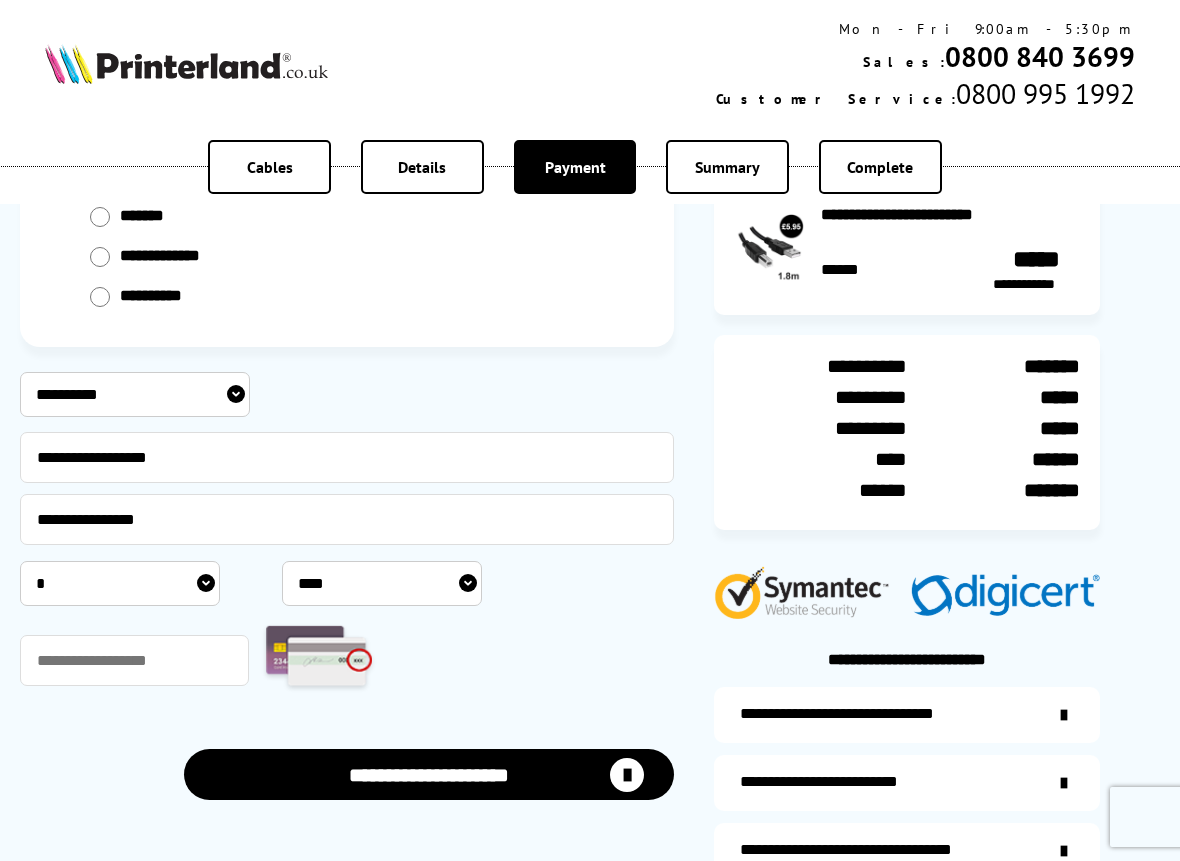 click on "*****
*
*
*
*
*
*
*
*
*
**
**
**" at bounding box center [120, 583] 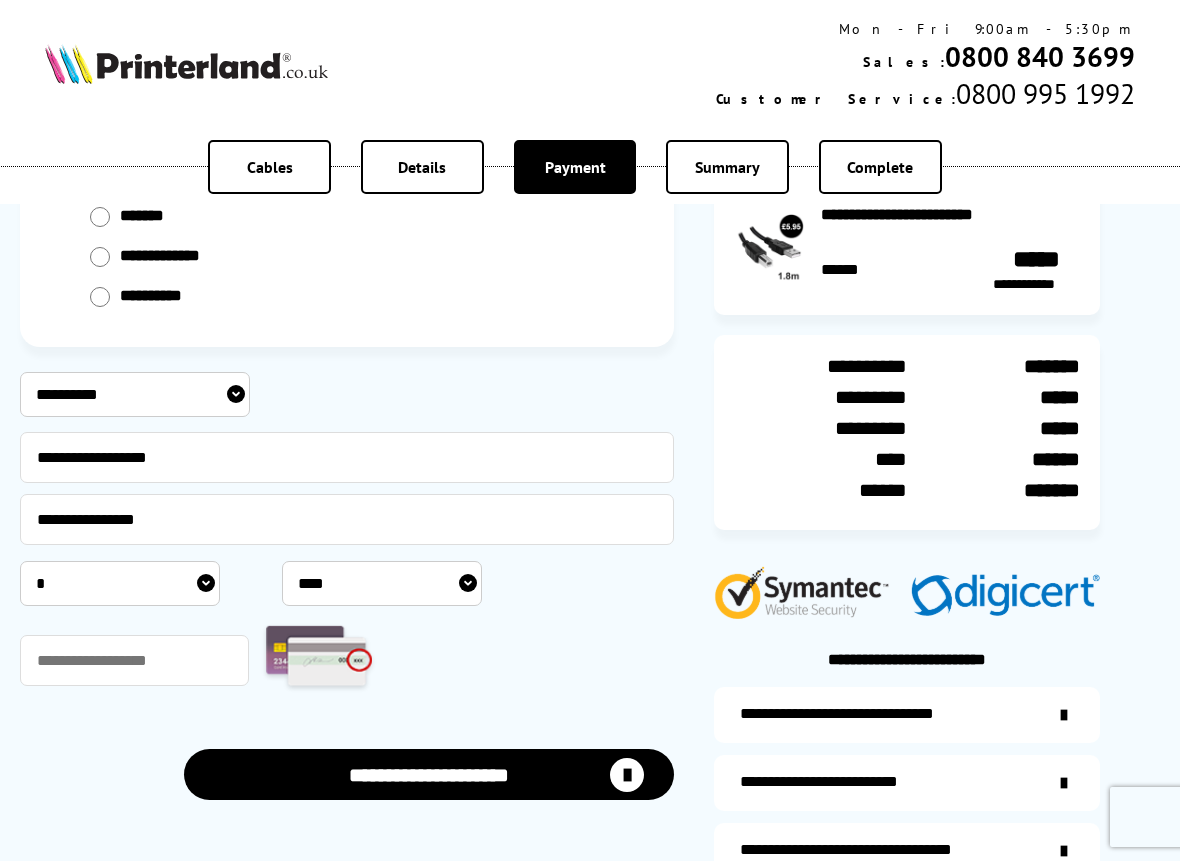 select on "****" 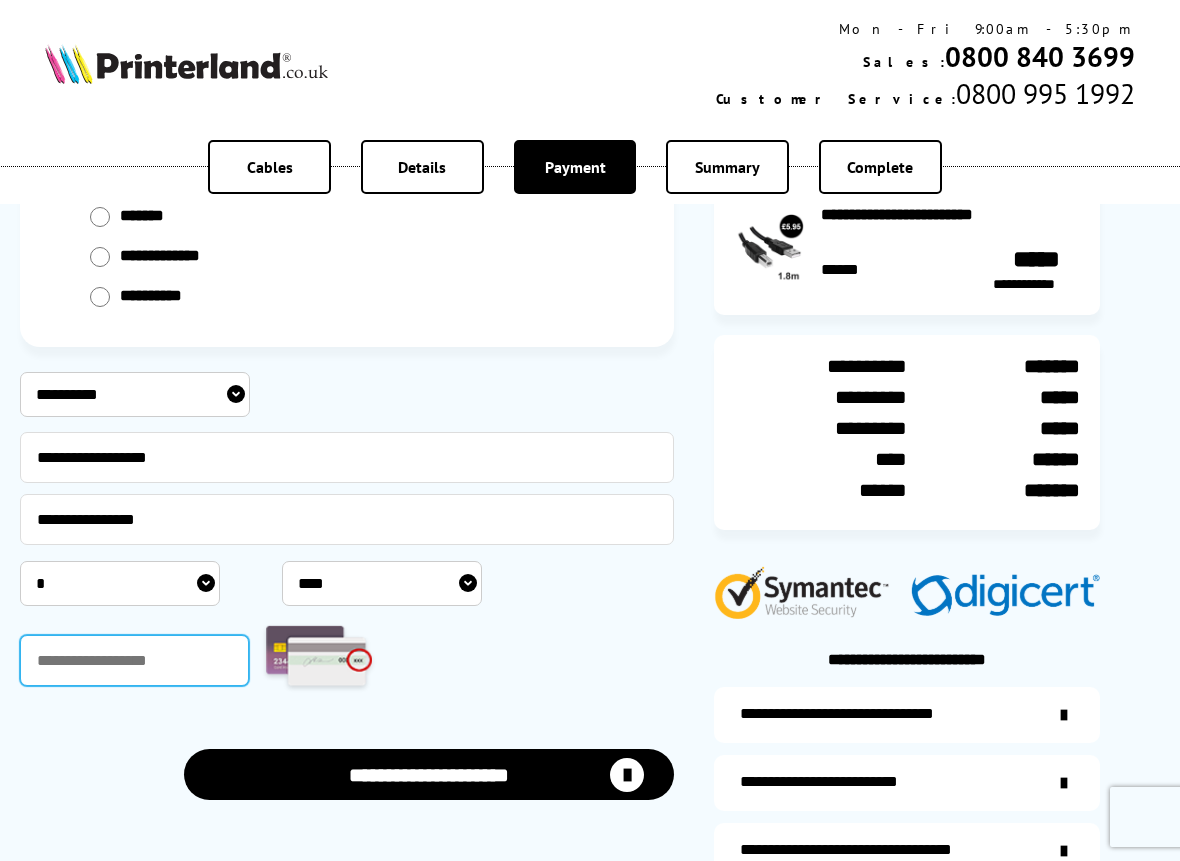 click at bounding box center [134, 660] 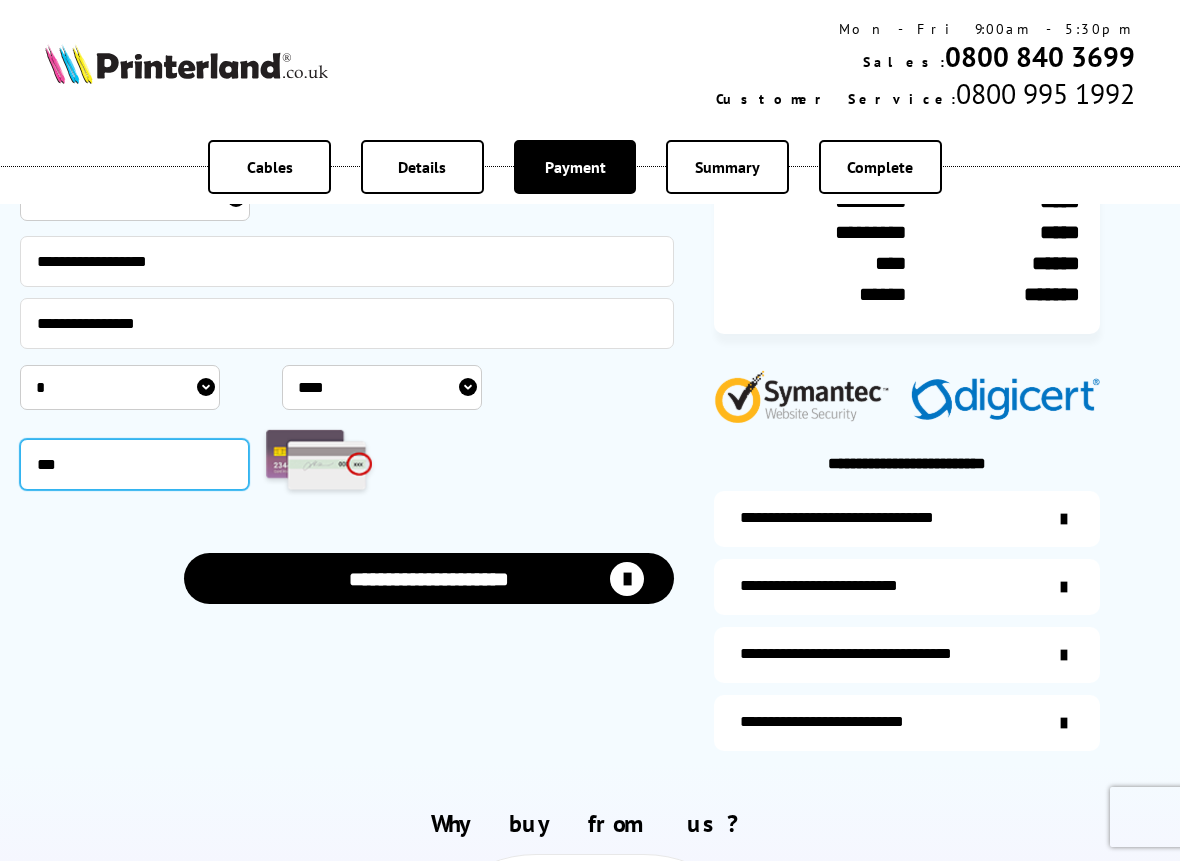 scroll, scrollTop: 400, scrollLeft: 0, axis: vertical 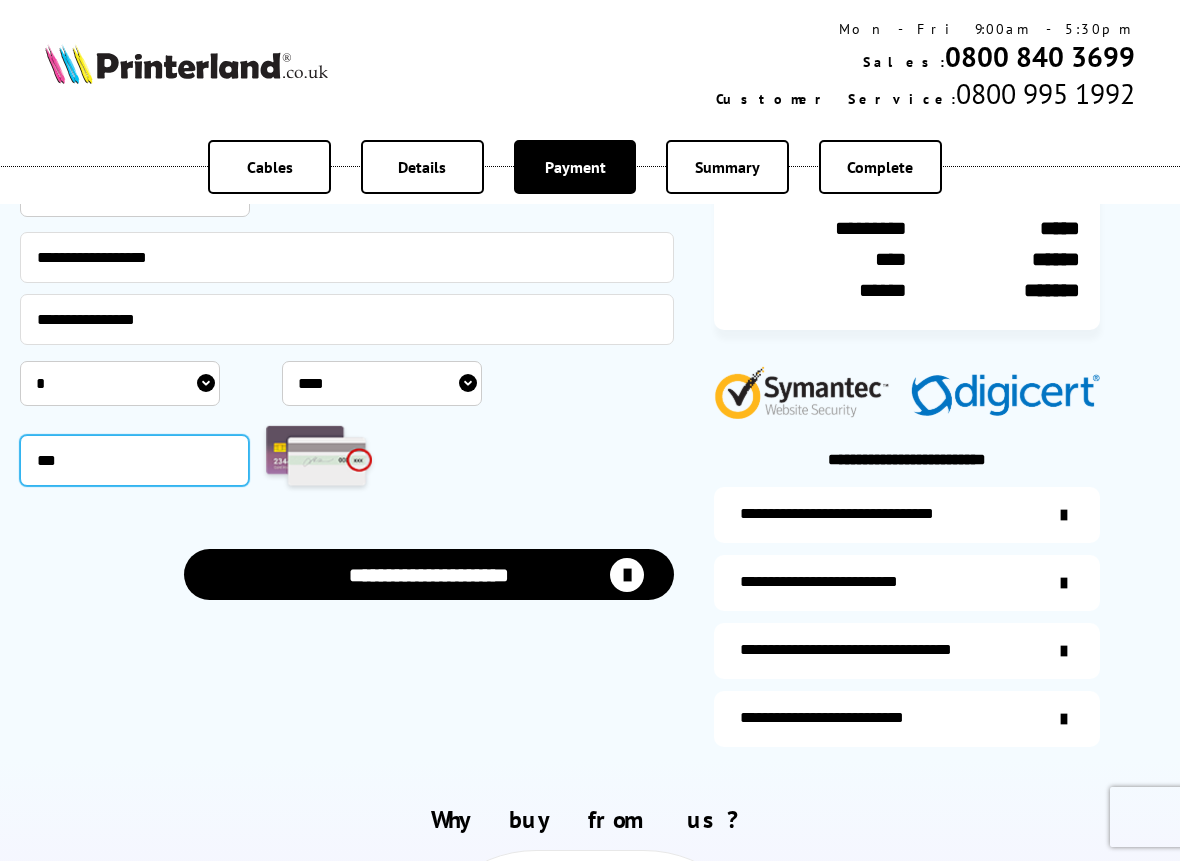 type on "***" 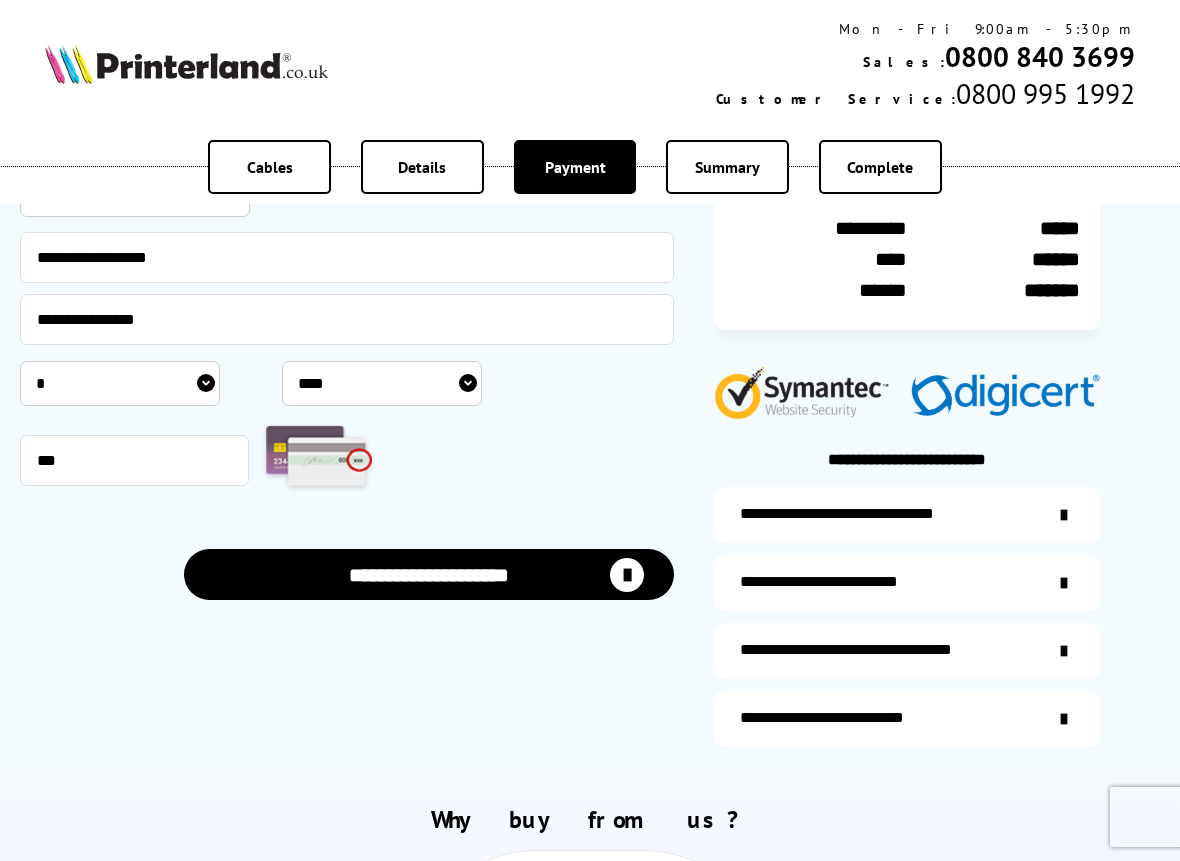 click on "**********" at bounding box center (429, 574) 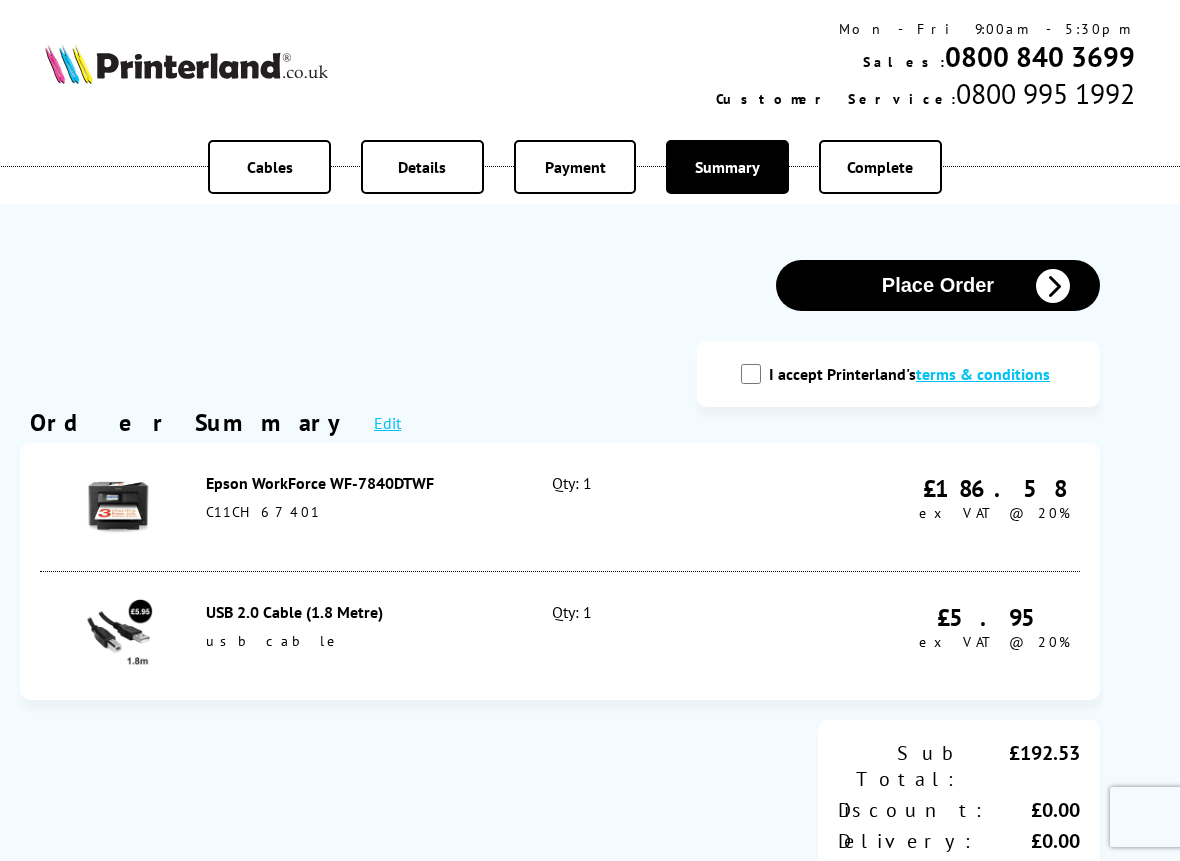 scroll, scrollTop: 0, scrollLeft: 0, axis: both 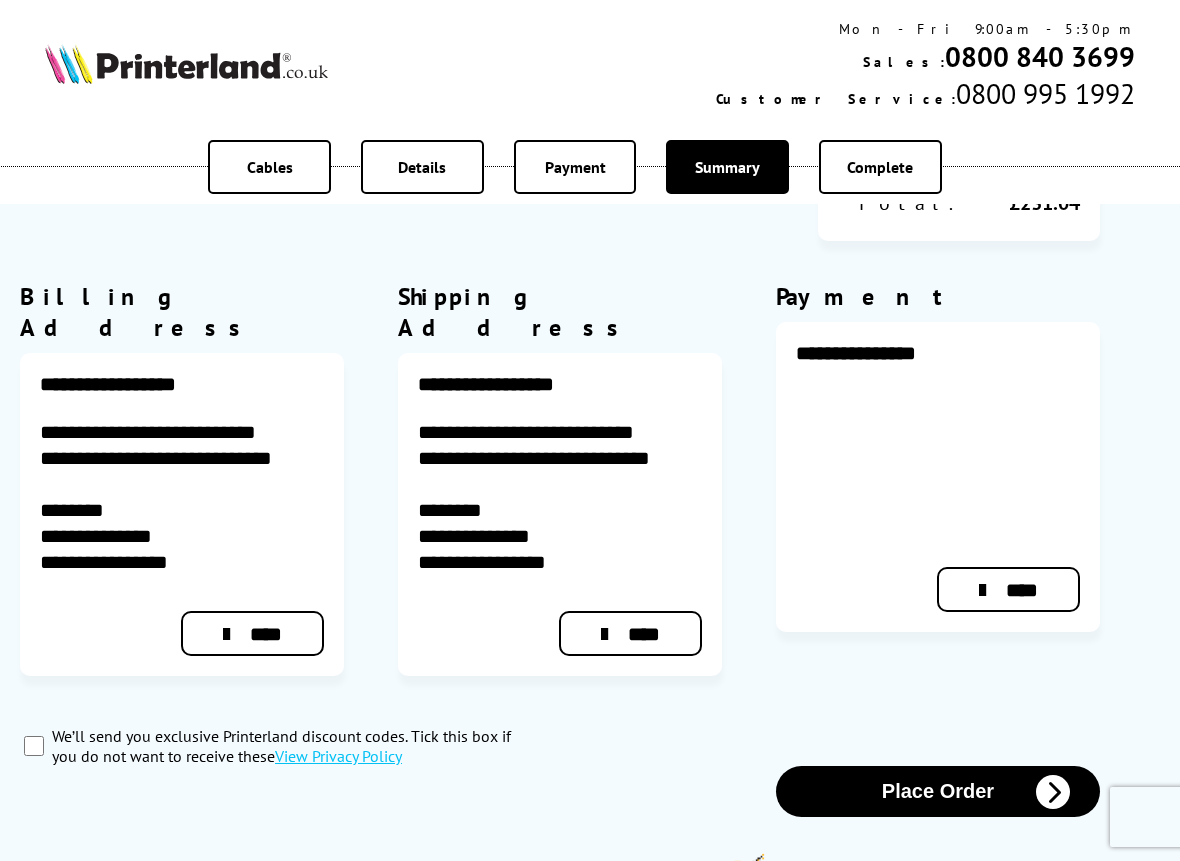 click on "Place Order" at bounding box center (938, 791) 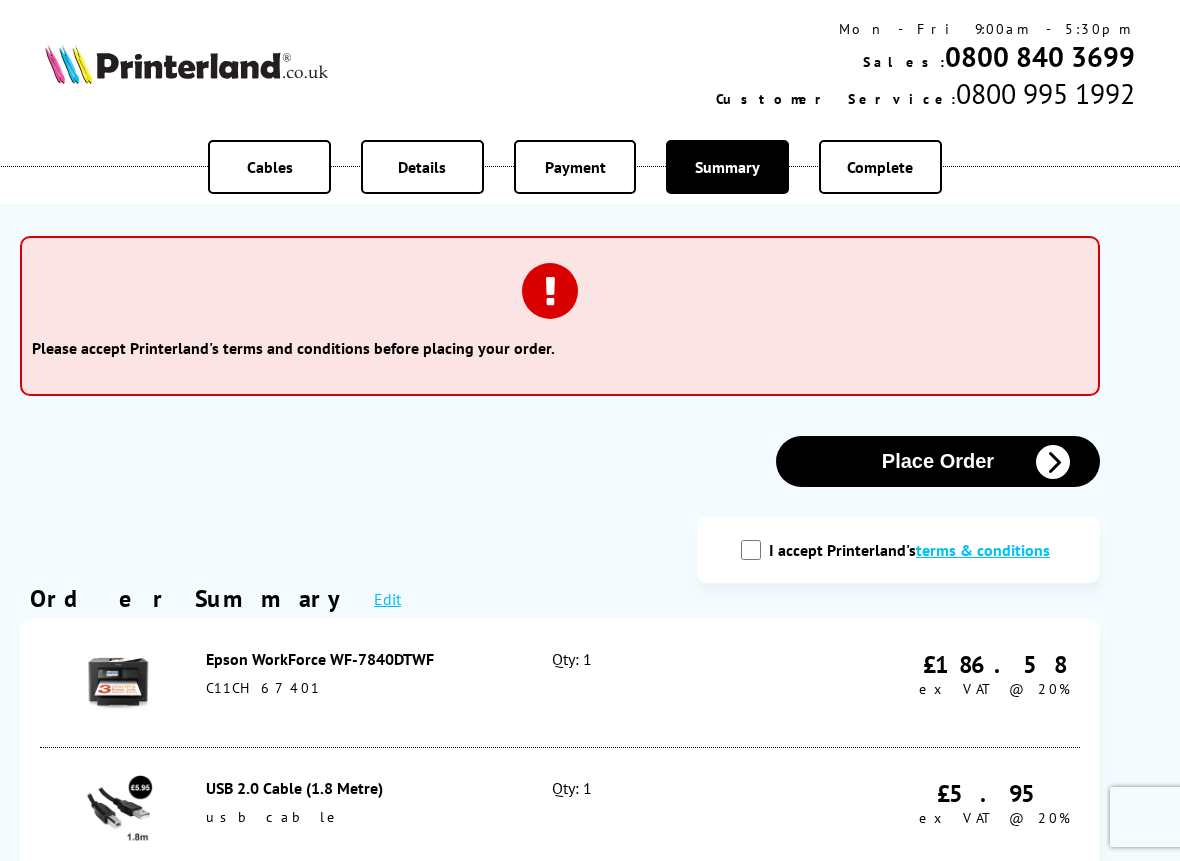 scroll, scrollTop: 0, scrollLeft: 0, axis: both 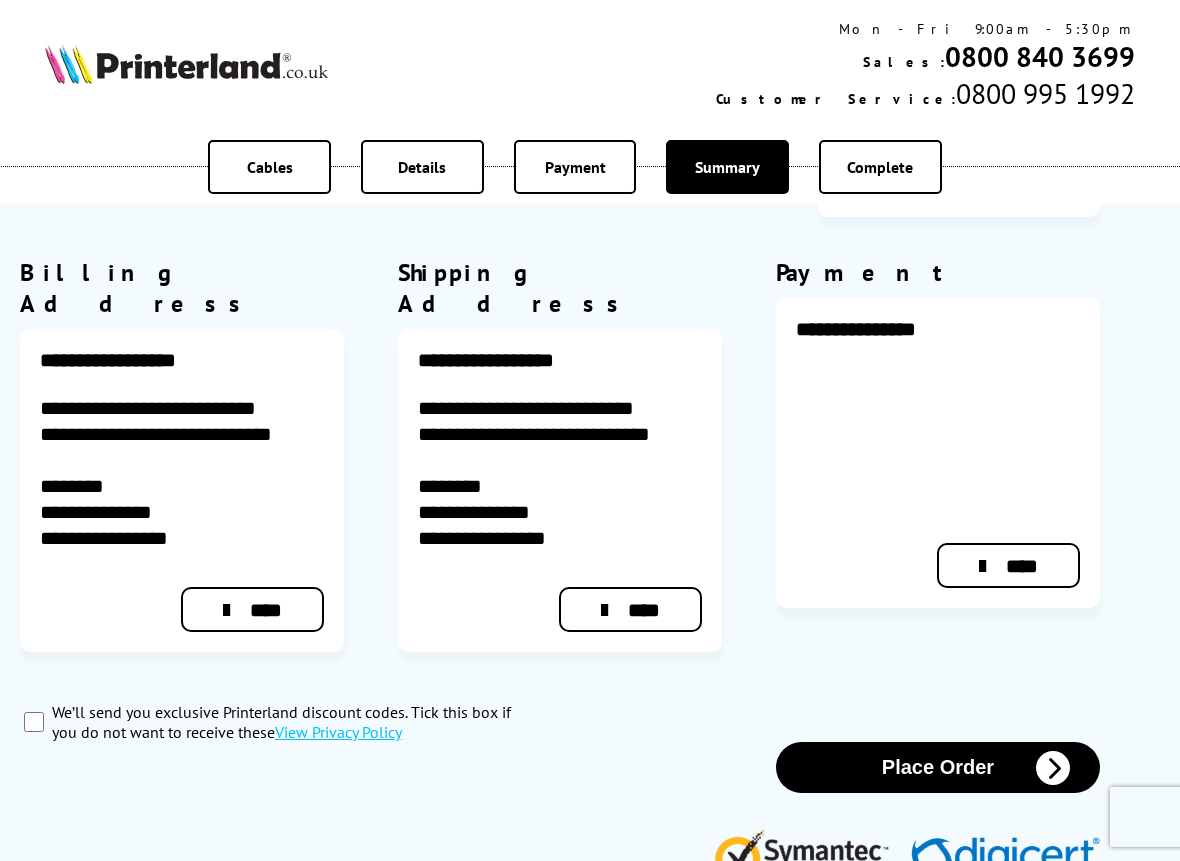 click on "Place Order" at bounding box center [938, 767] 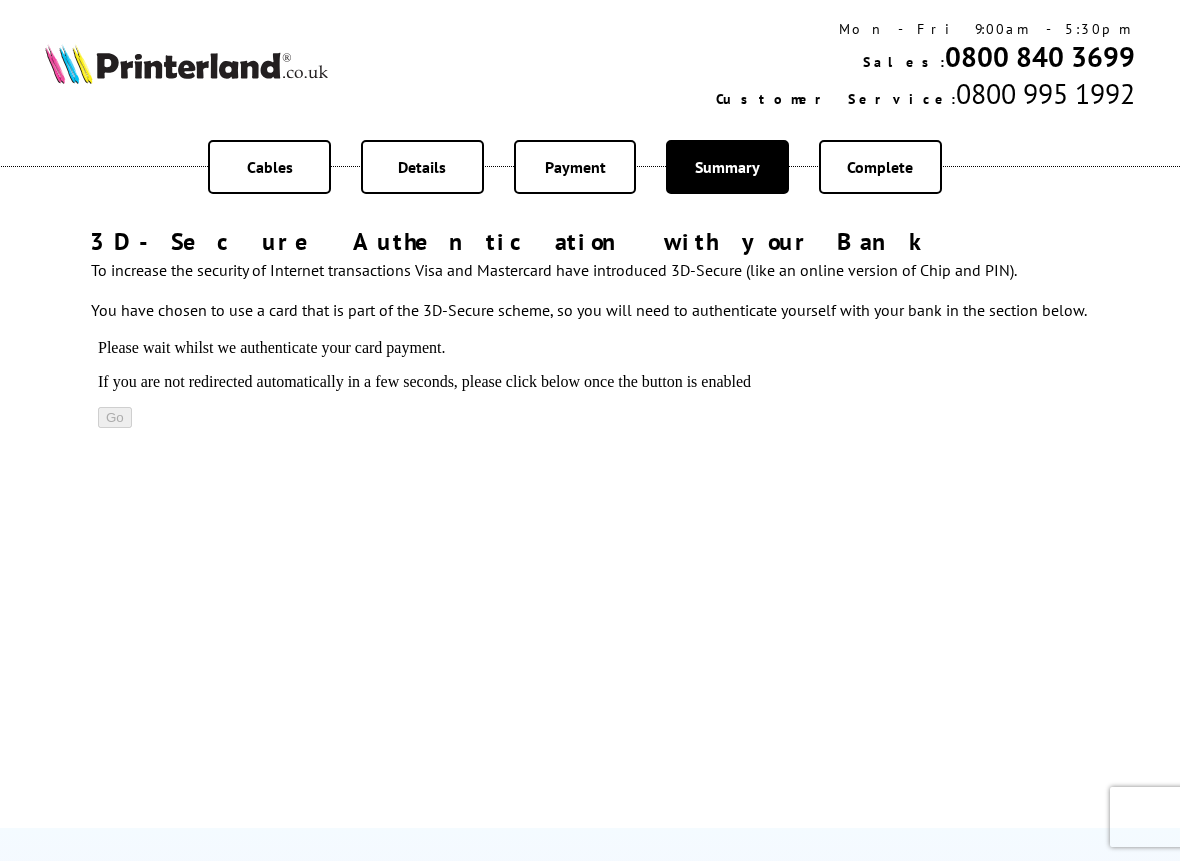 scroll, scrollTop: 0, scrollLeft: 0, axis: both 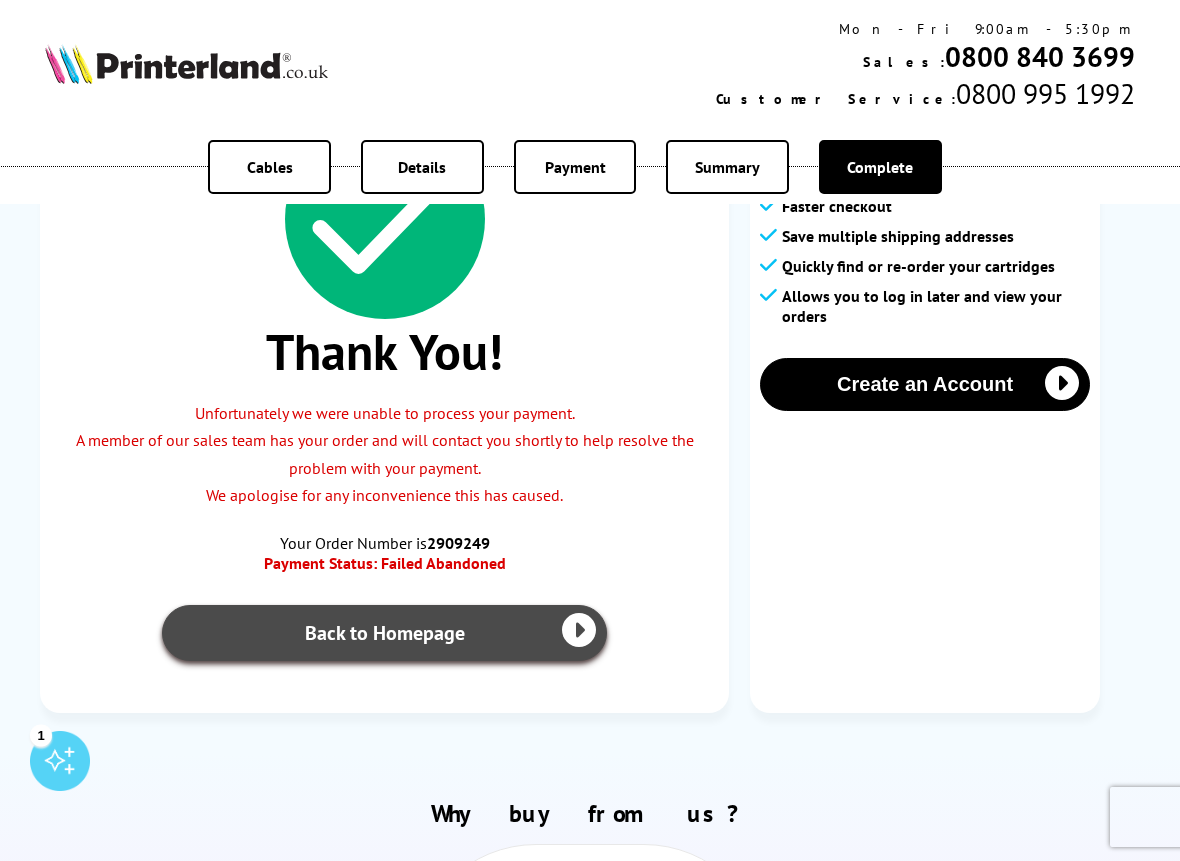 click on "Back to Homepage" at bounding box center (384, 633) 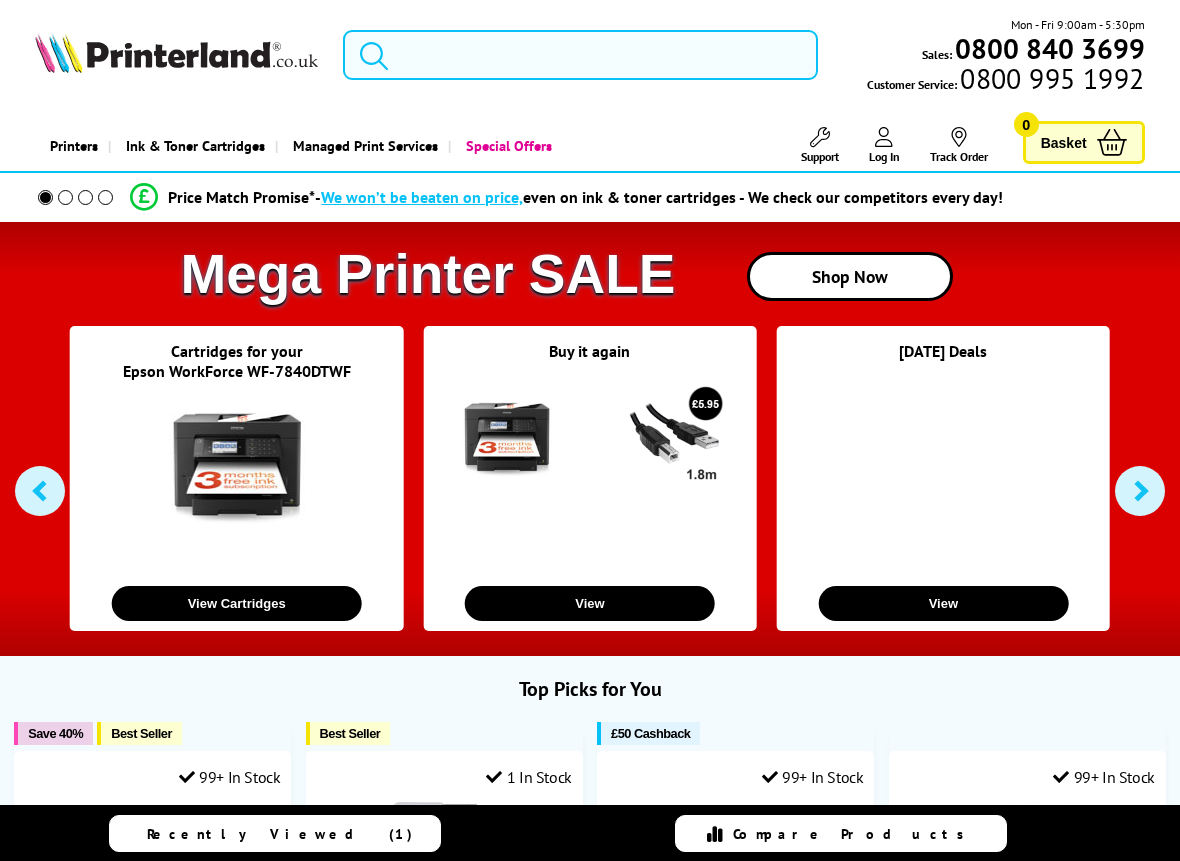 scroll, scrollTop: 0, scrollLeft: 0, axis: both 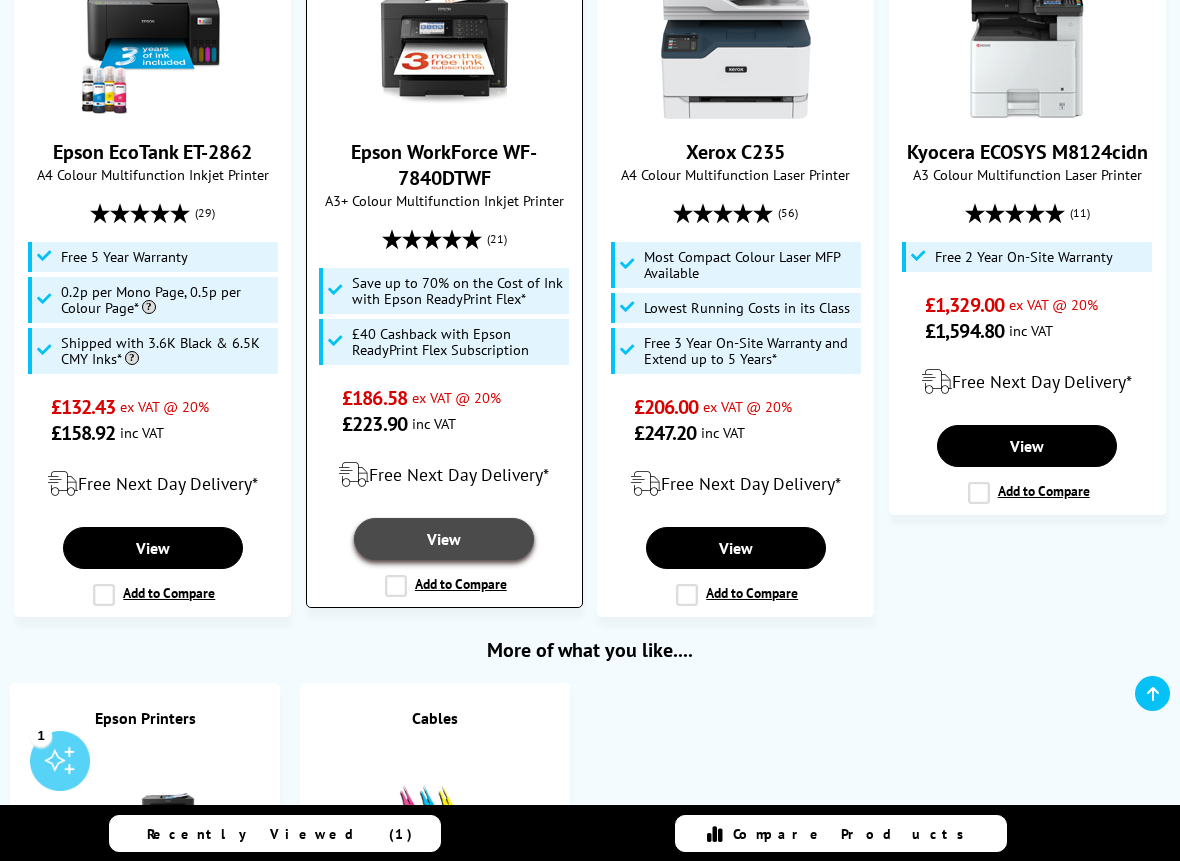 click on "View" at bounding box center [444, 539] 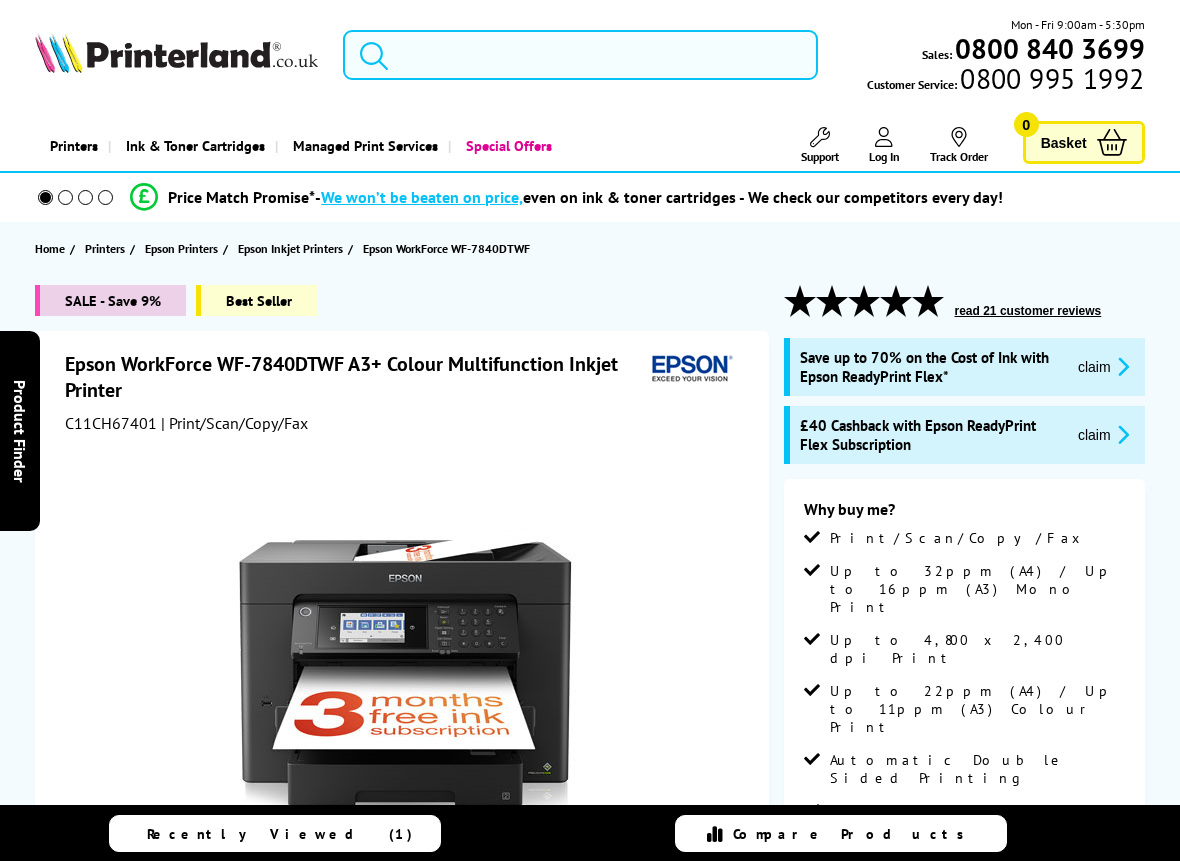 scroll, scrollTop: 0, scrollLeft: 0, axis: both 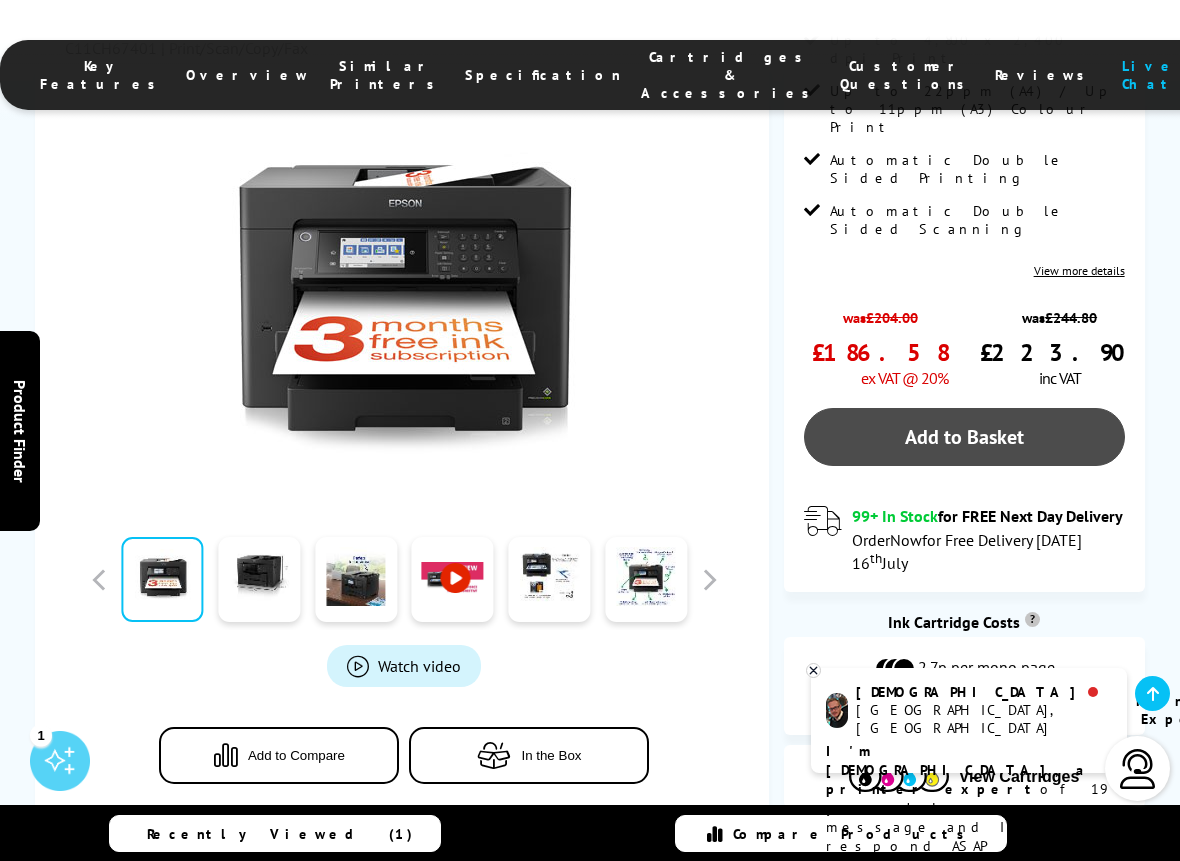 click on "Add to Basket" at bounding box center (964, 437) 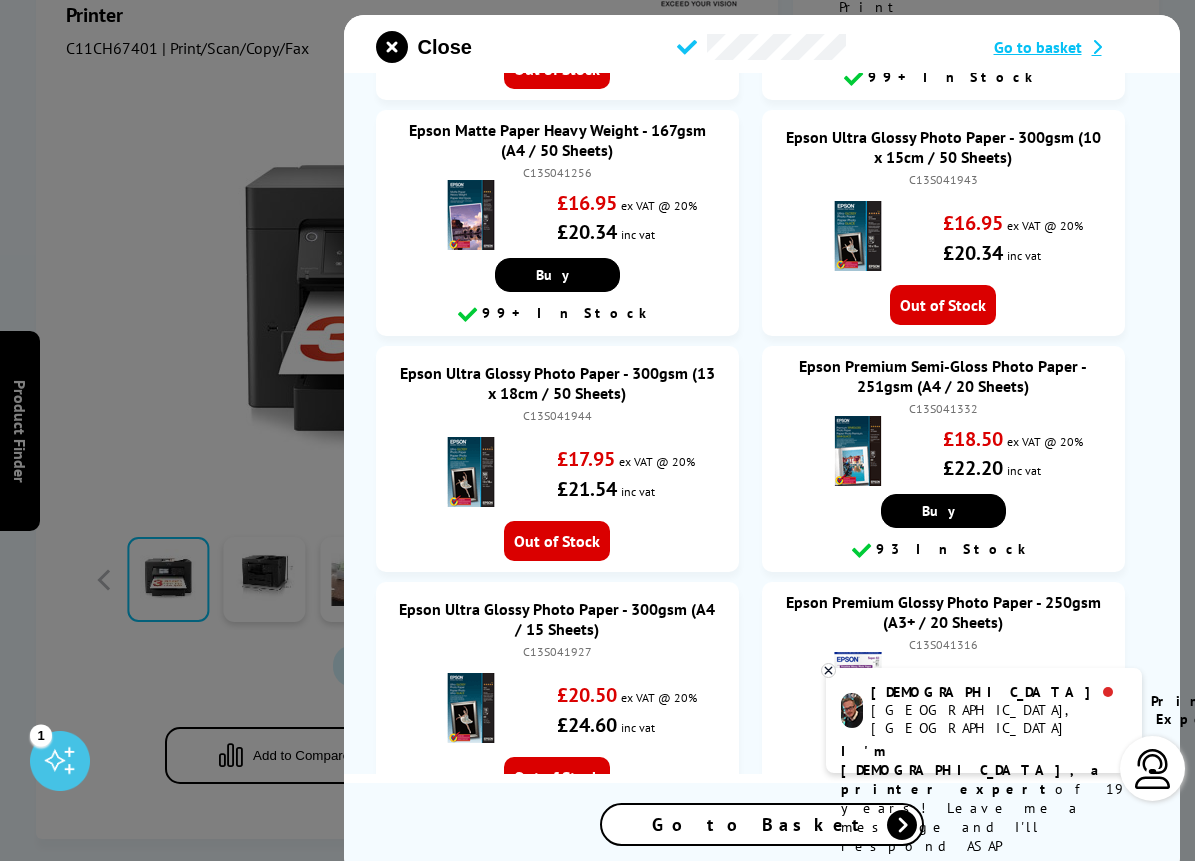 scroll, scrollTop: 2500, scrollLeft: 0, axis: vertical 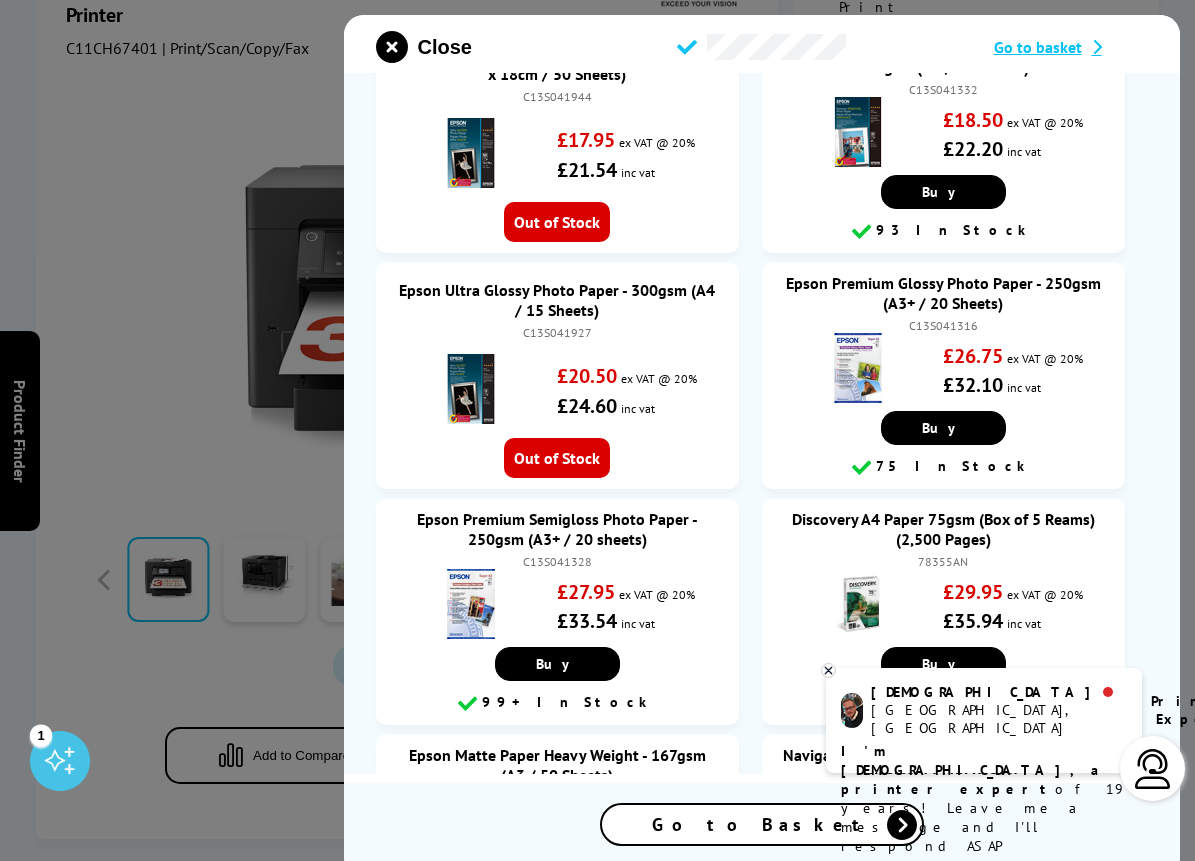 click on "Go to Basket" at bounding box center (762, 824) 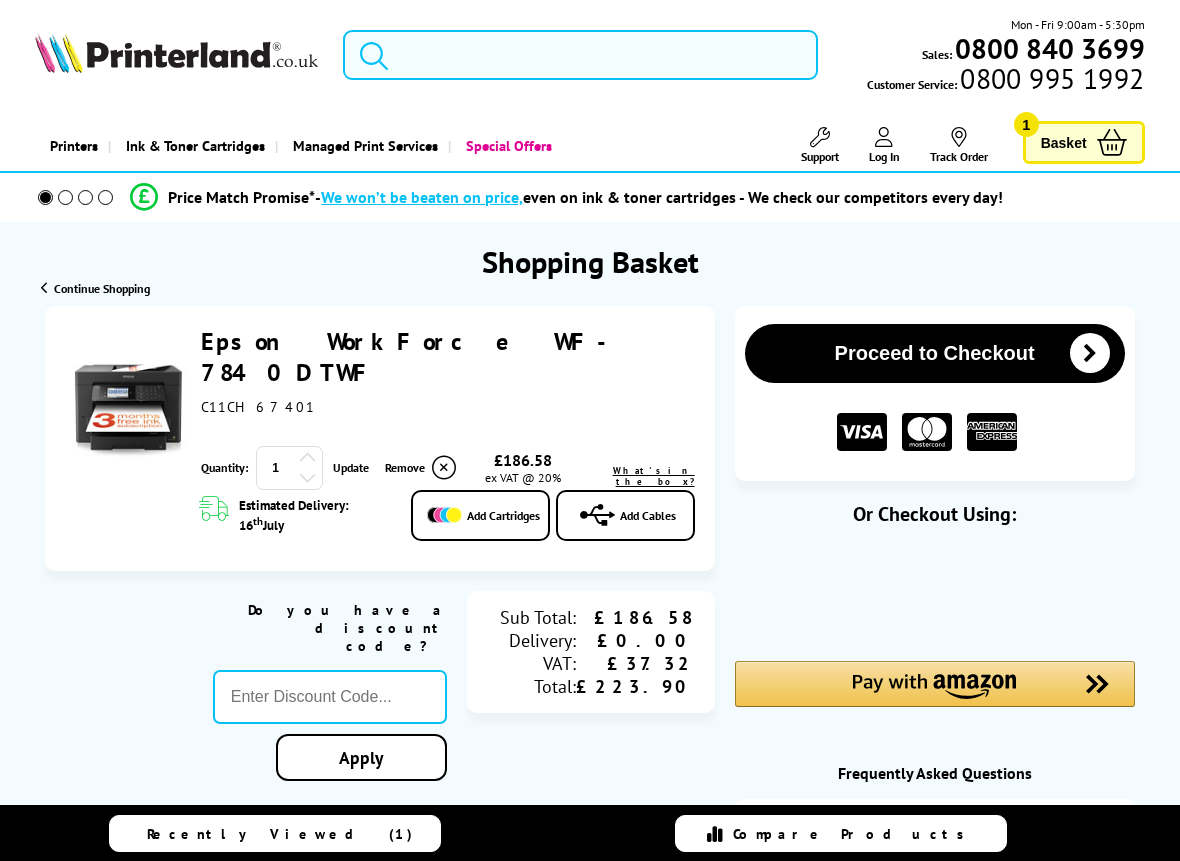 scroll, scrollTop: 0, scrollLeft: 0, axis: both 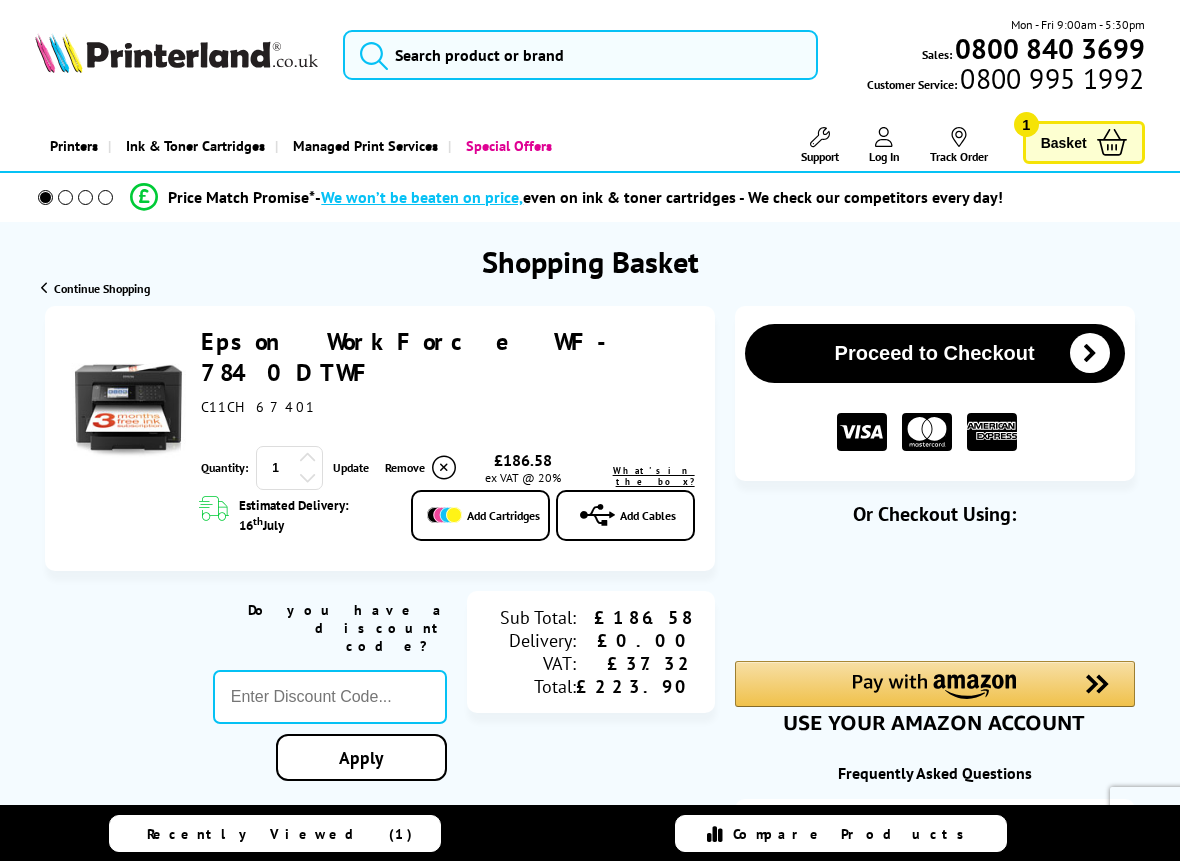 click on "Proceed to Checkout" at bounding box center (935, 353) 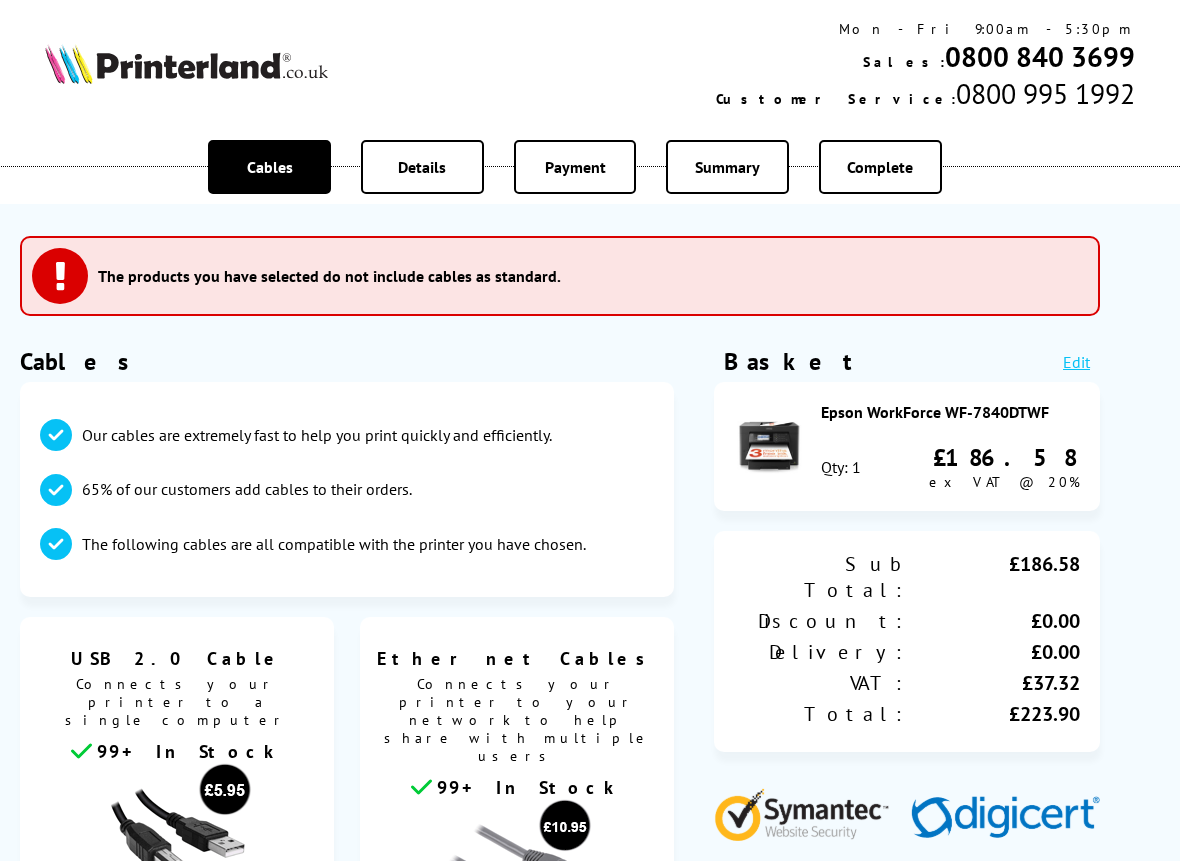 scroll, scrollTop: 0, scrollLeft: 0, axis: both 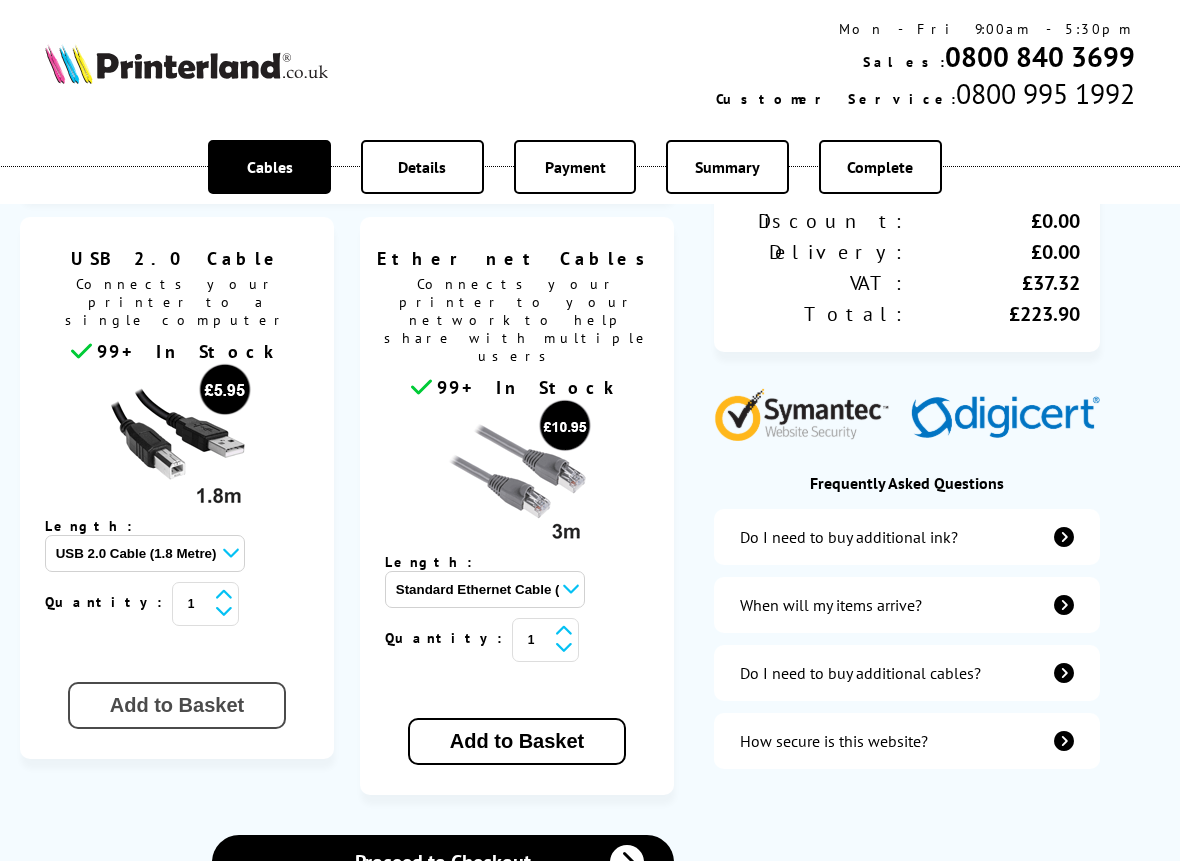 click on "Add to Basket" at bounding box center (177, 705) 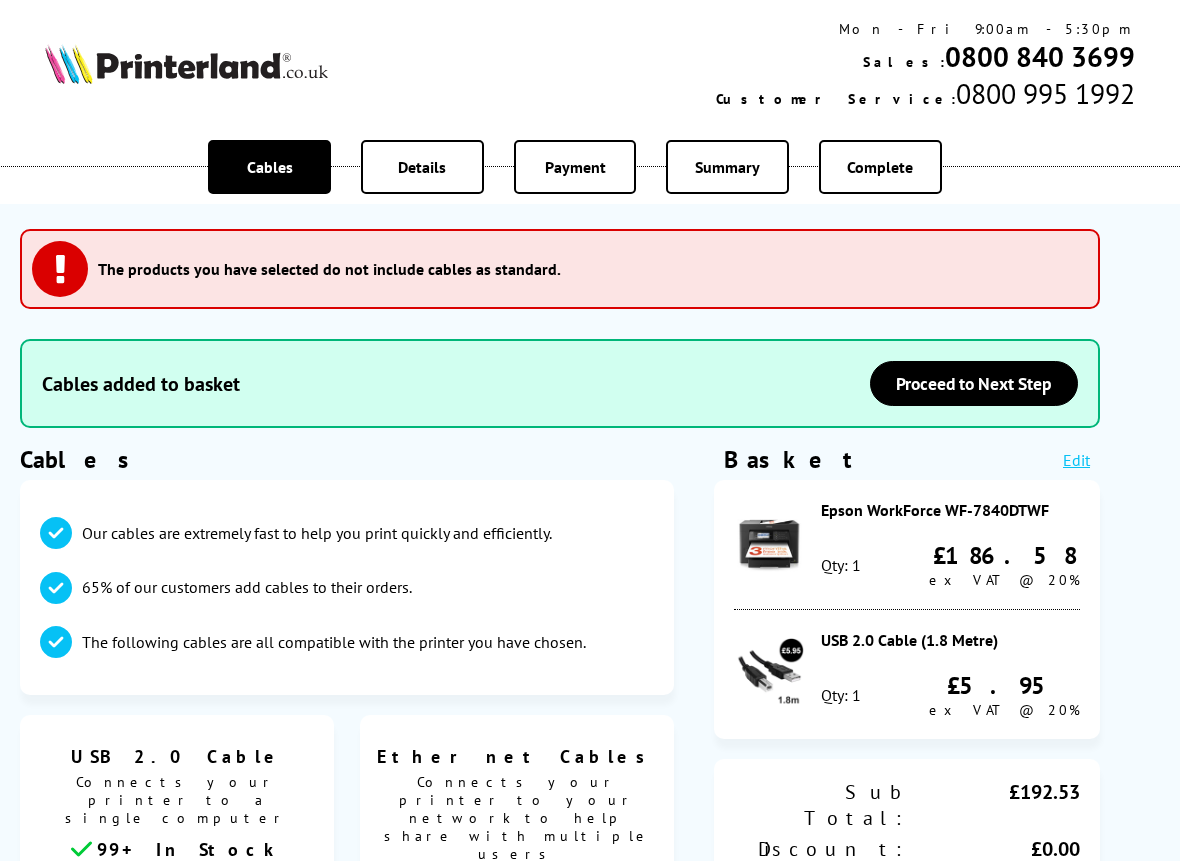 scroll, scrollTop: 0, scrollLeft: 0, axis: both 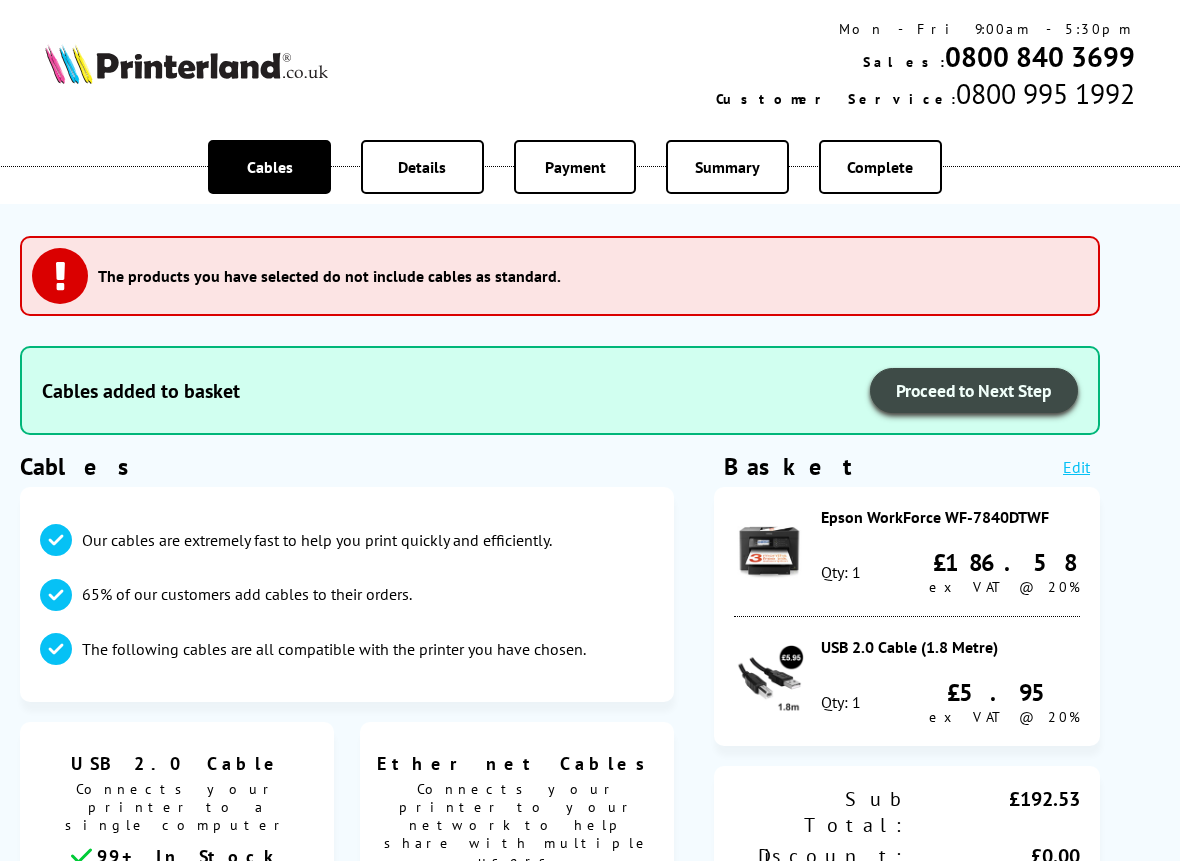 click on "Proceed to Next Step" at bounding box center [974, 390] 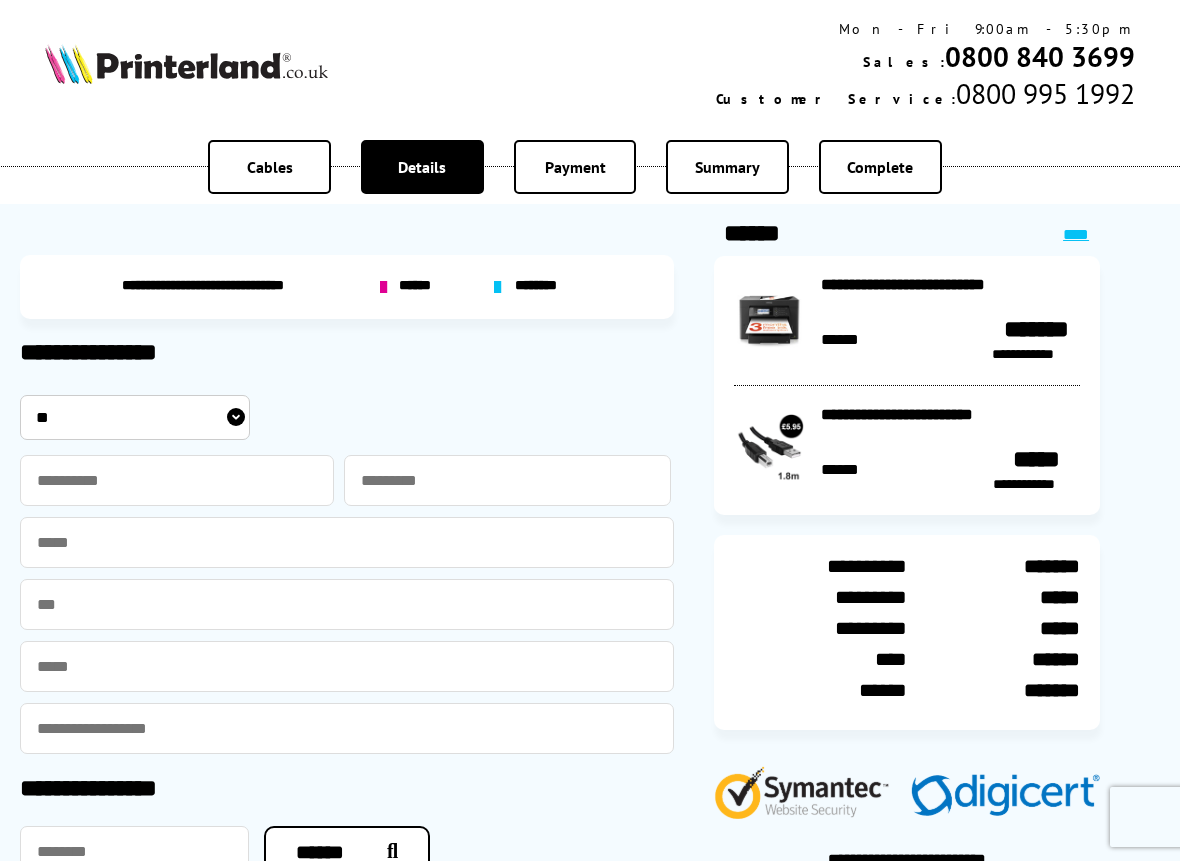 scroll, scrollTop: 0, scrollLeft: 0, axis: both 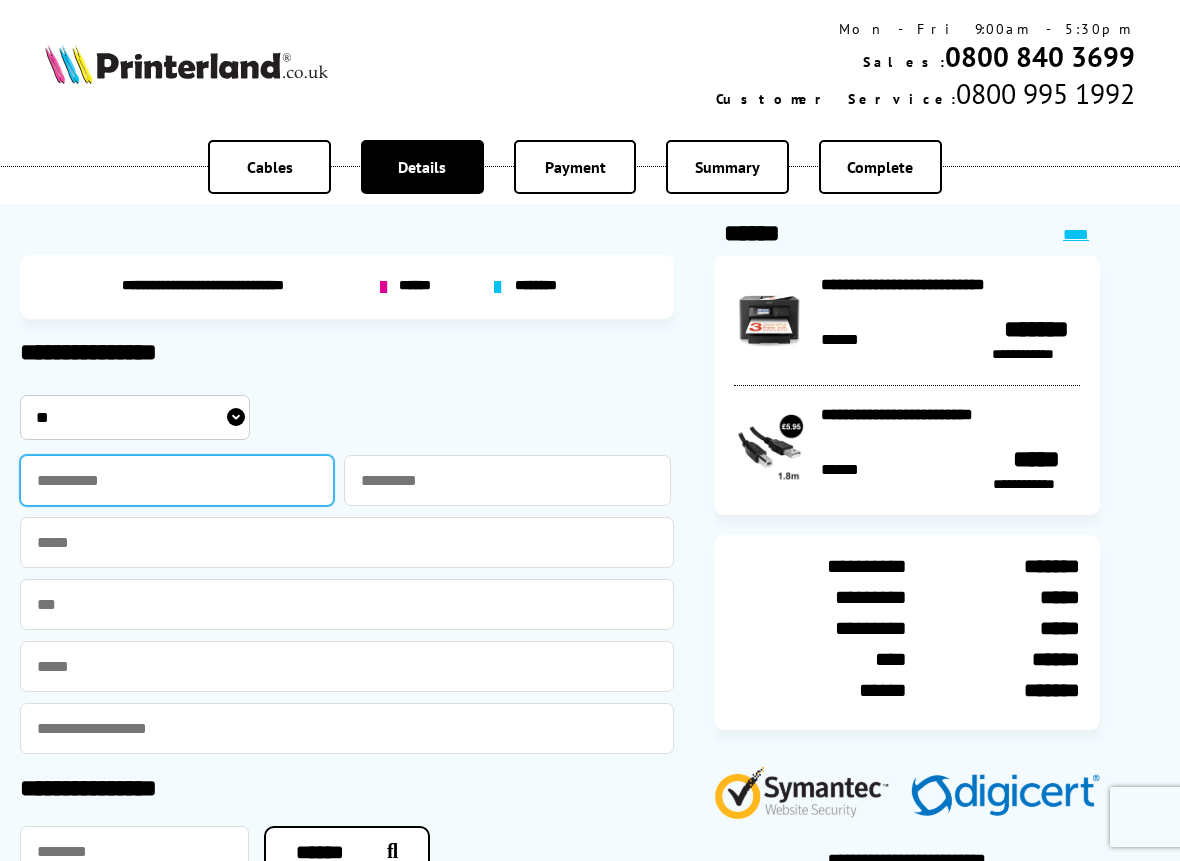 click at bounding box center [177, 480] 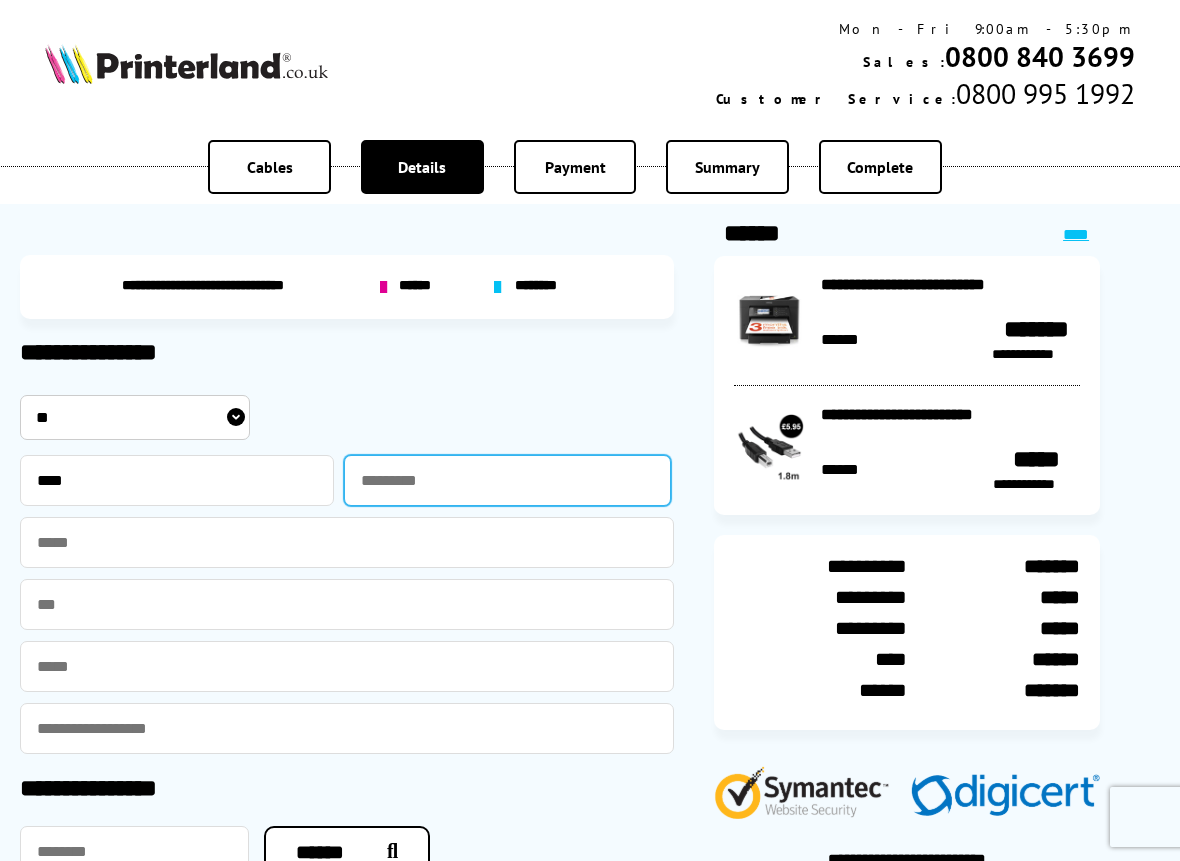click at bounding box center [507, 480] 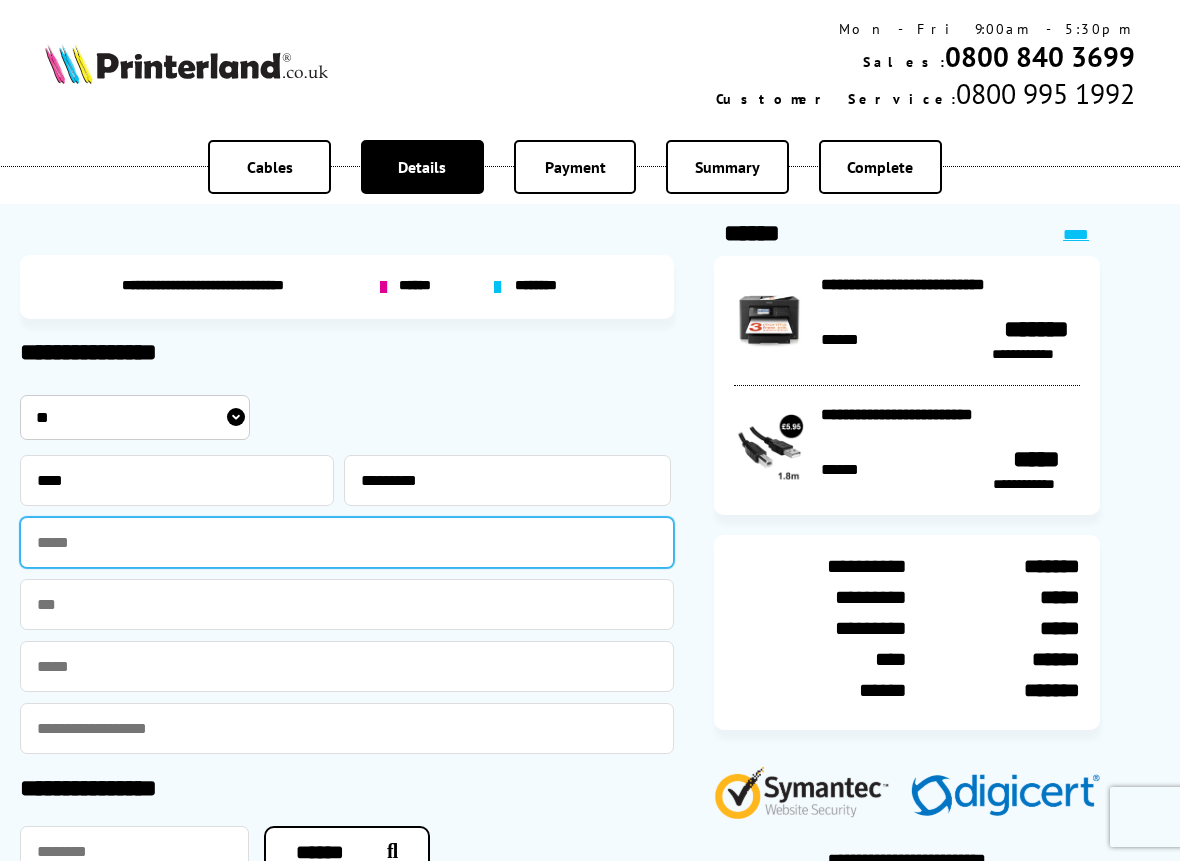 click at bounding box center [347, 542] 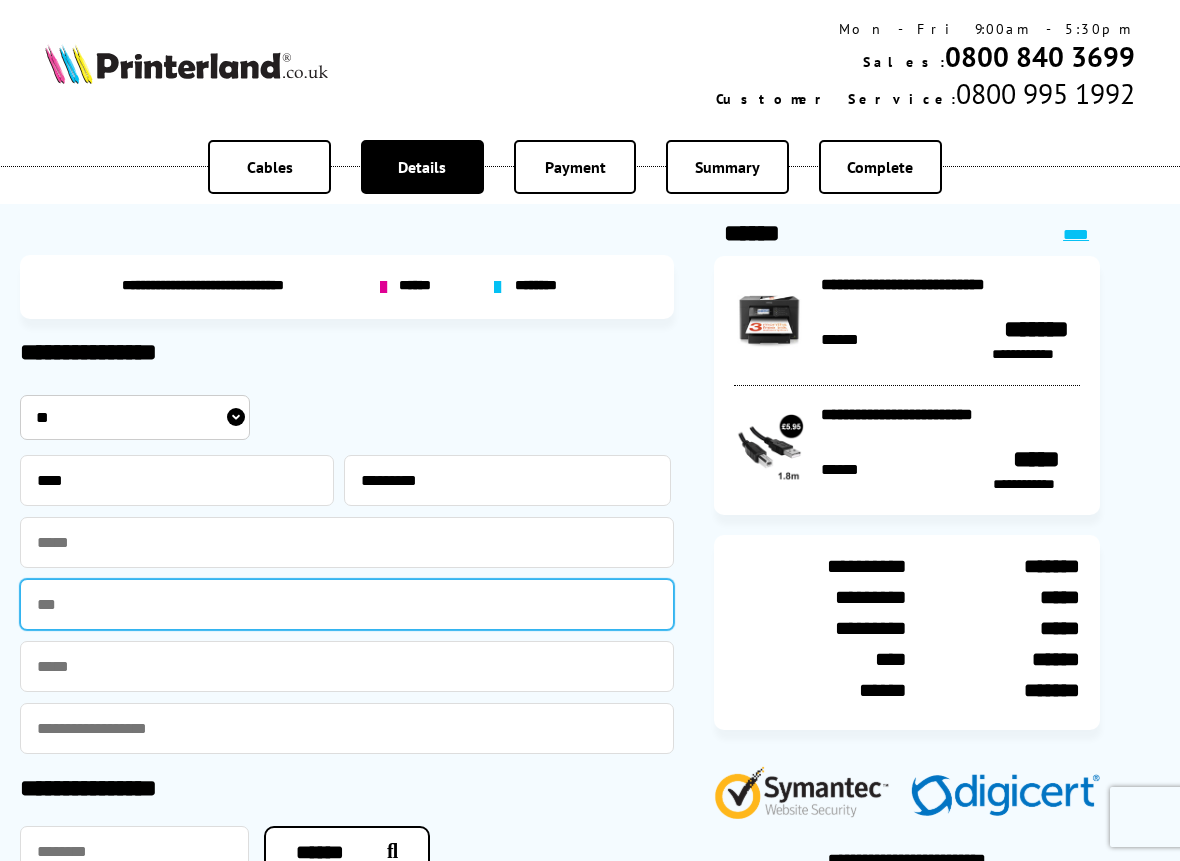 click at bounding box center [347, 604] 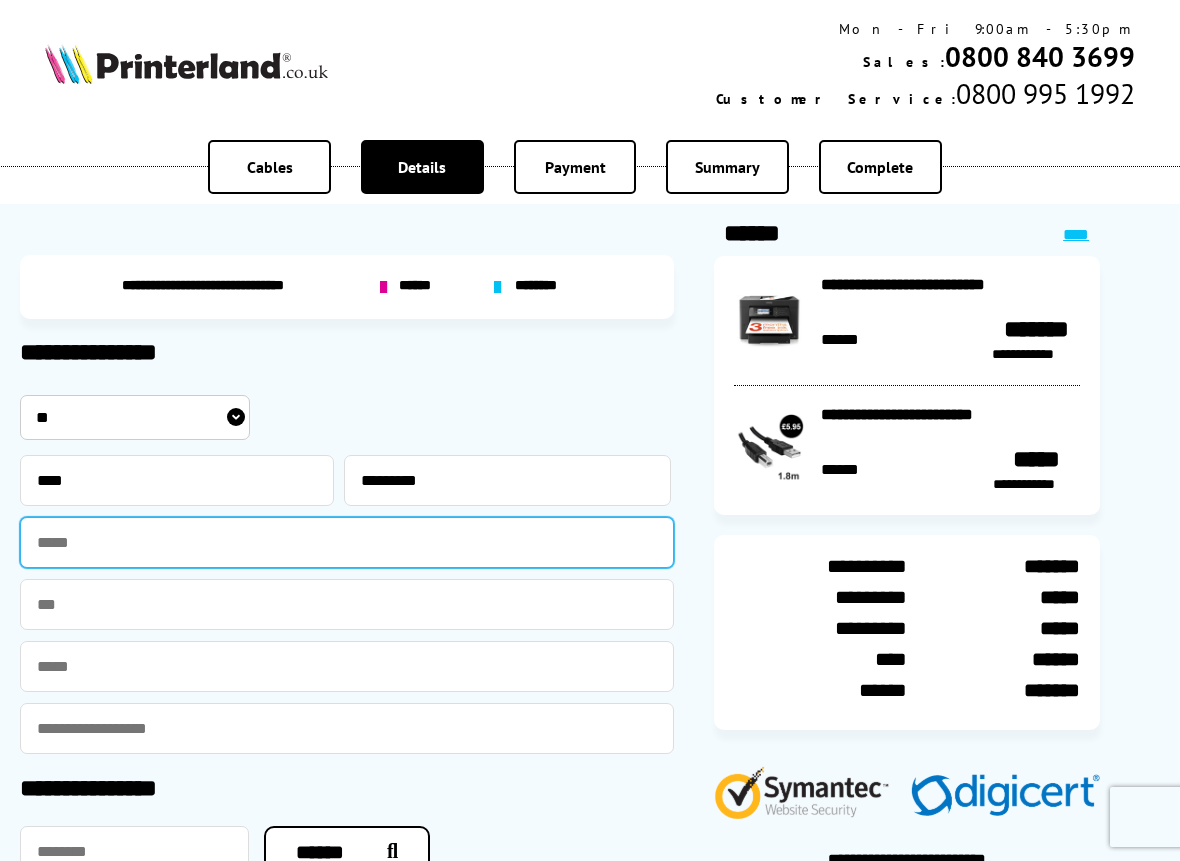 click at bounding box center [347, 542] 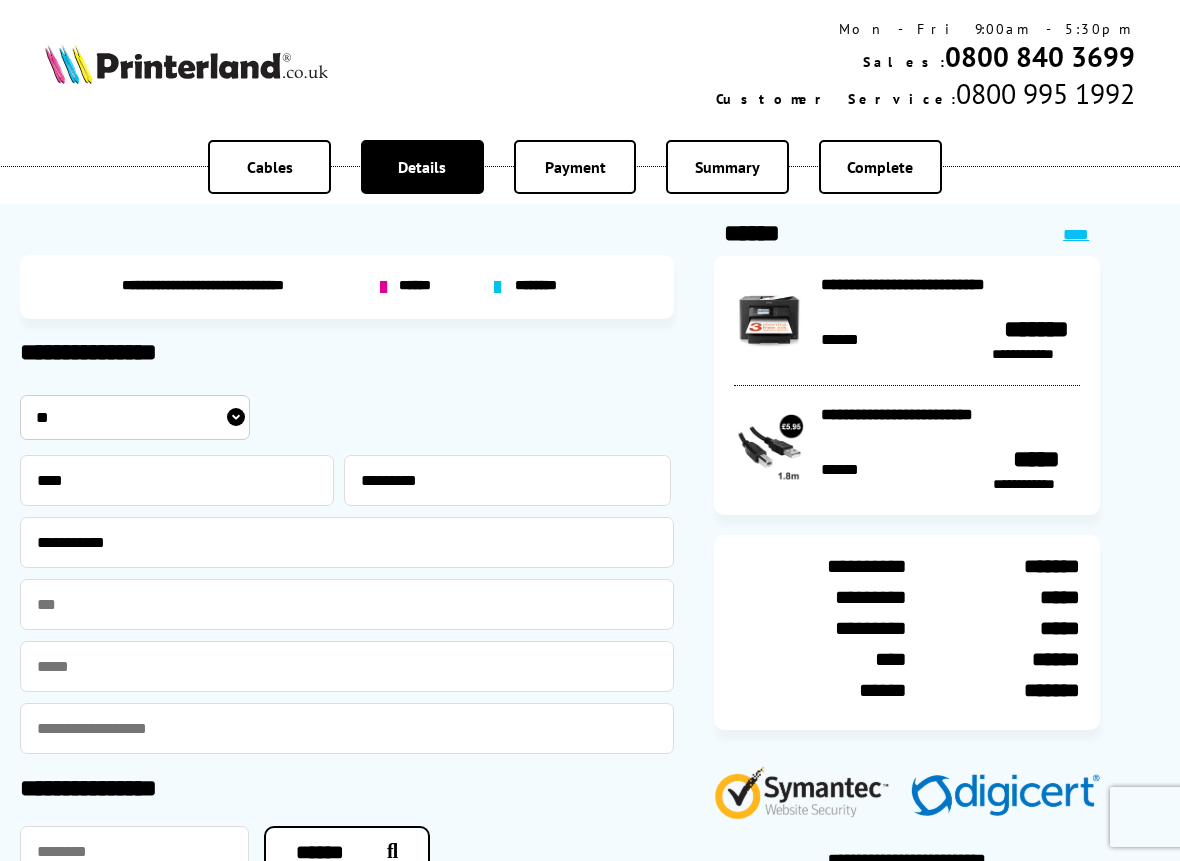 click at bounding box center (347, 666) 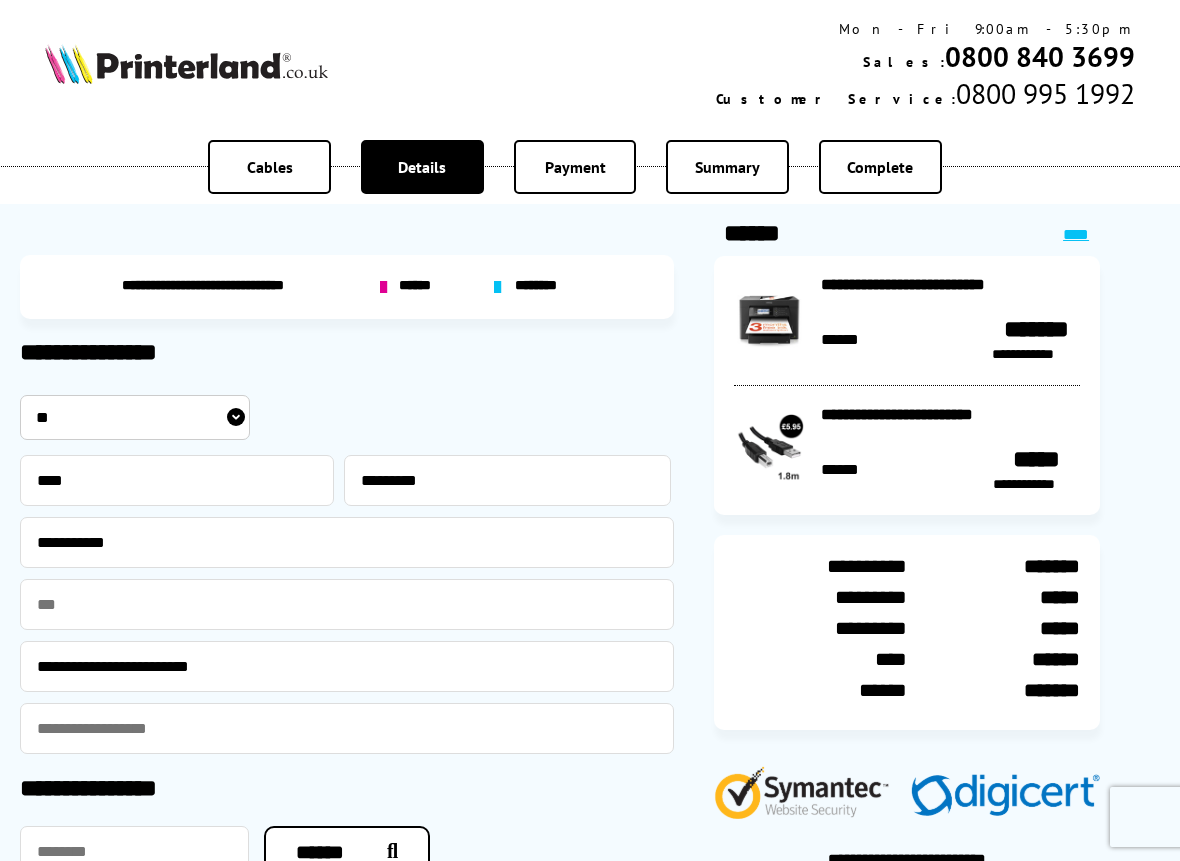 click at bounding box center [347, 728] 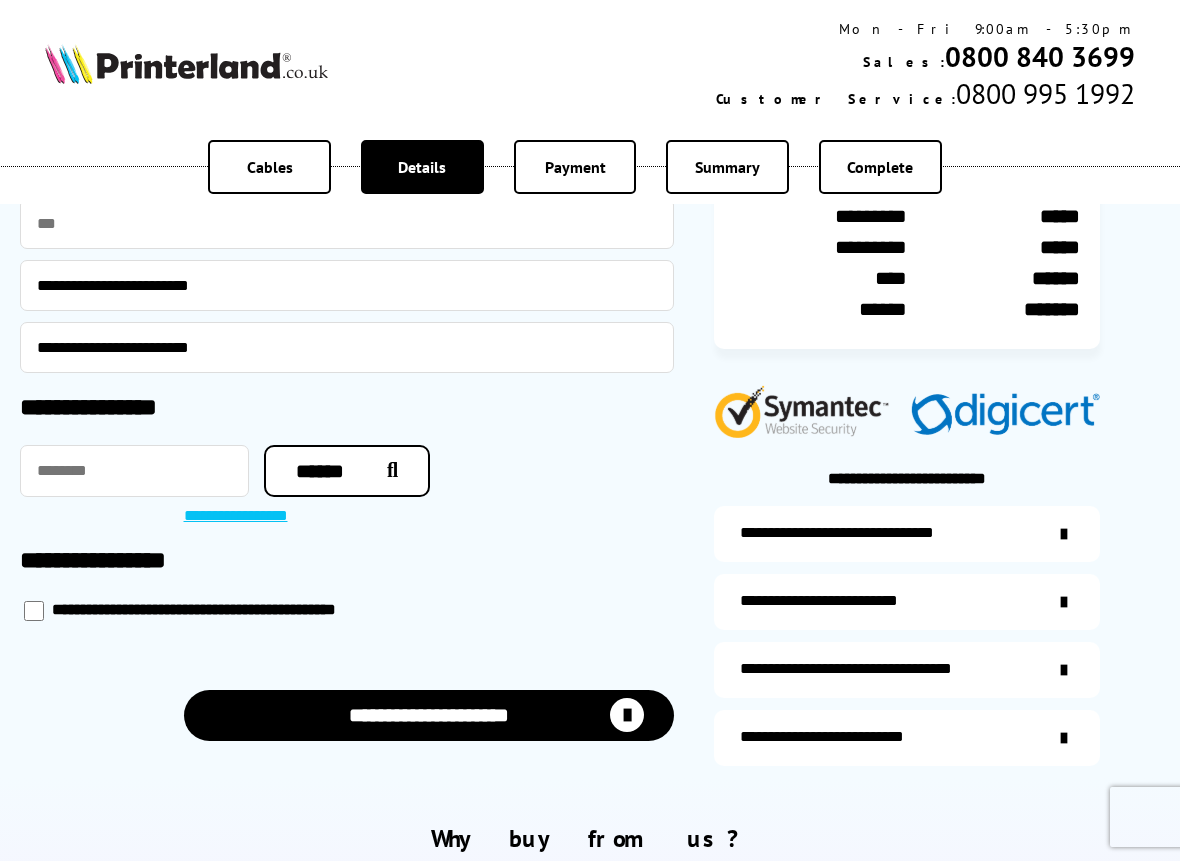 scroll, scrollTop: 400, scrollLeft: 0, axis: vertical 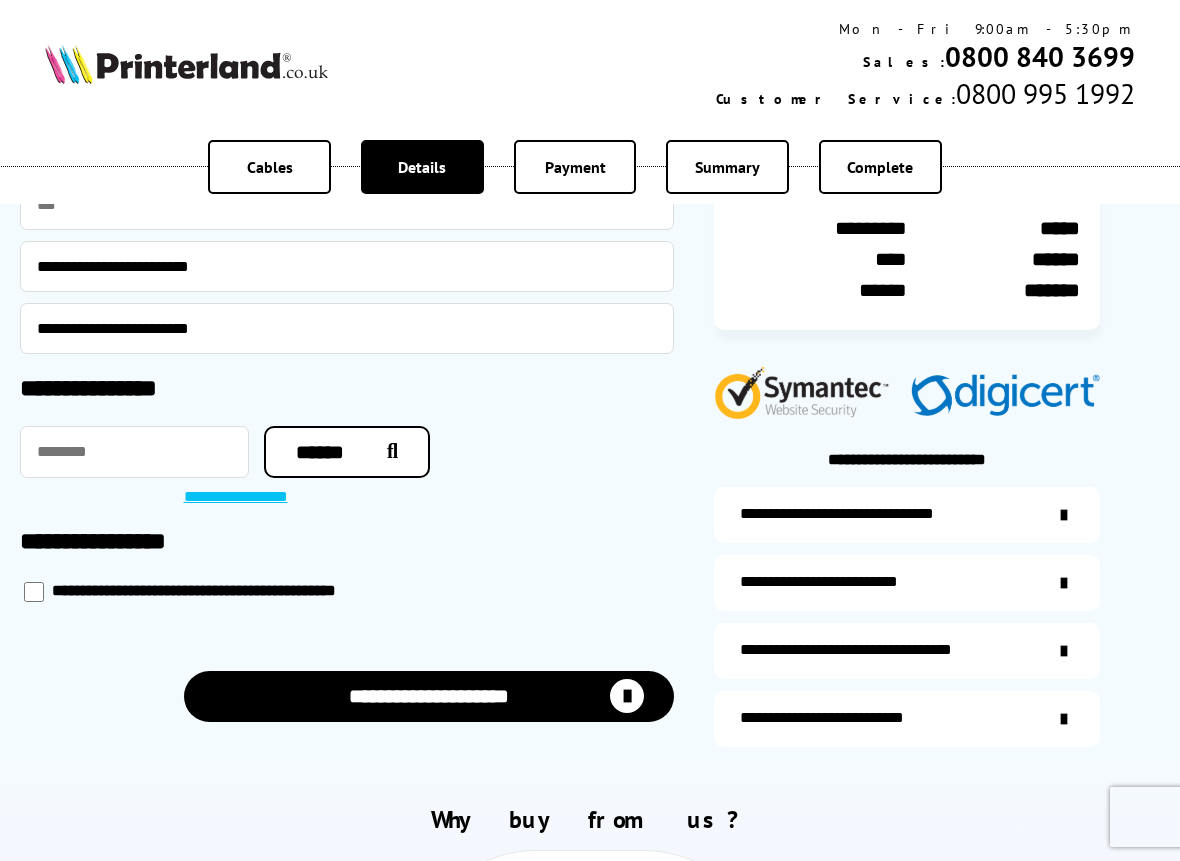 type on "**********" 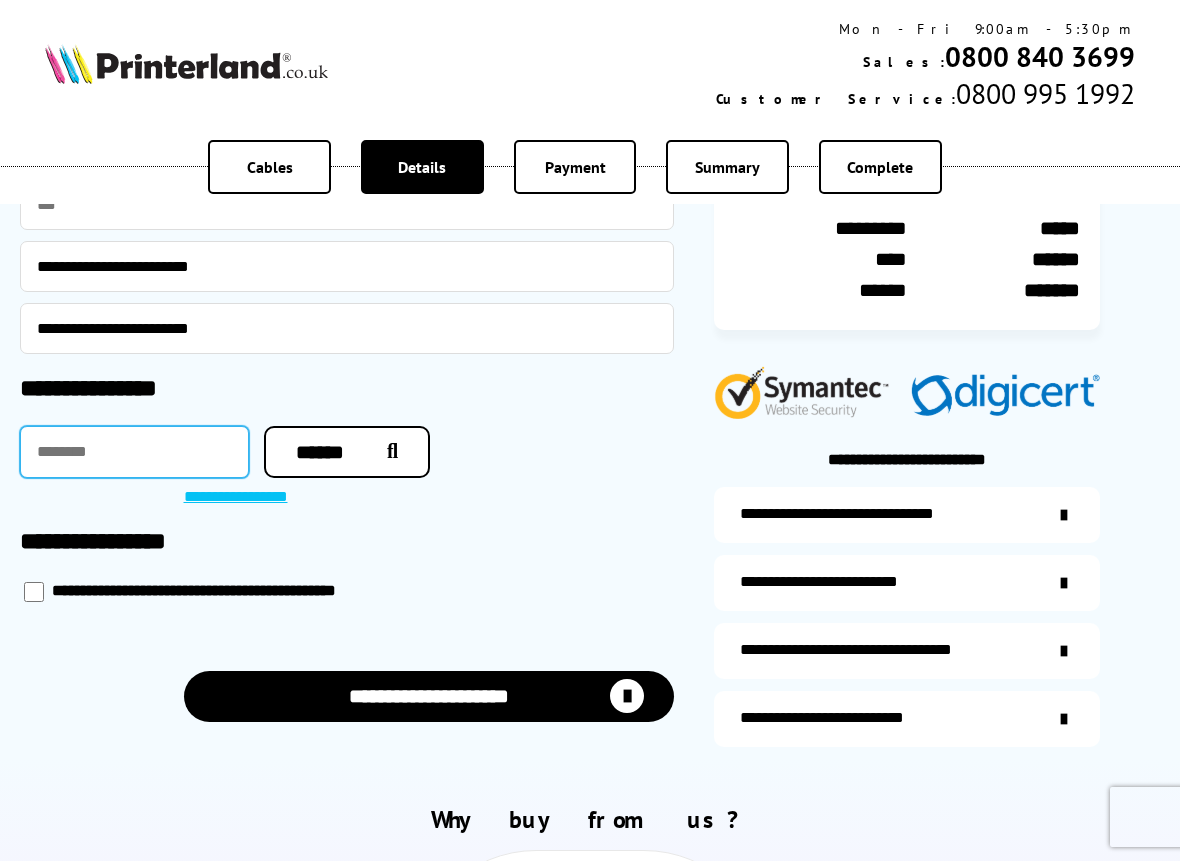 click at bounding box center [134, 452] 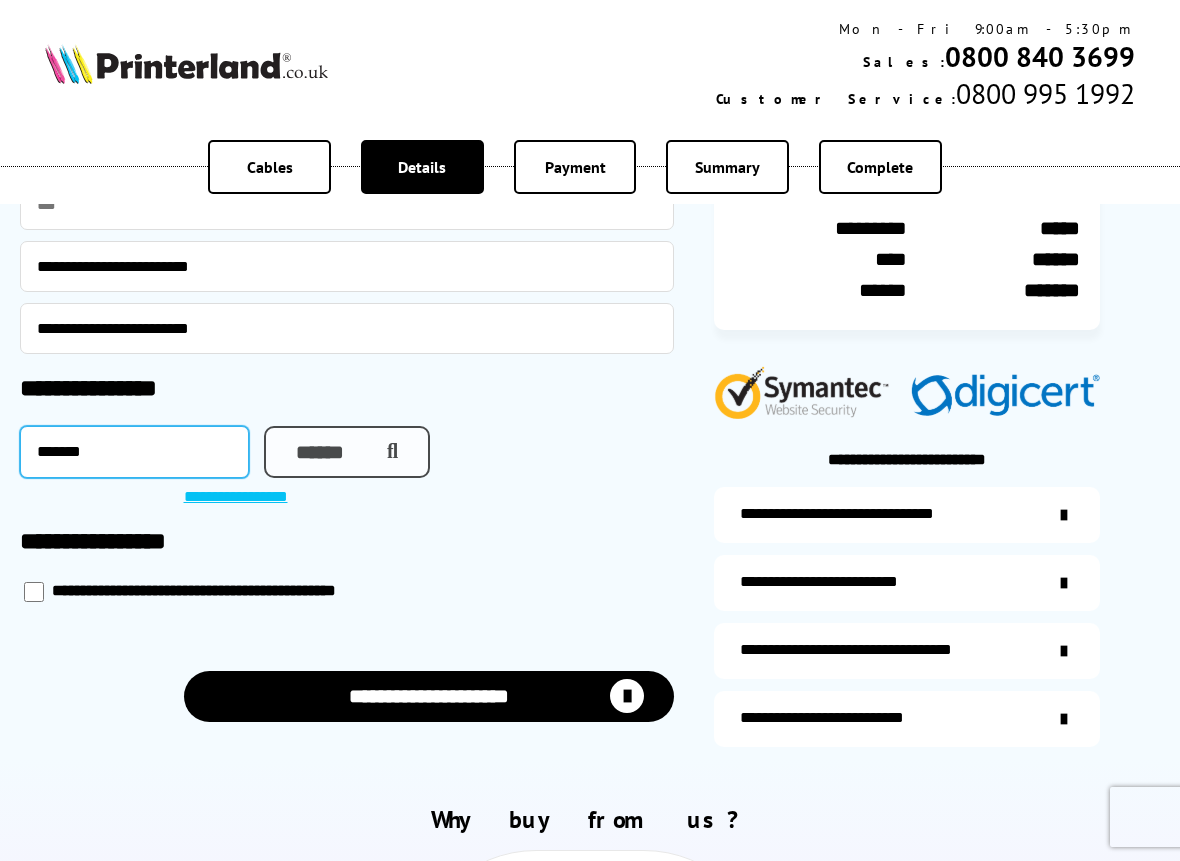type on "*******" 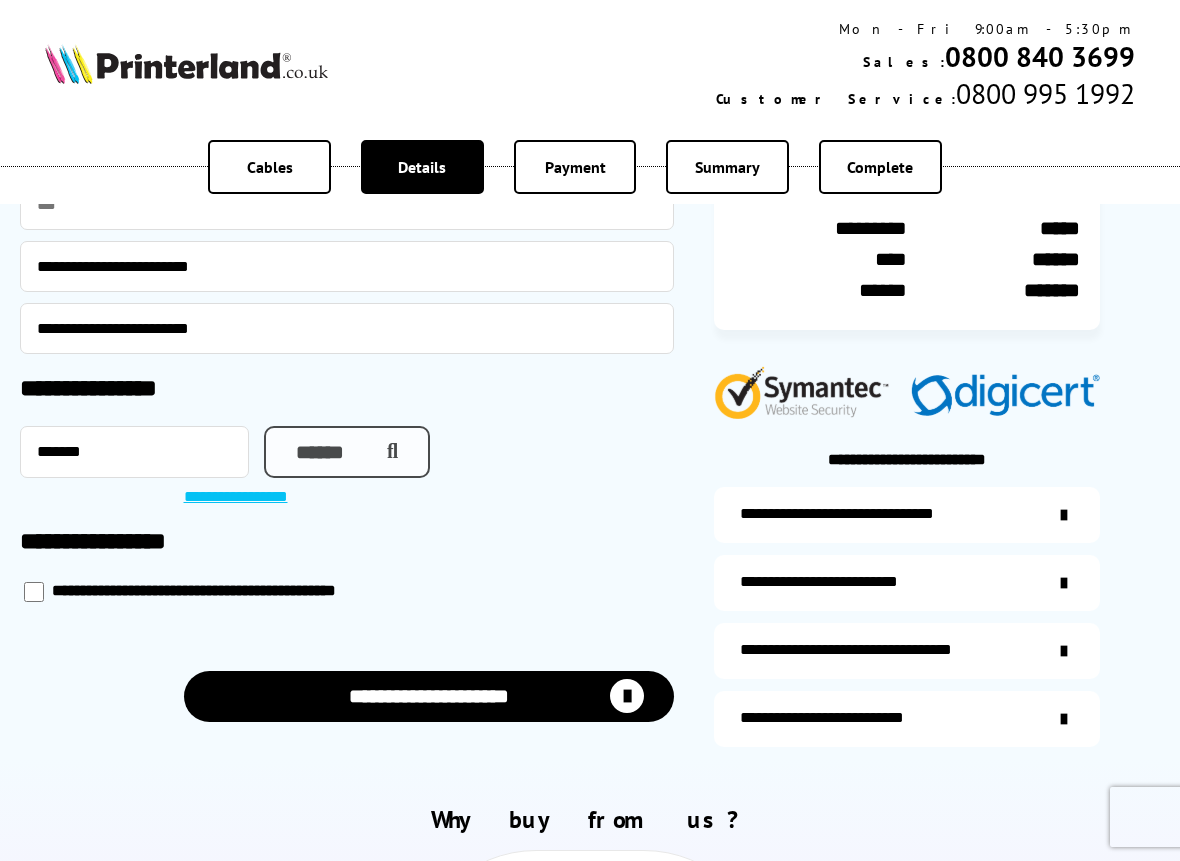 click on "******" at bounding box center [347, 452] 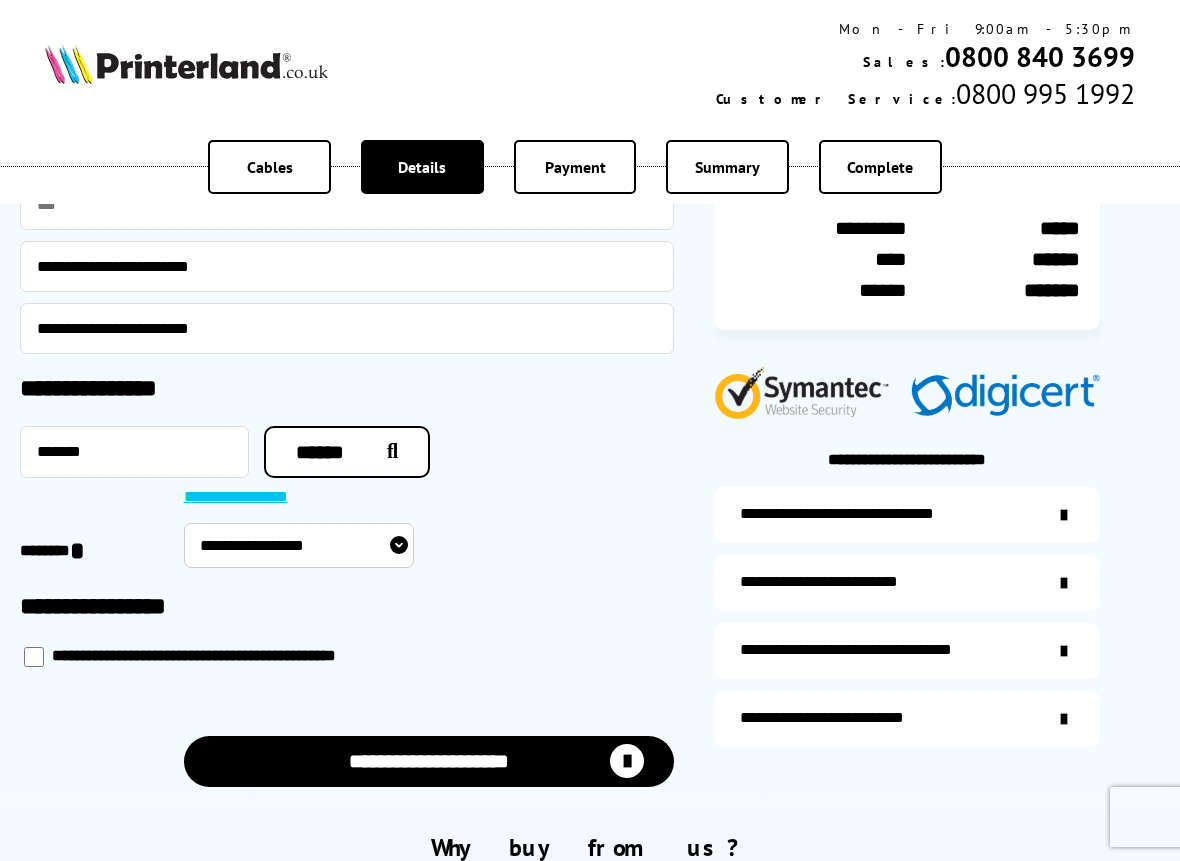 click on "**********" at bounding box center [299, 545] 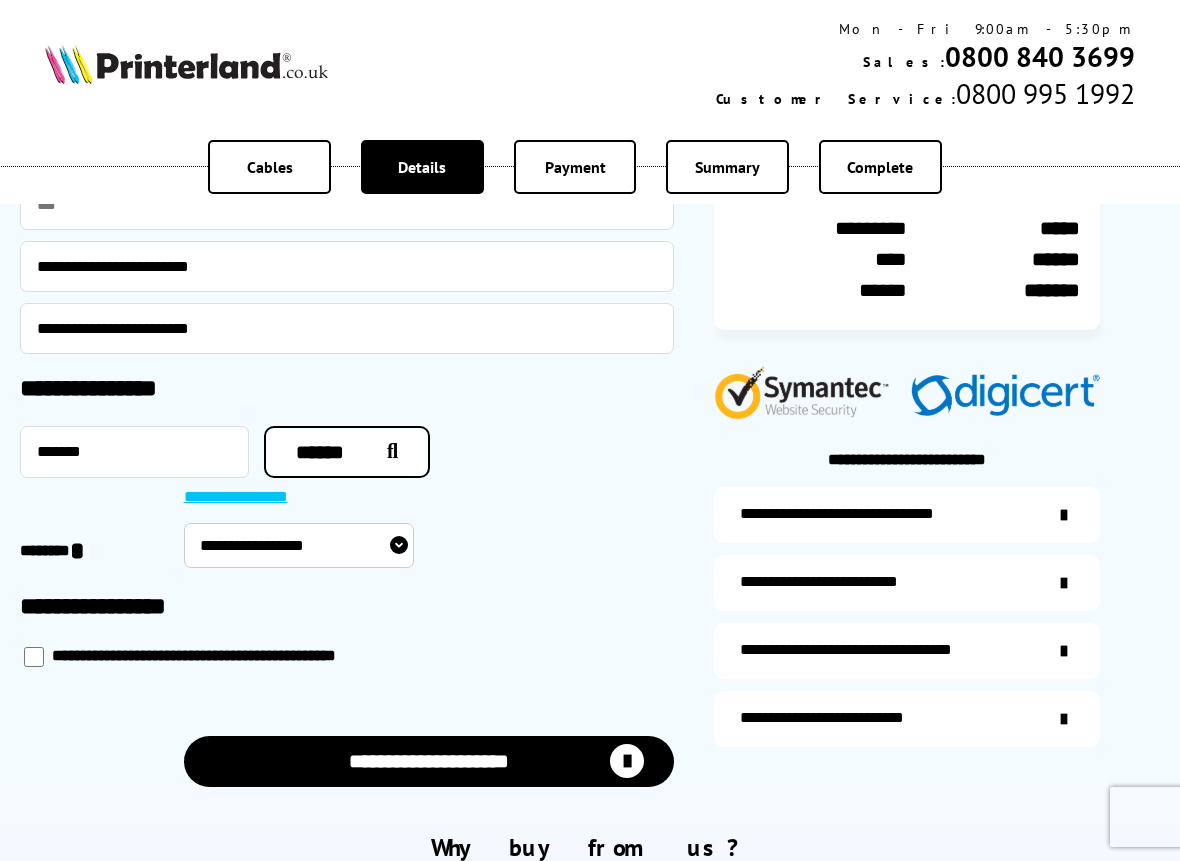 select on "**********" 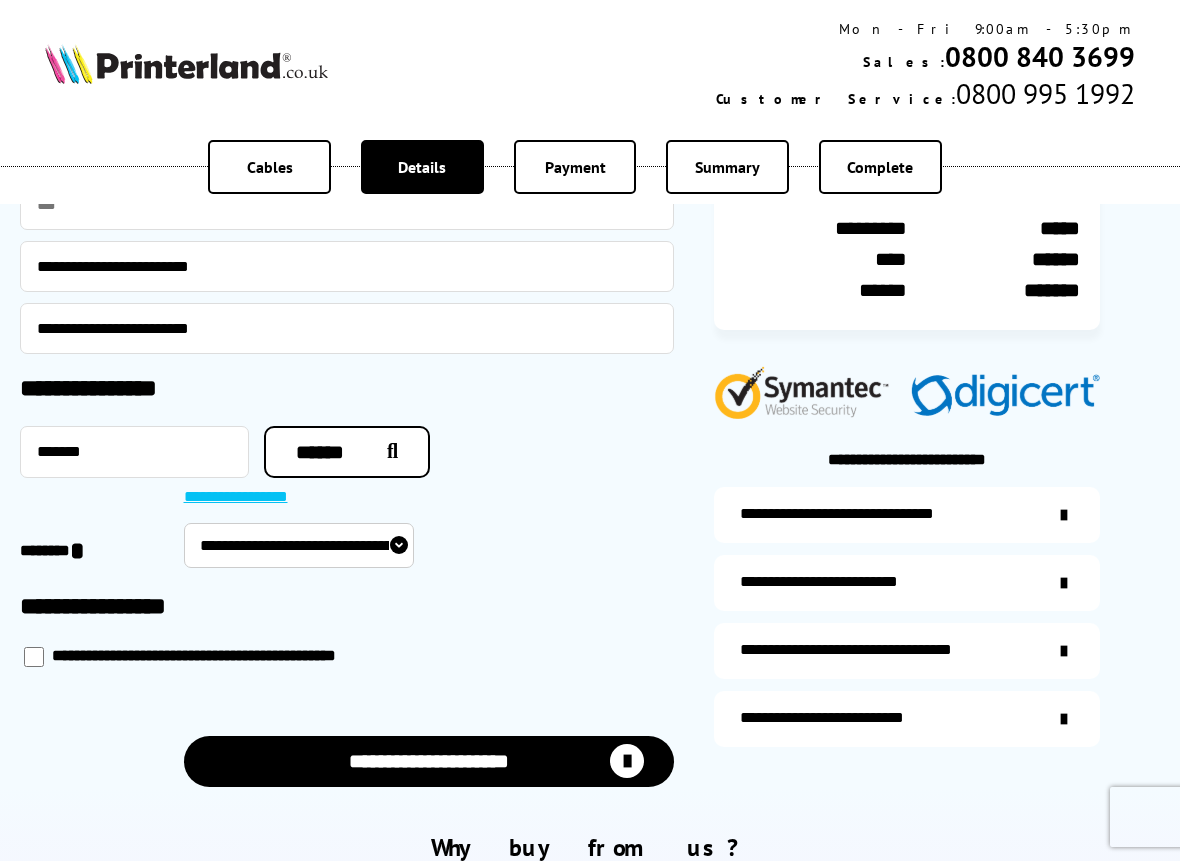 click on "**********" at bounding box center (299, 545) 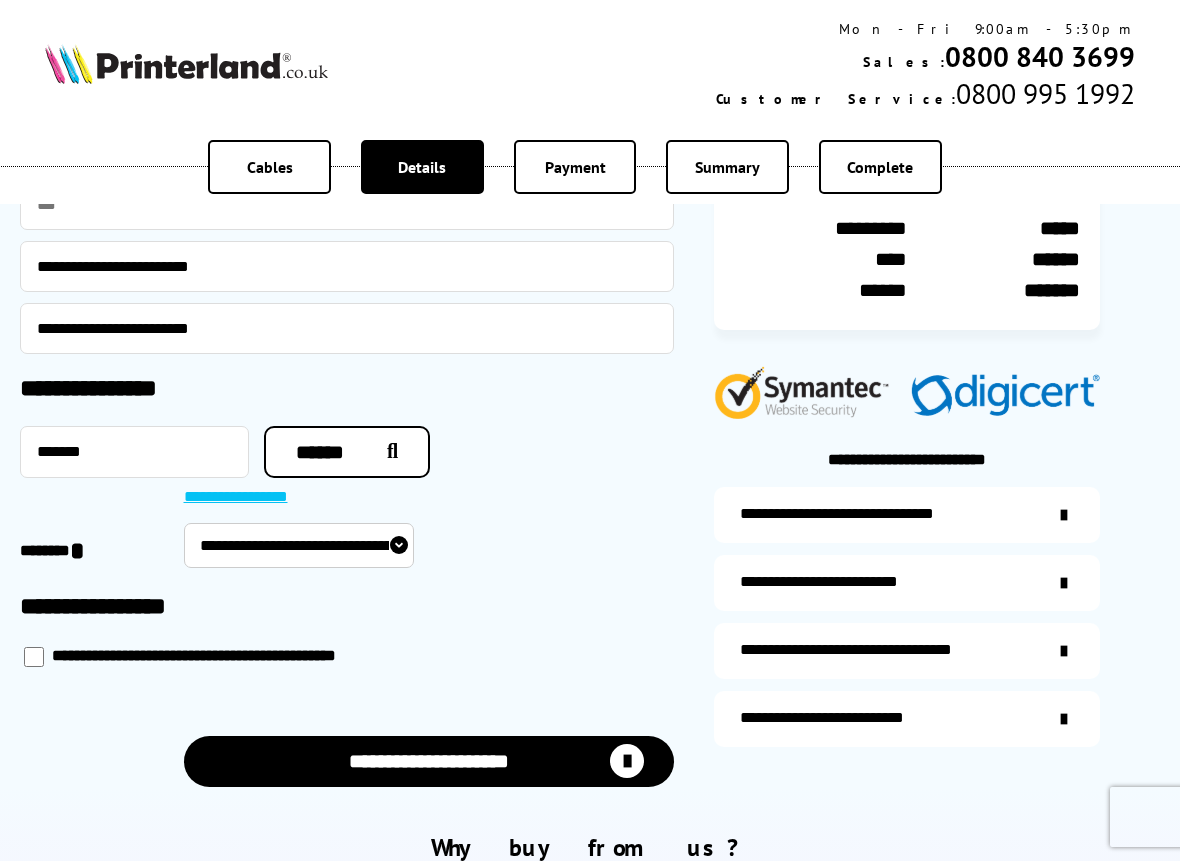 type on "********" 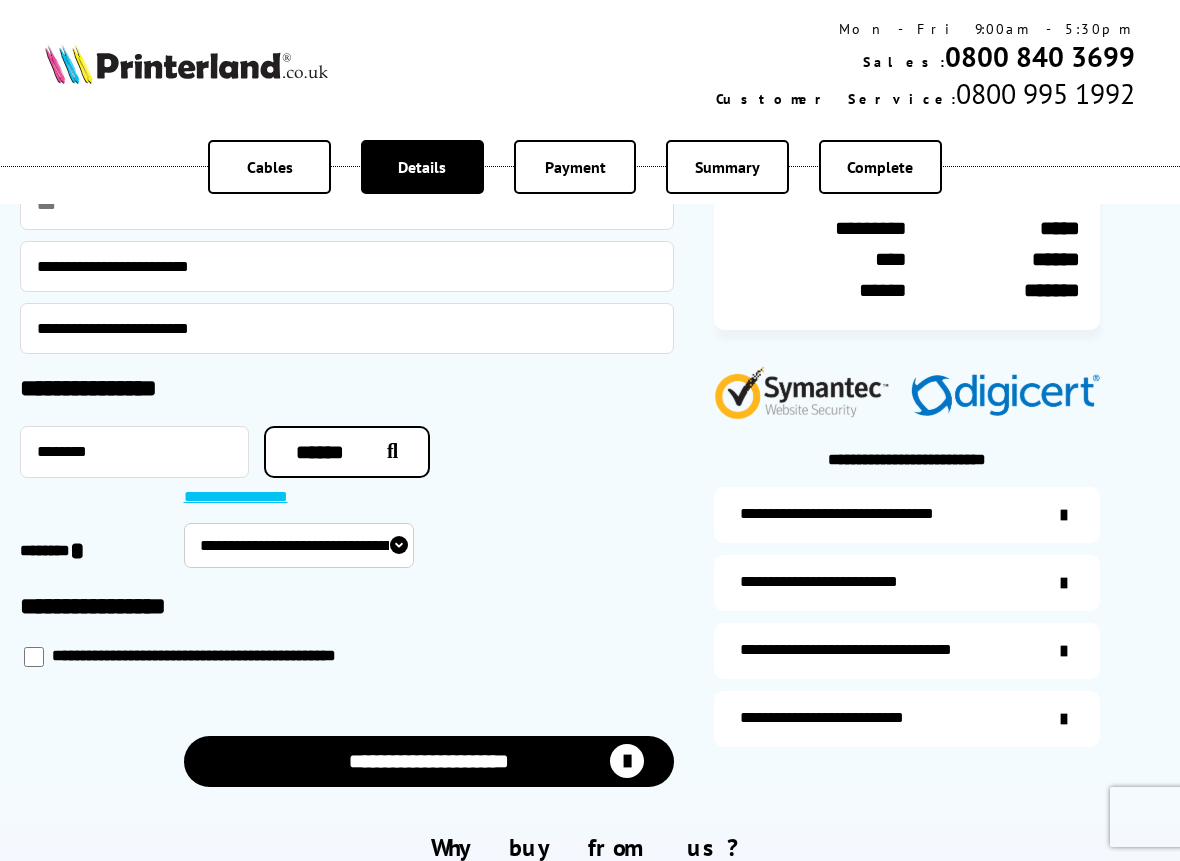 select on "**********" 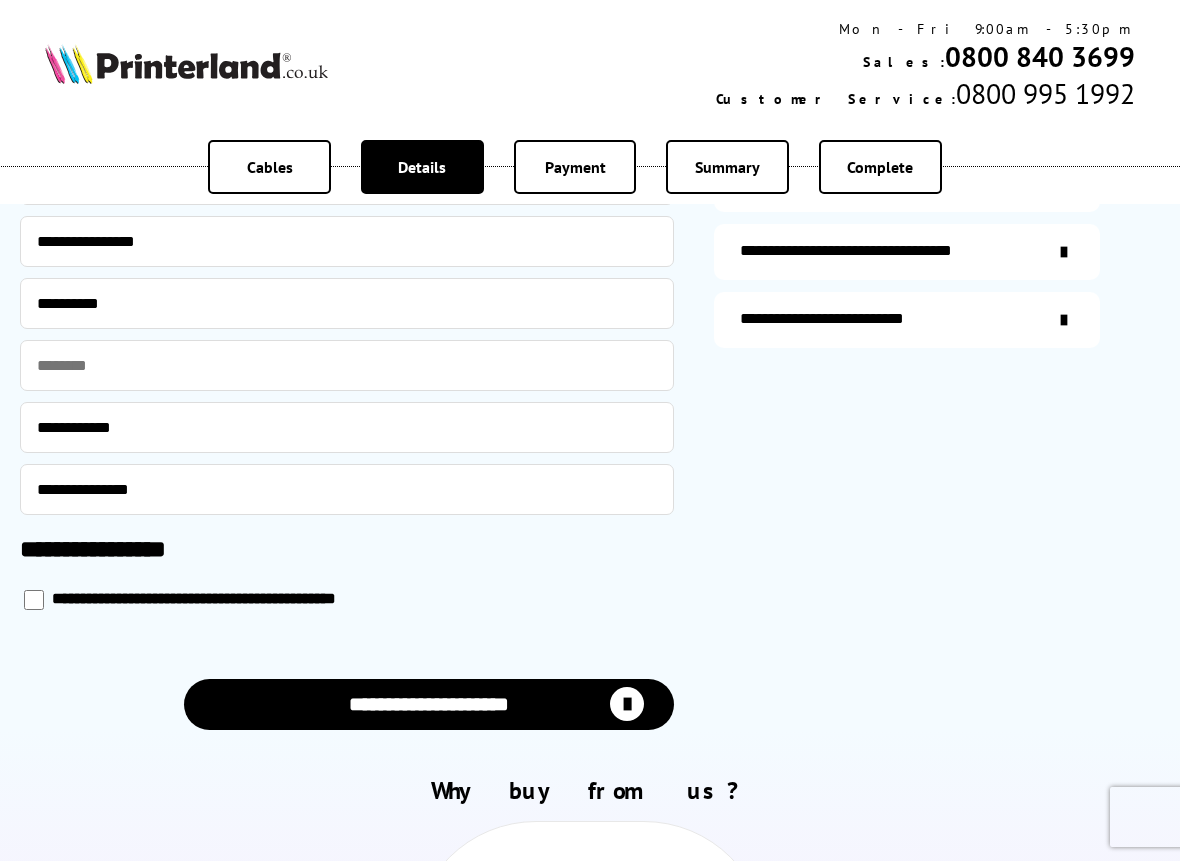 scroll, scrollTop: 800, scrollLeft: 0, axis: vertical 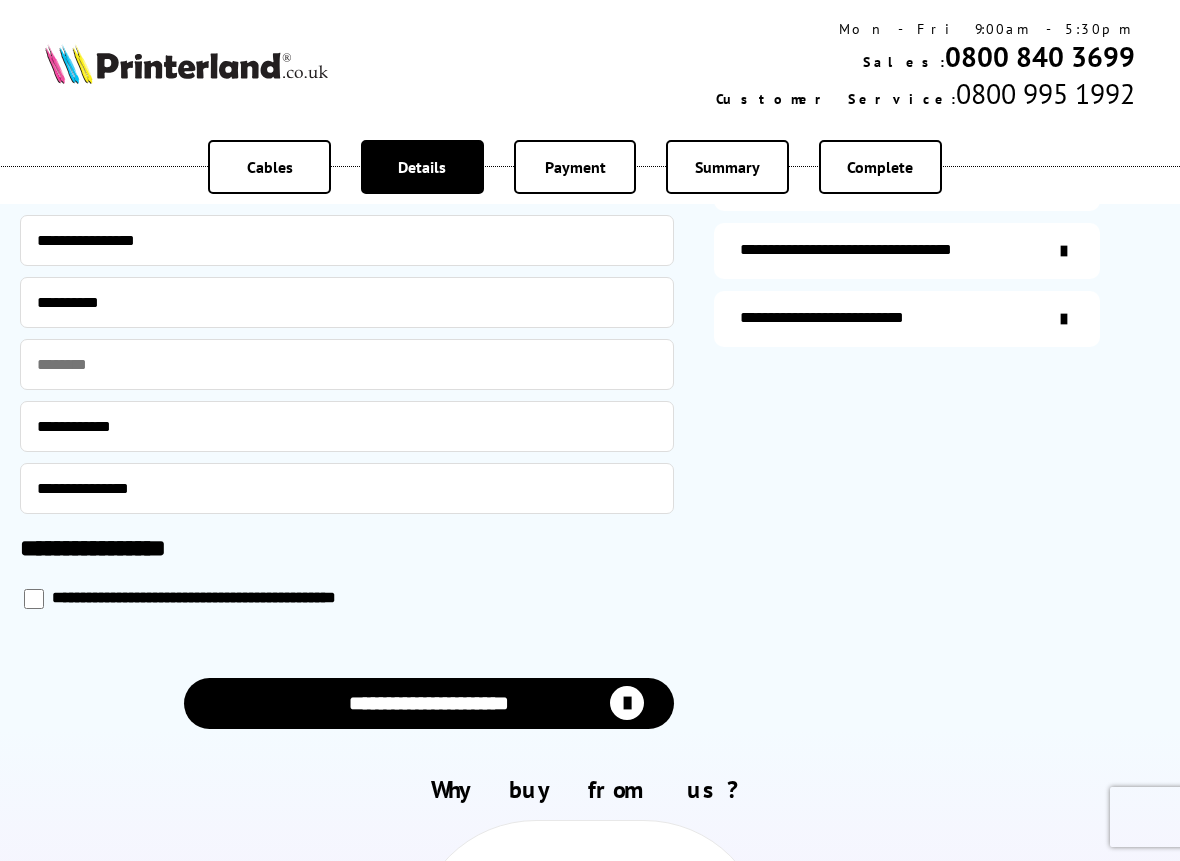 click on "**********" at bounding box center (429, 703) 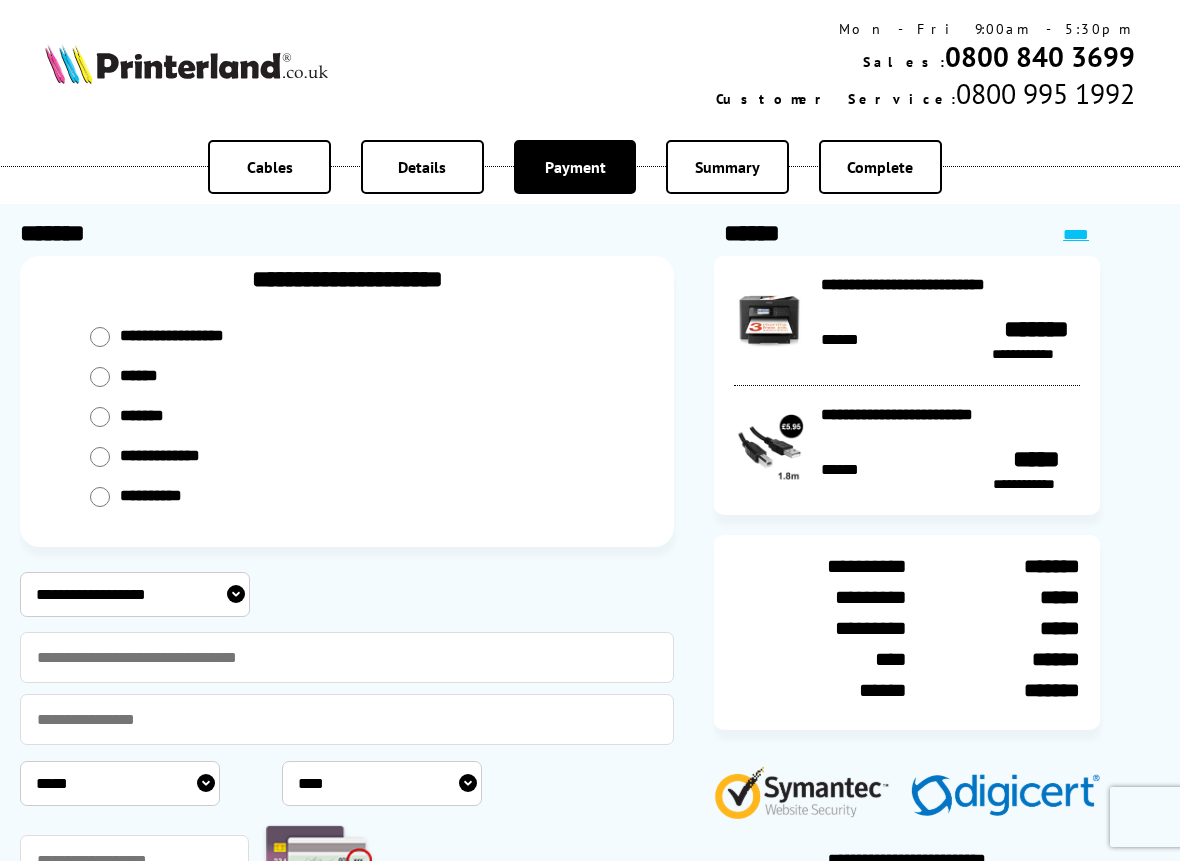 scroll, scrollTop: 0, scrollLeft: 0, axis: both 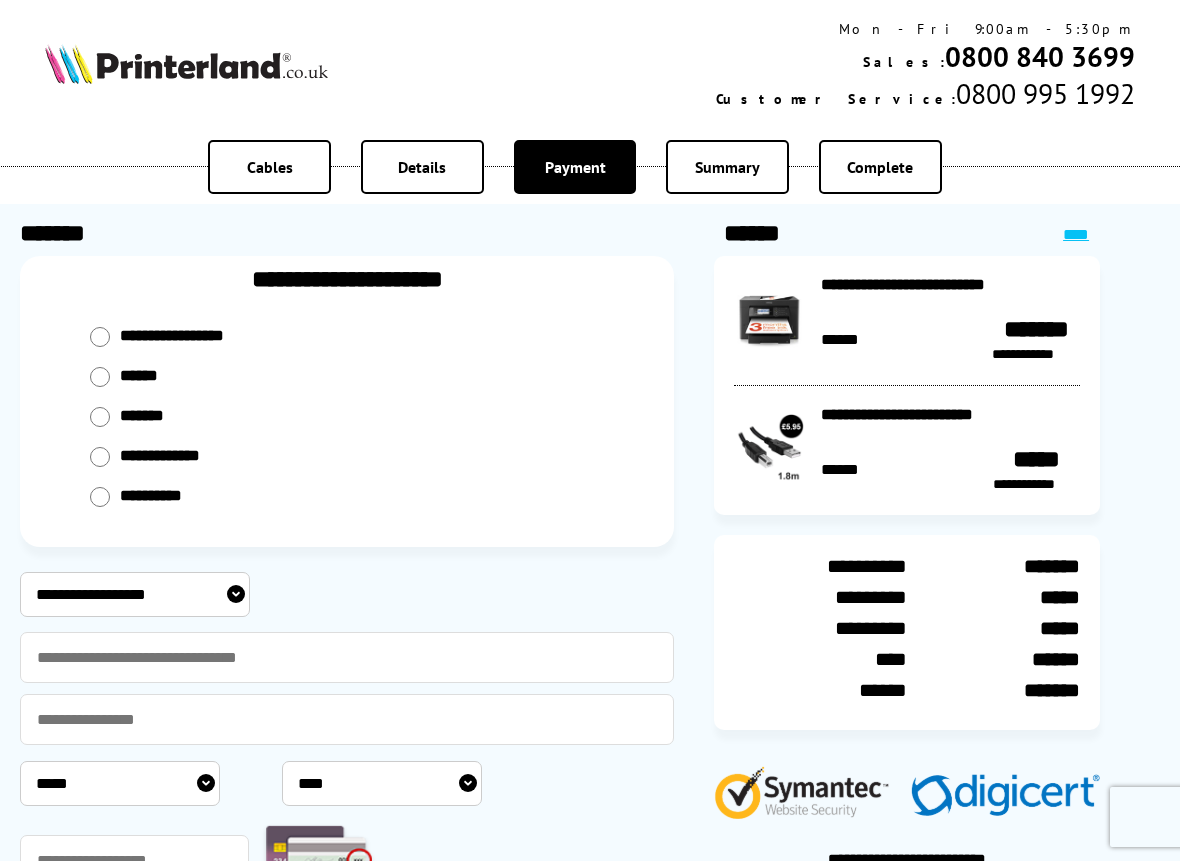 click on "**********" at bounding box center (135, 594) 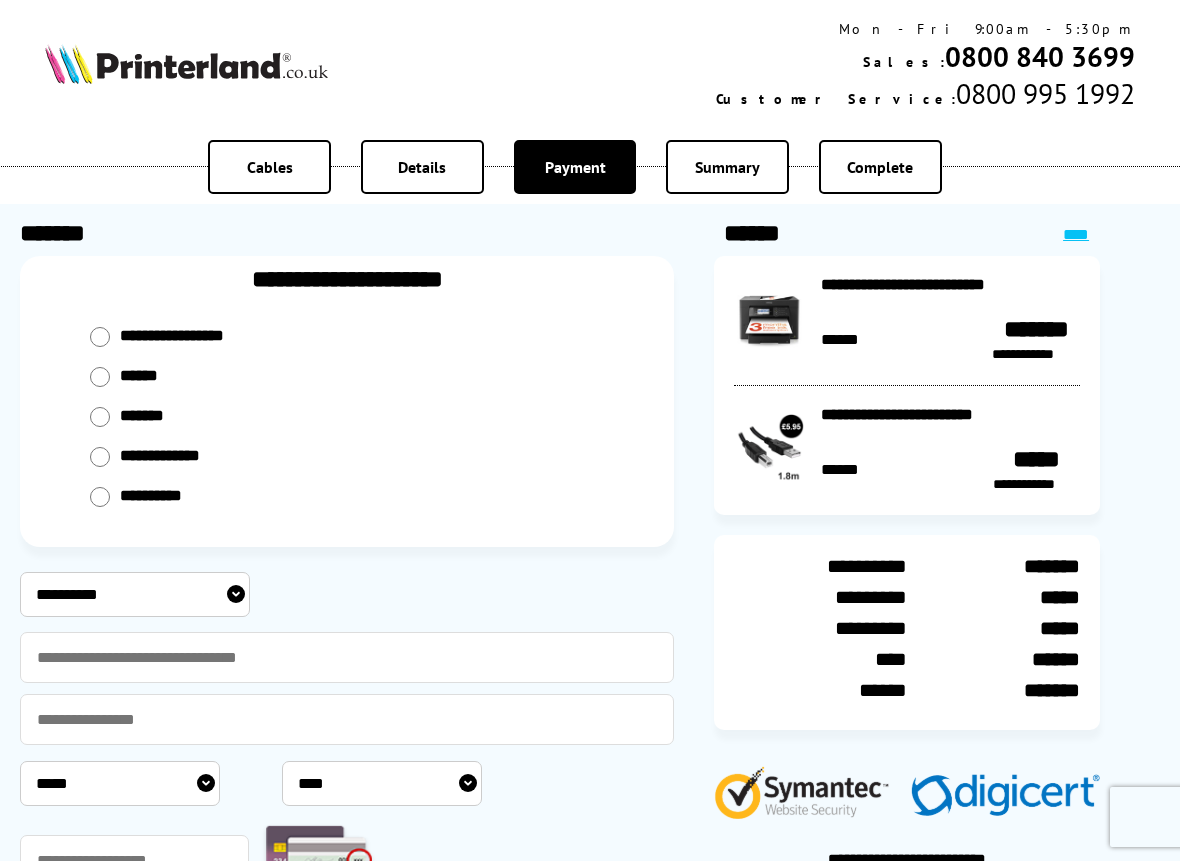 click on "**********" at bounding box center (135, 594) 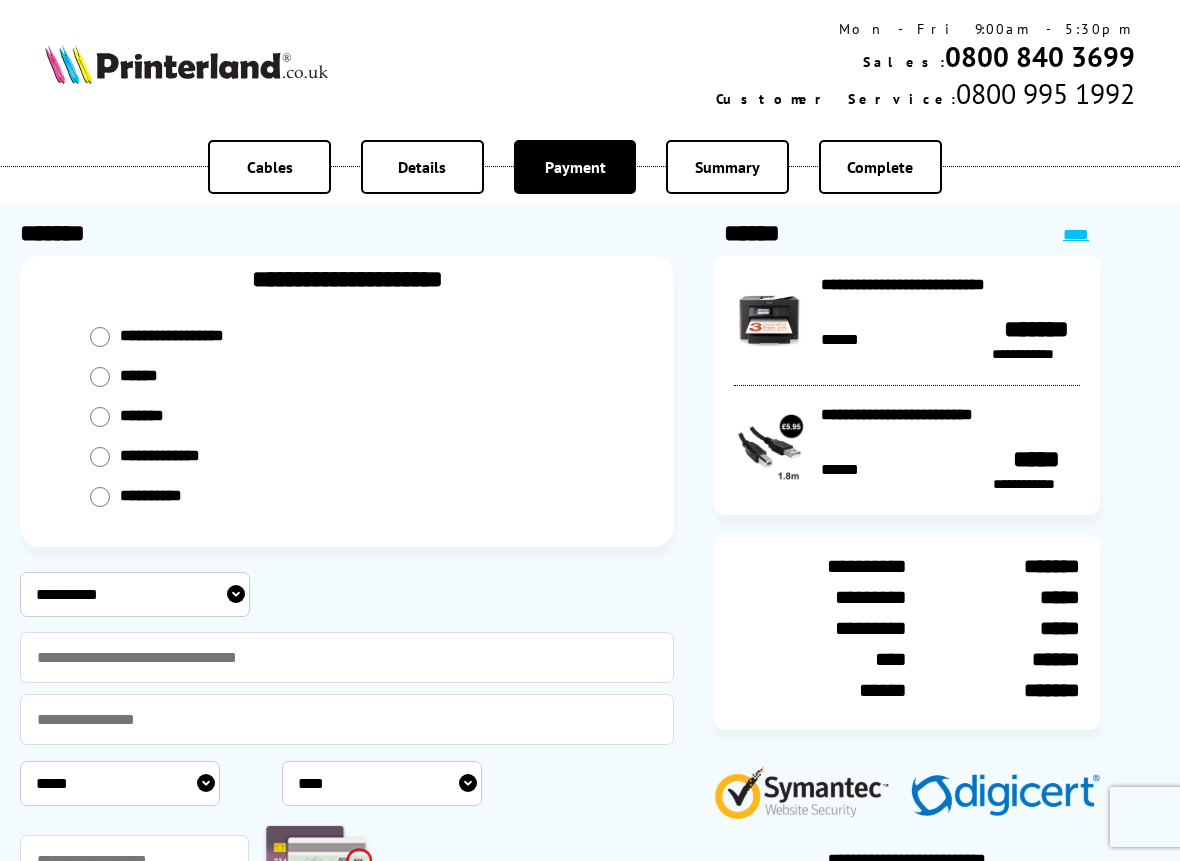 click on "**********" at bounding box center [135, 594] 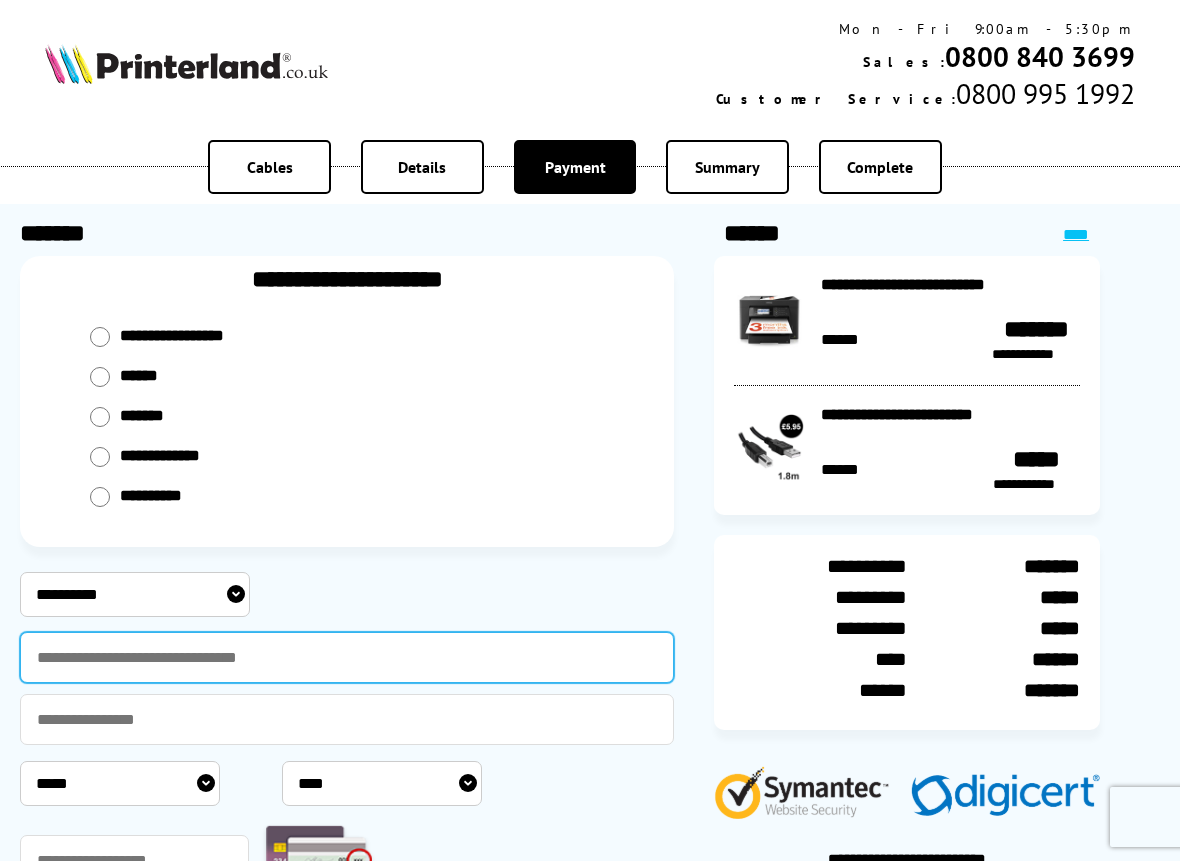 click at bounding box center [347, 657] 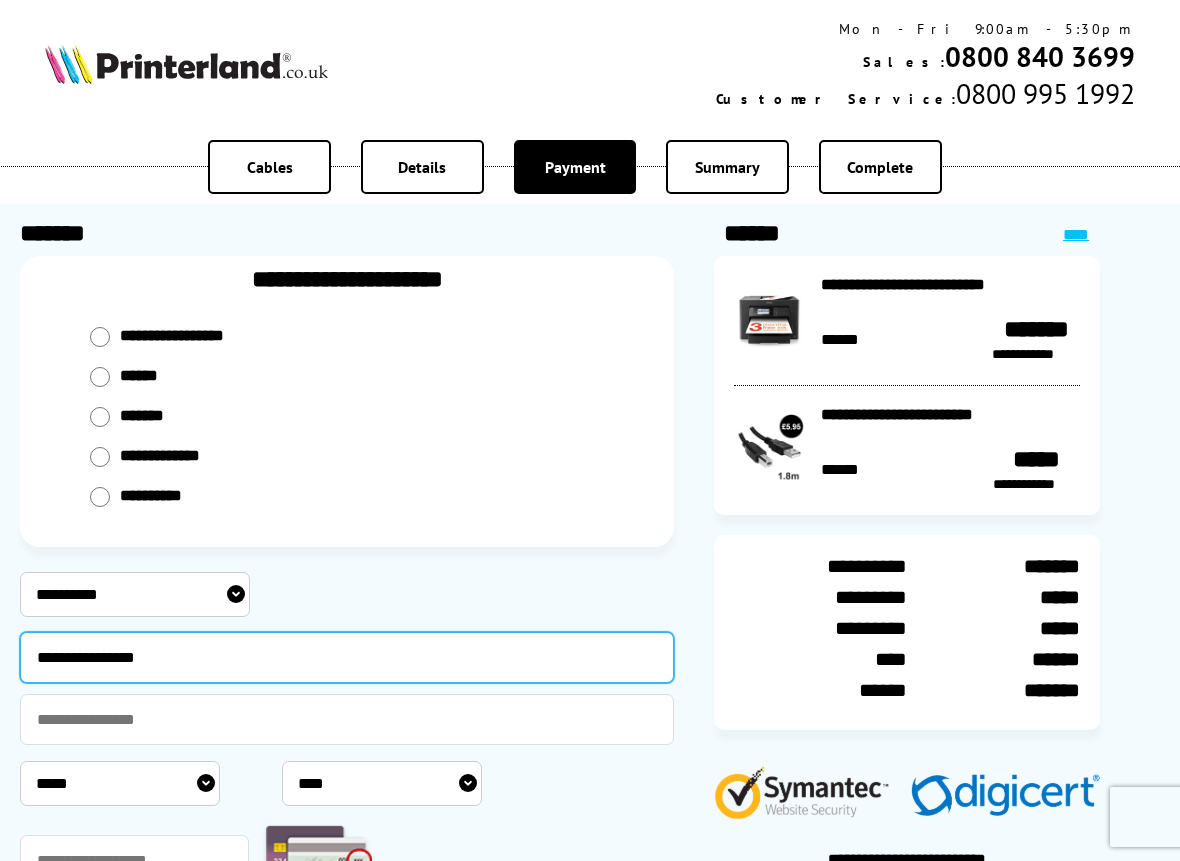 drag, startPoint x: 184, startPoint y: 655, endPoint x: 7, endPoint y: 658, distance: 177.02542 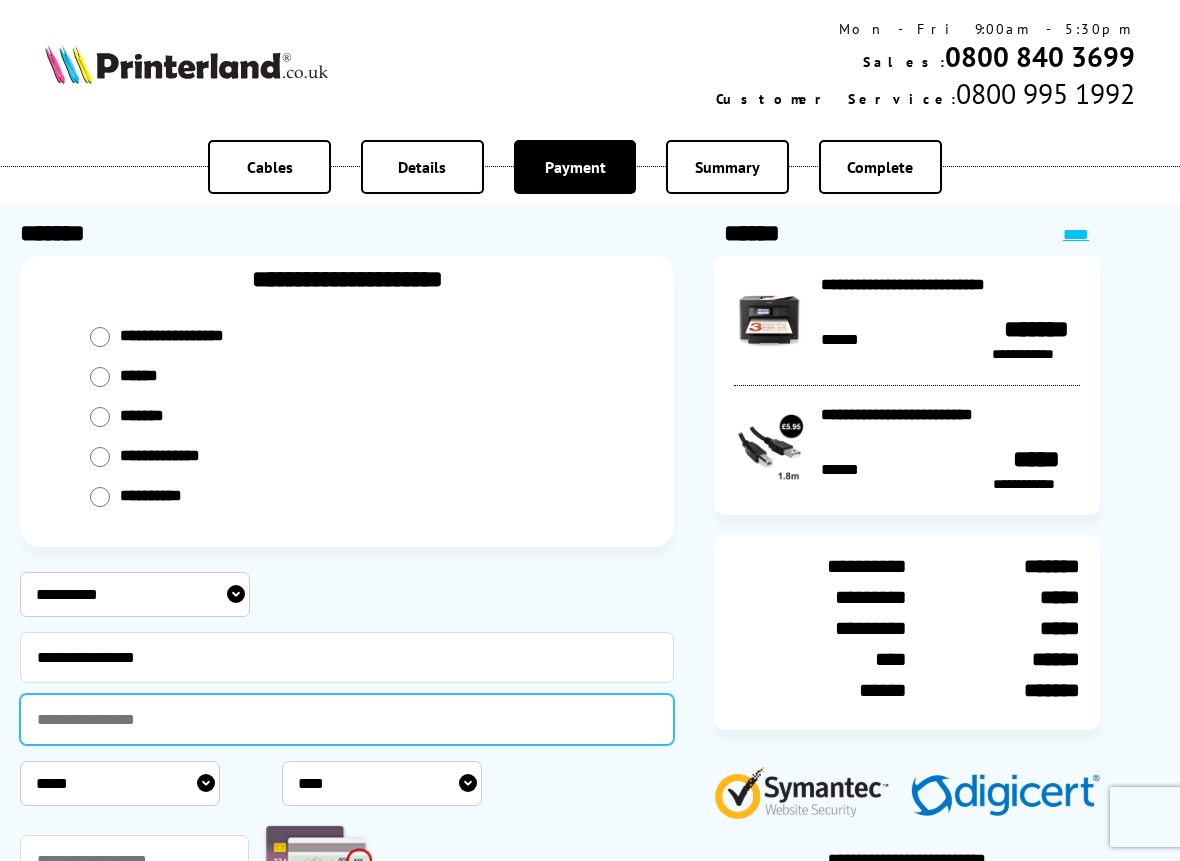 click at bounding box center (347, 719) 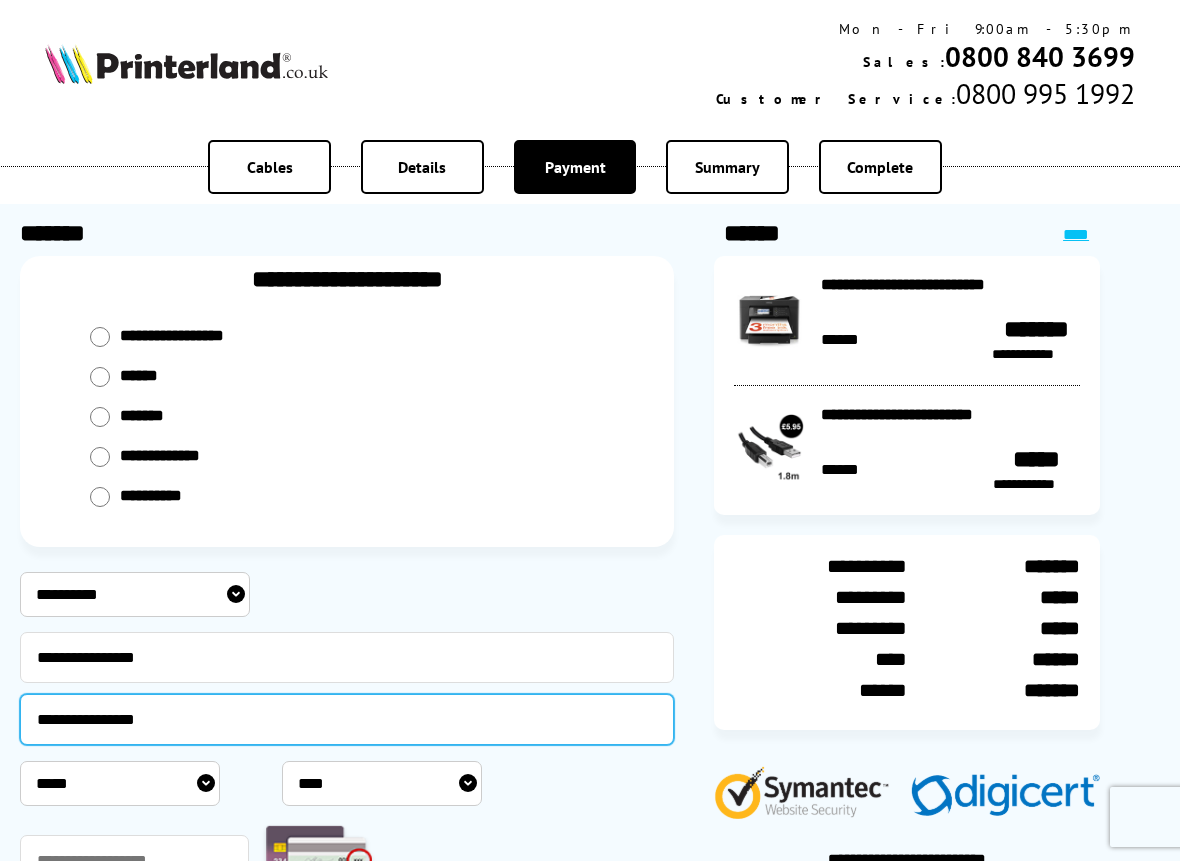 type on "**********" 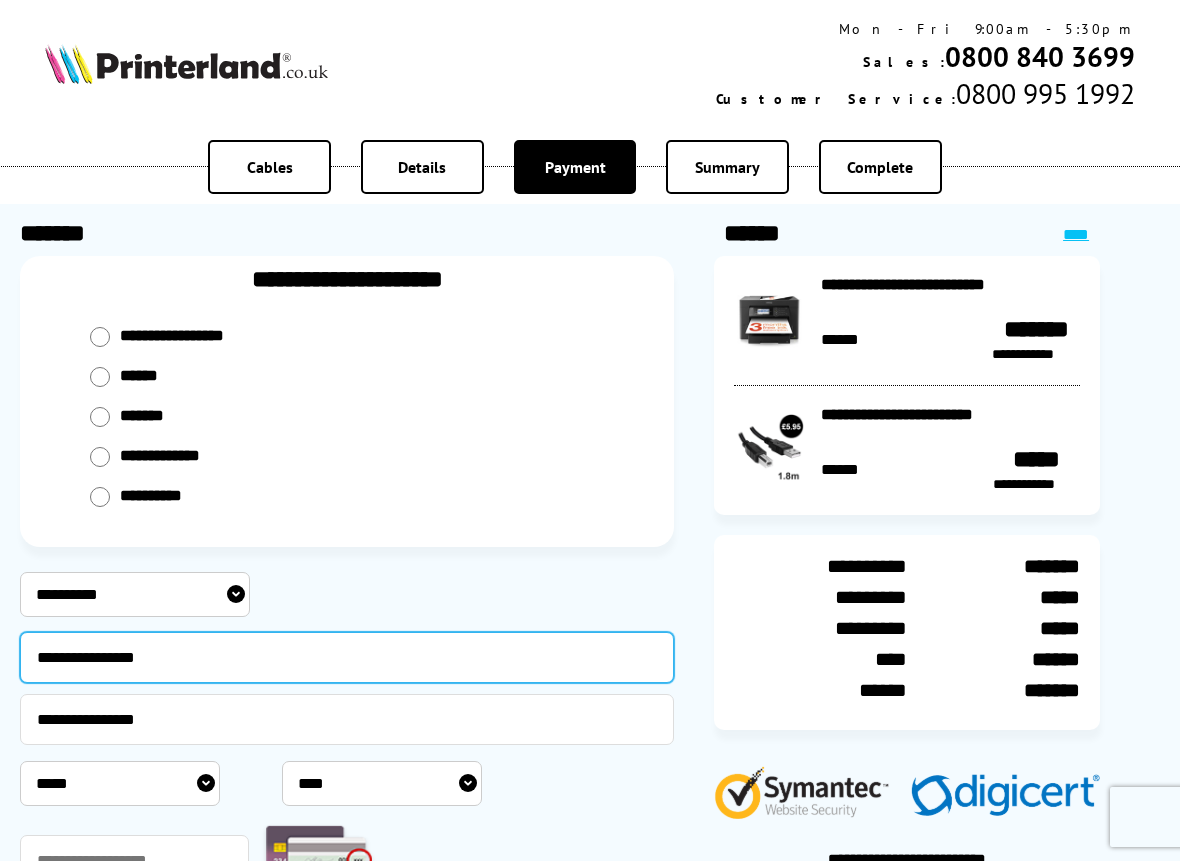 click on "**********" at bounding box center [347, 657] 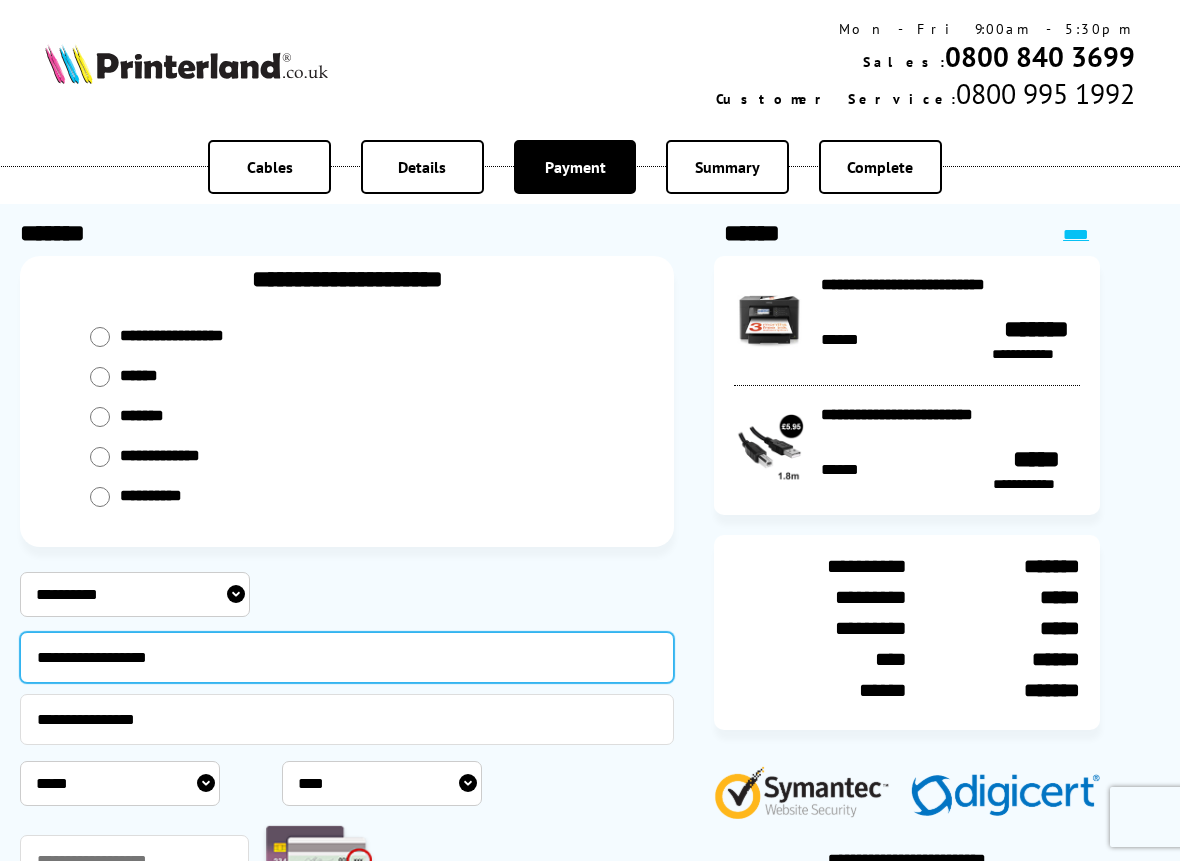 type on "**********" 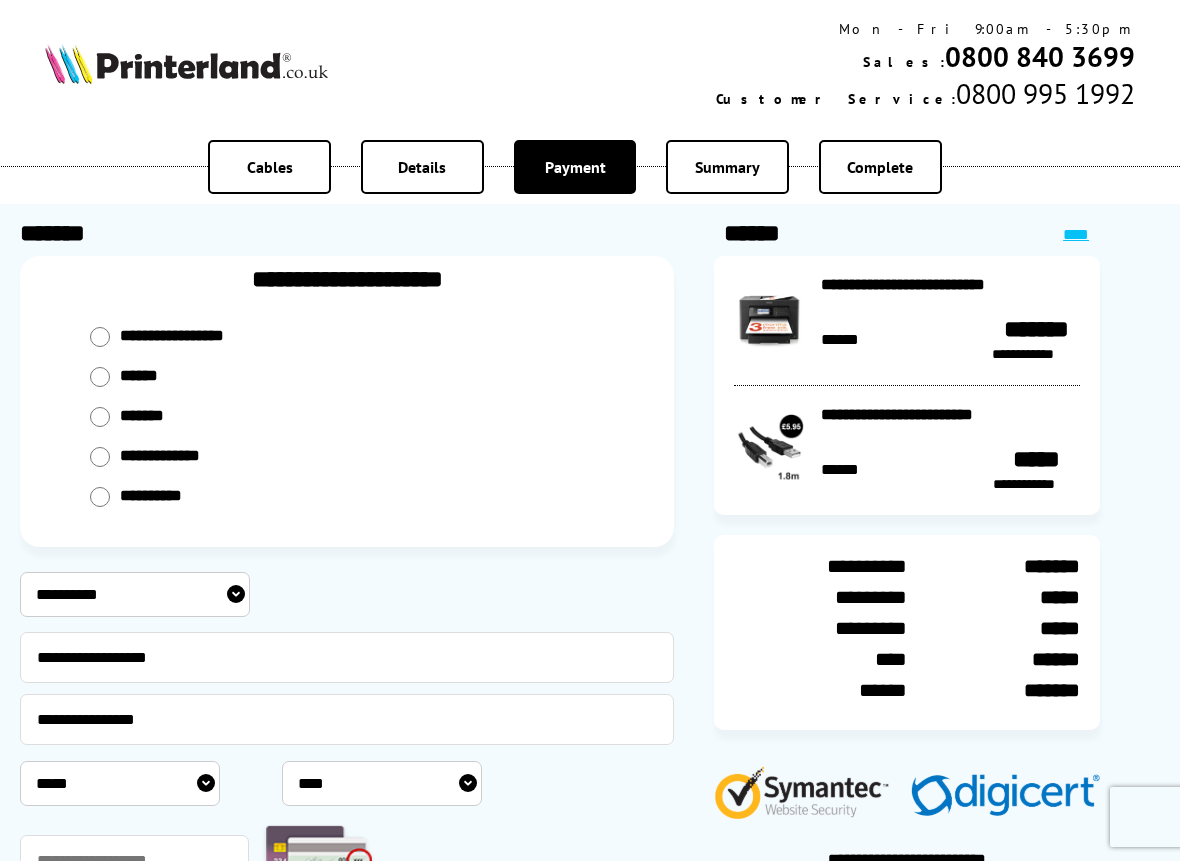 click on "*****
*
*
*
*
*
*
*
*
*
**
**
**" at bounding box center [120, 783] 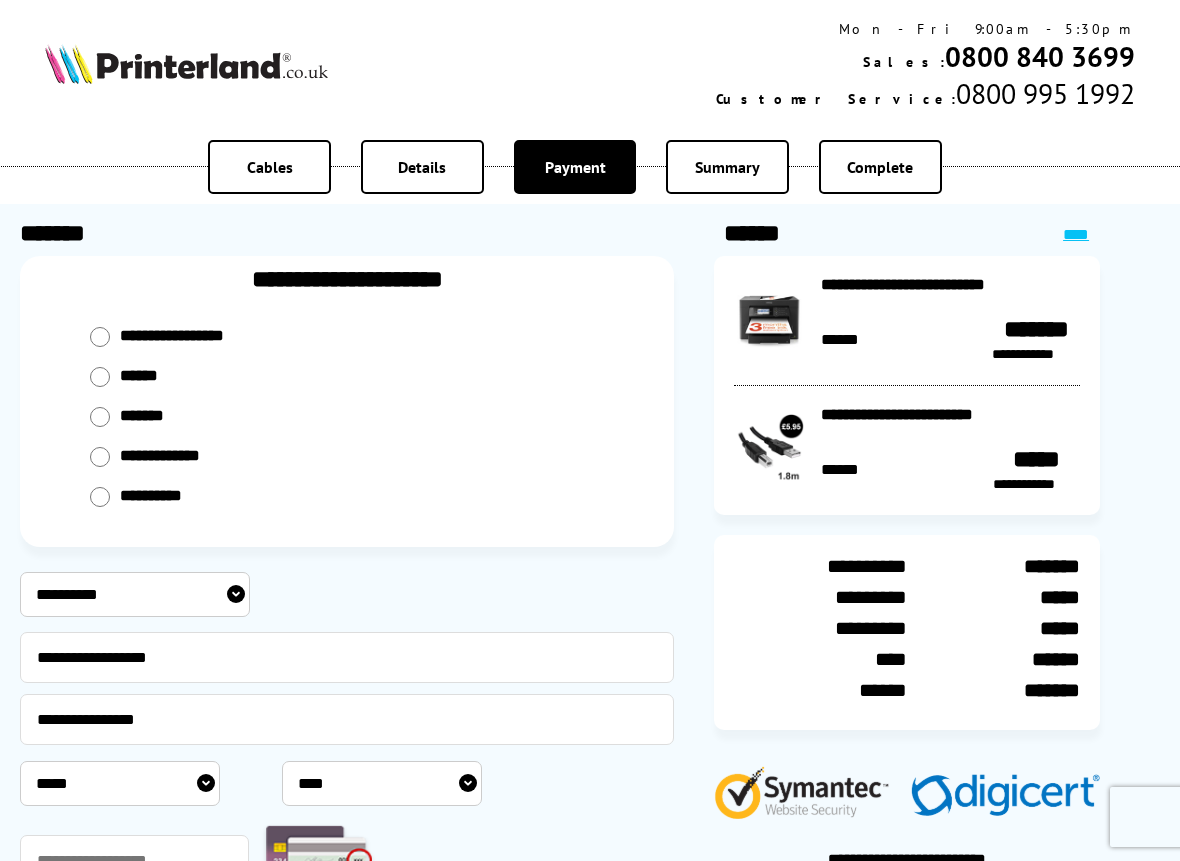 select on "*" 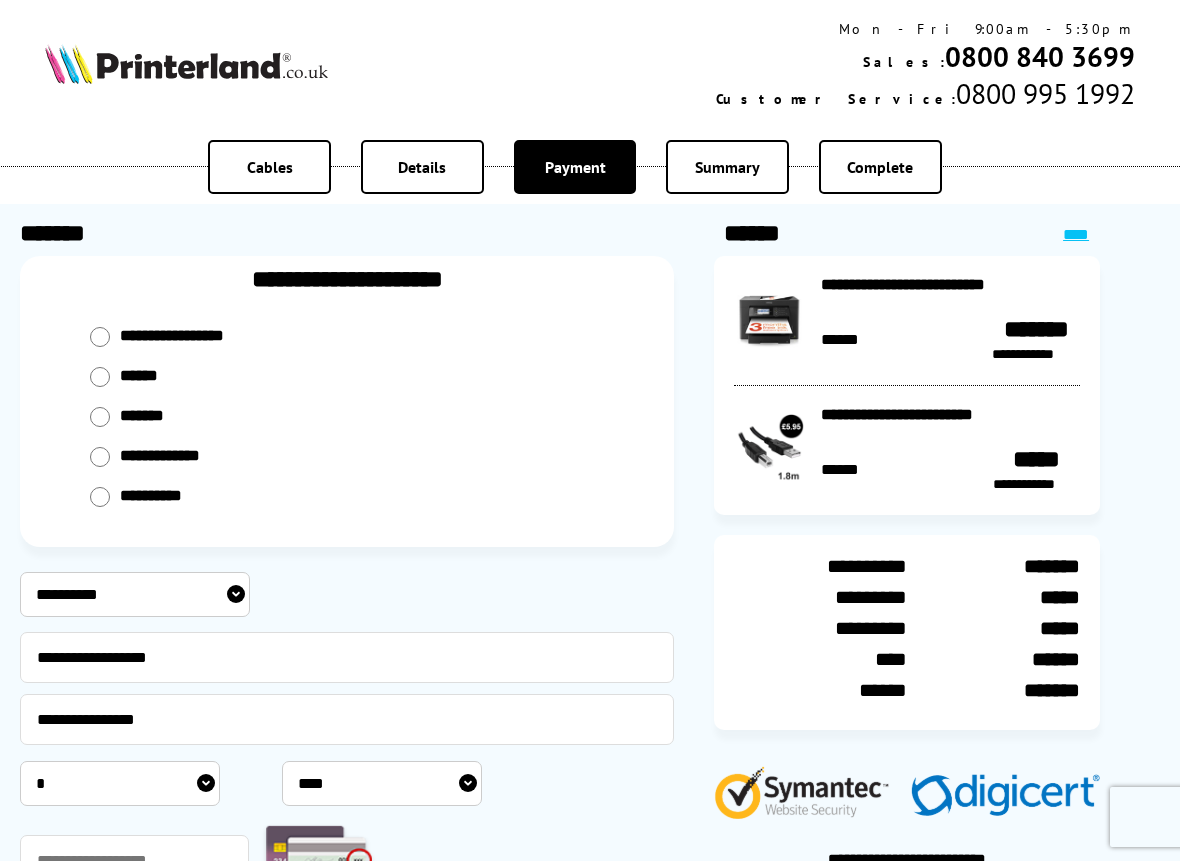 click on "****
****
****
****
****
****
****
****
****
****
****
****
****
****
****
****
****
****
****
****
****
****" at bounding box center [382, 783] 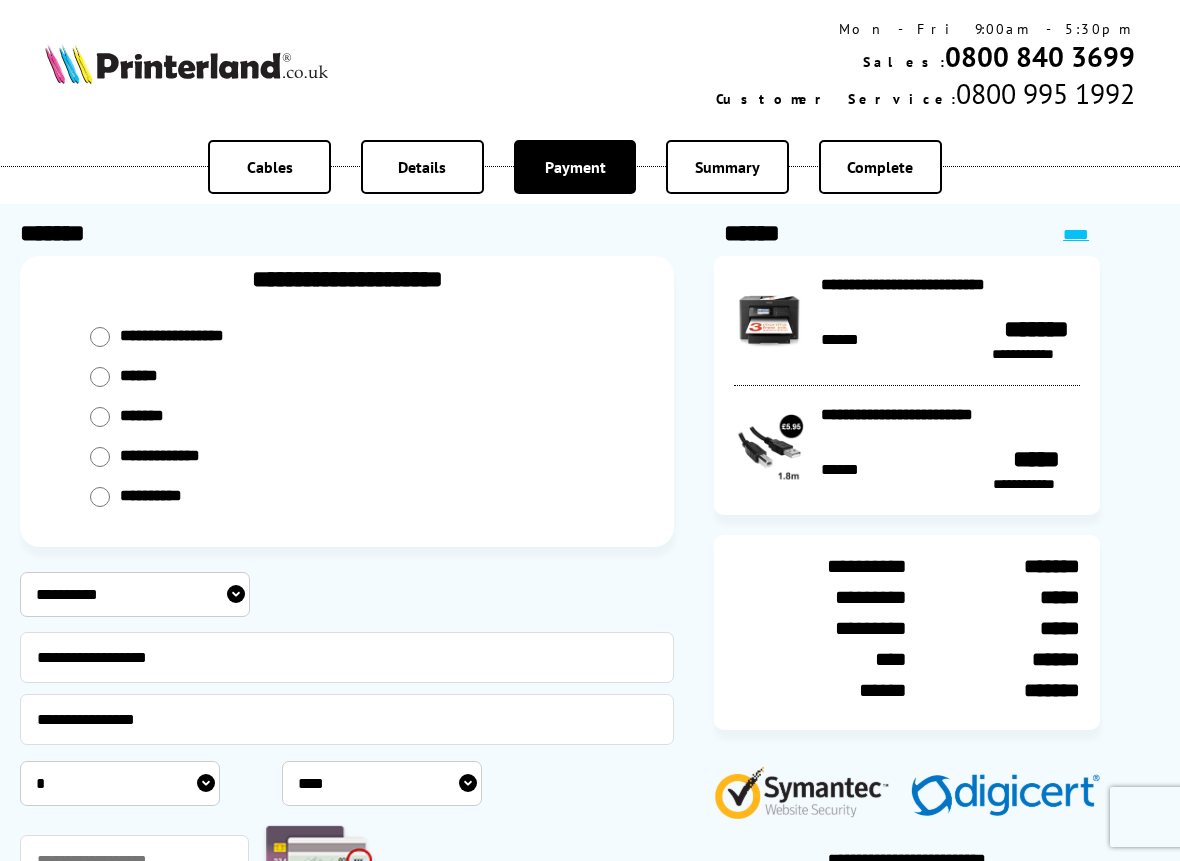 select on "****" 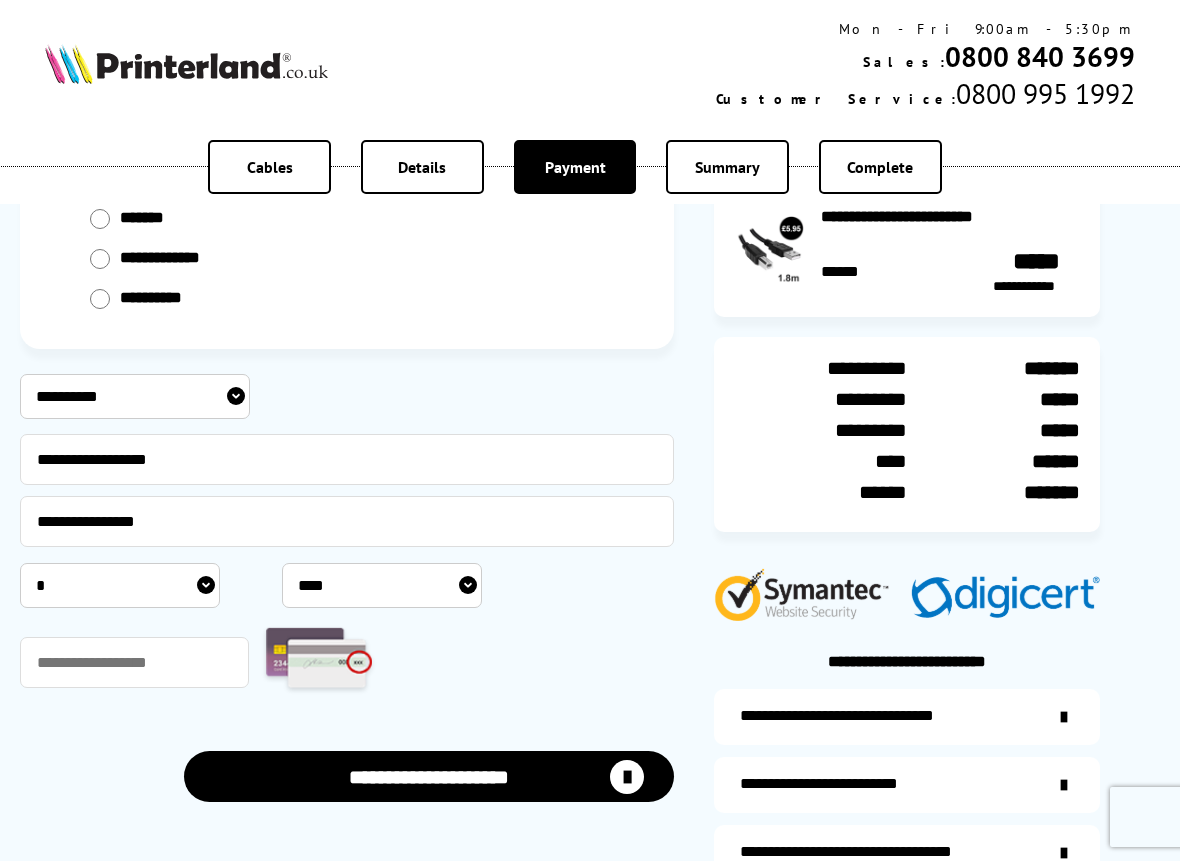 scroll, scrollTop: 200, scrollLeft: 0, axis: vertical 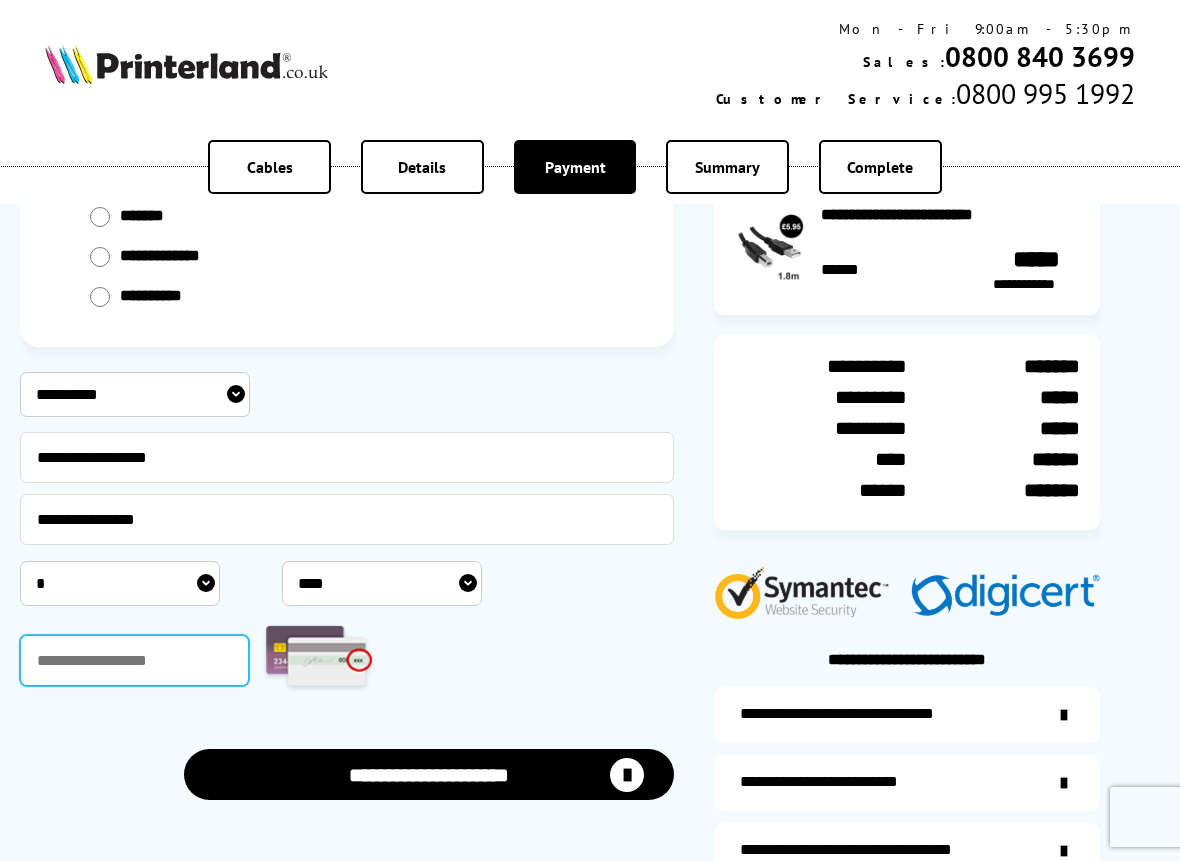 click at bounding box center (134, 660) 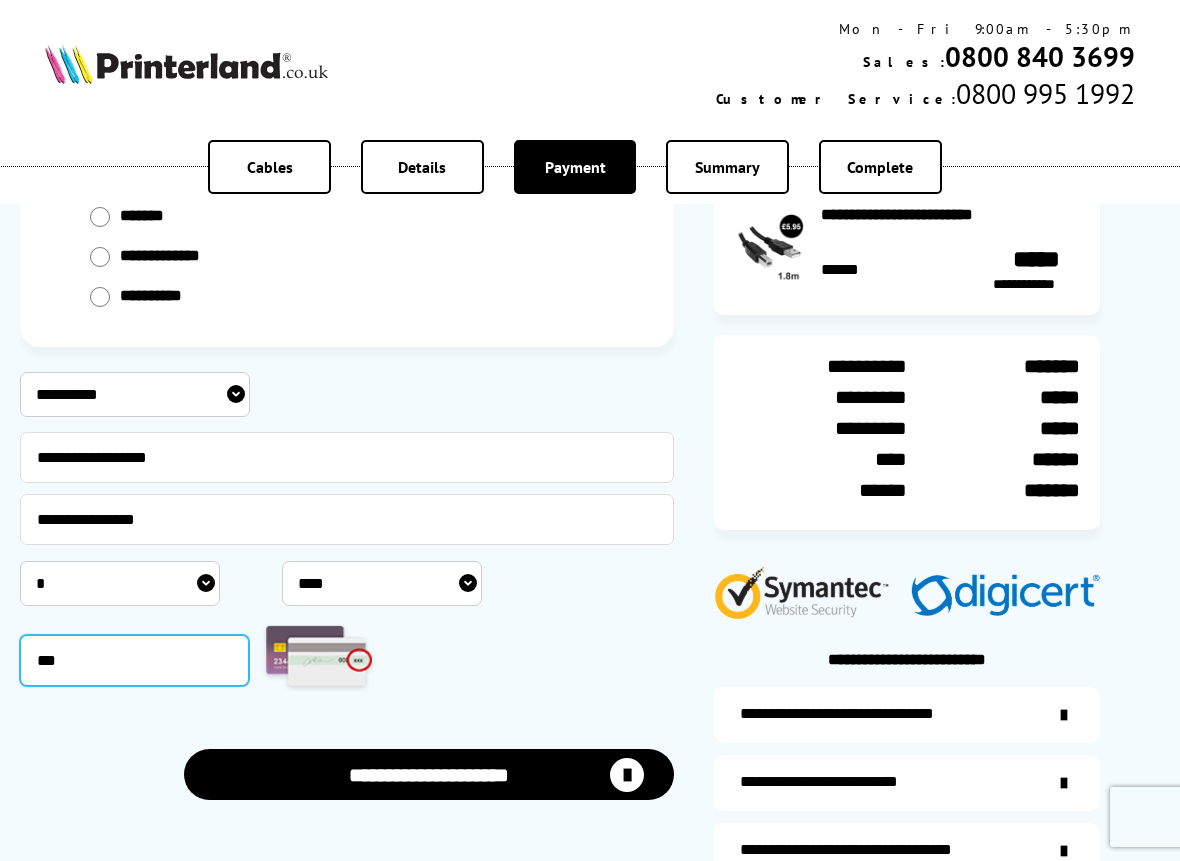 type on "***" 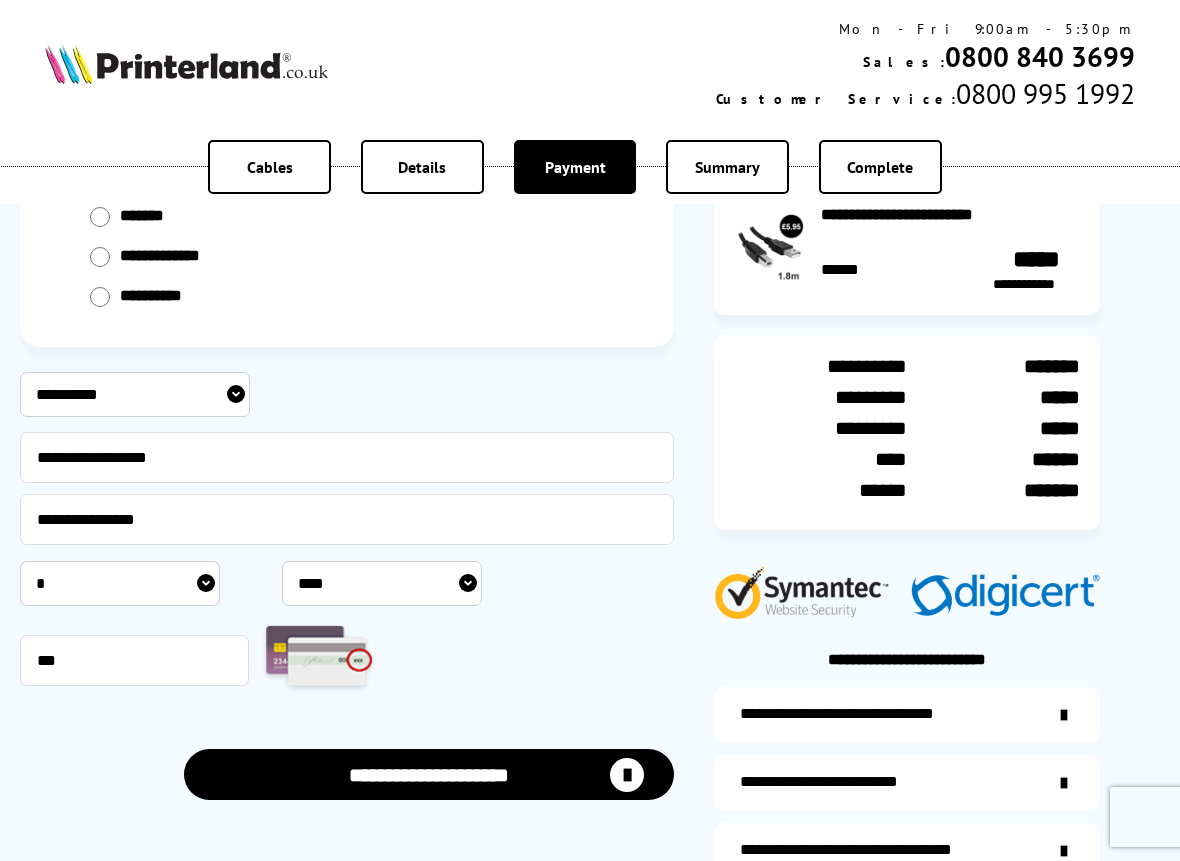 click on "**********" at bounding box center [429, 774] 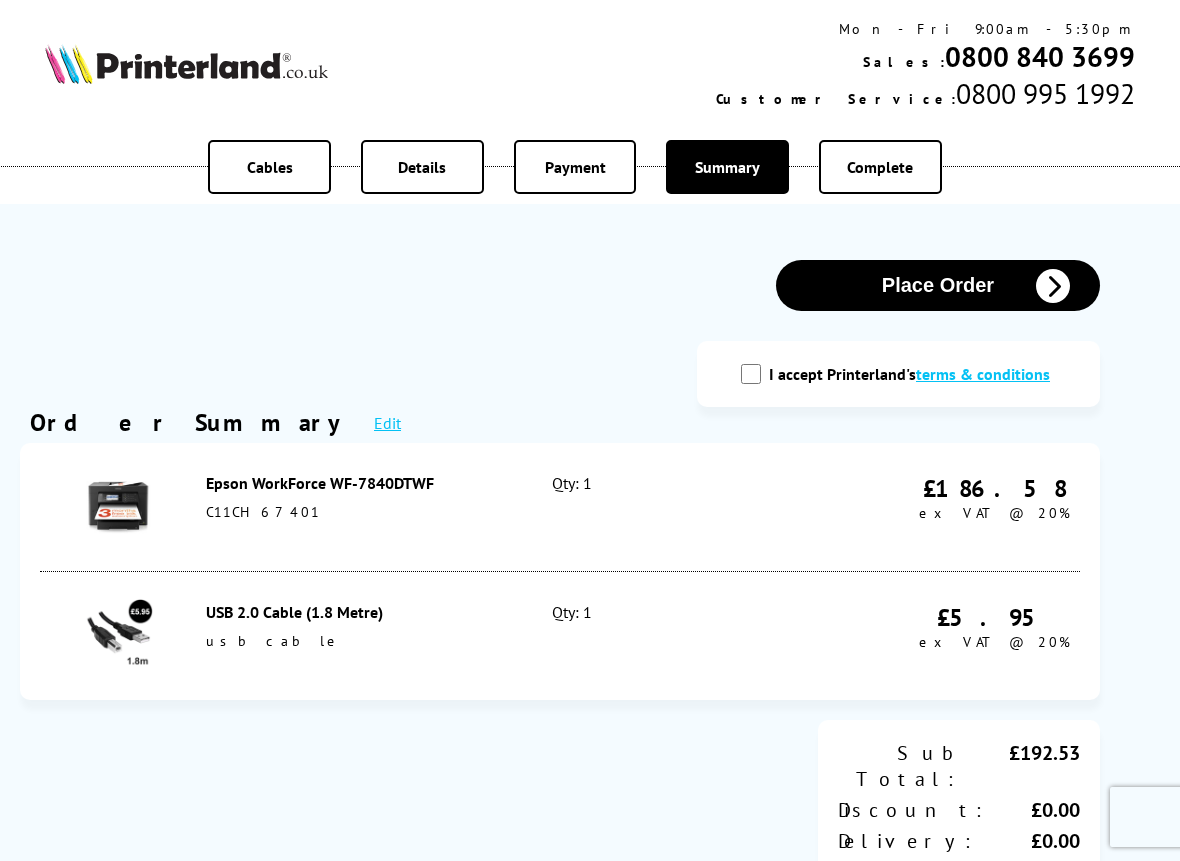 scroll, scrollTop: 0, scrollLeft: 0, axis: both 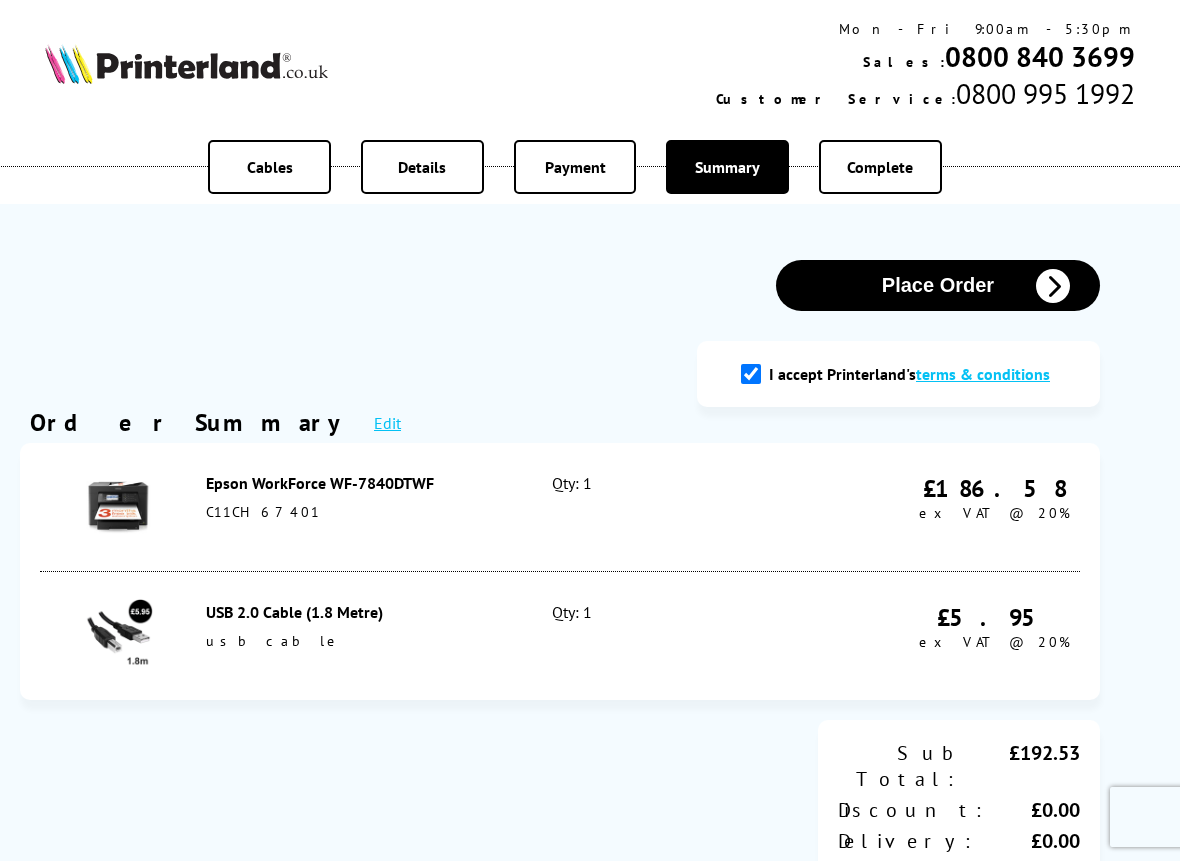 click on "Place Order" at bounding box center [938, 285] 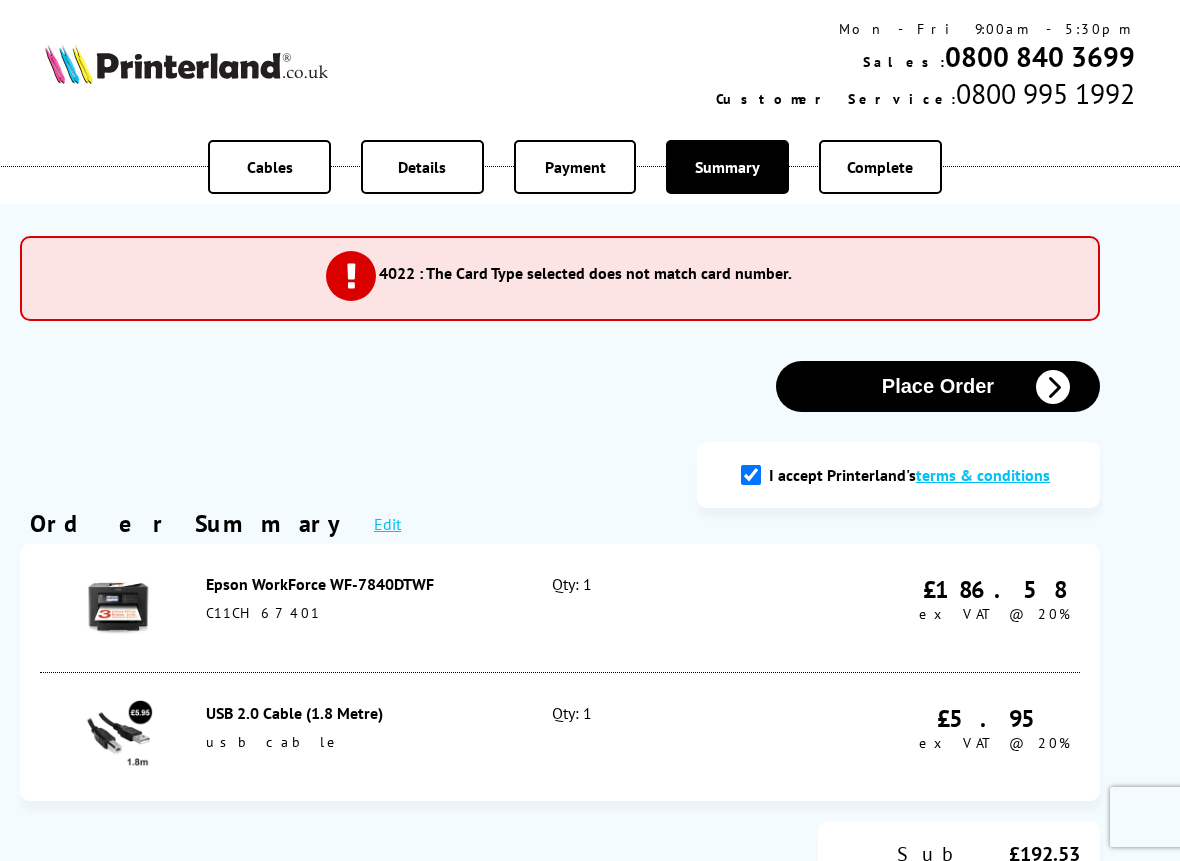 scroll, scrollTop: 0, scrollLeft: 0, axis: both 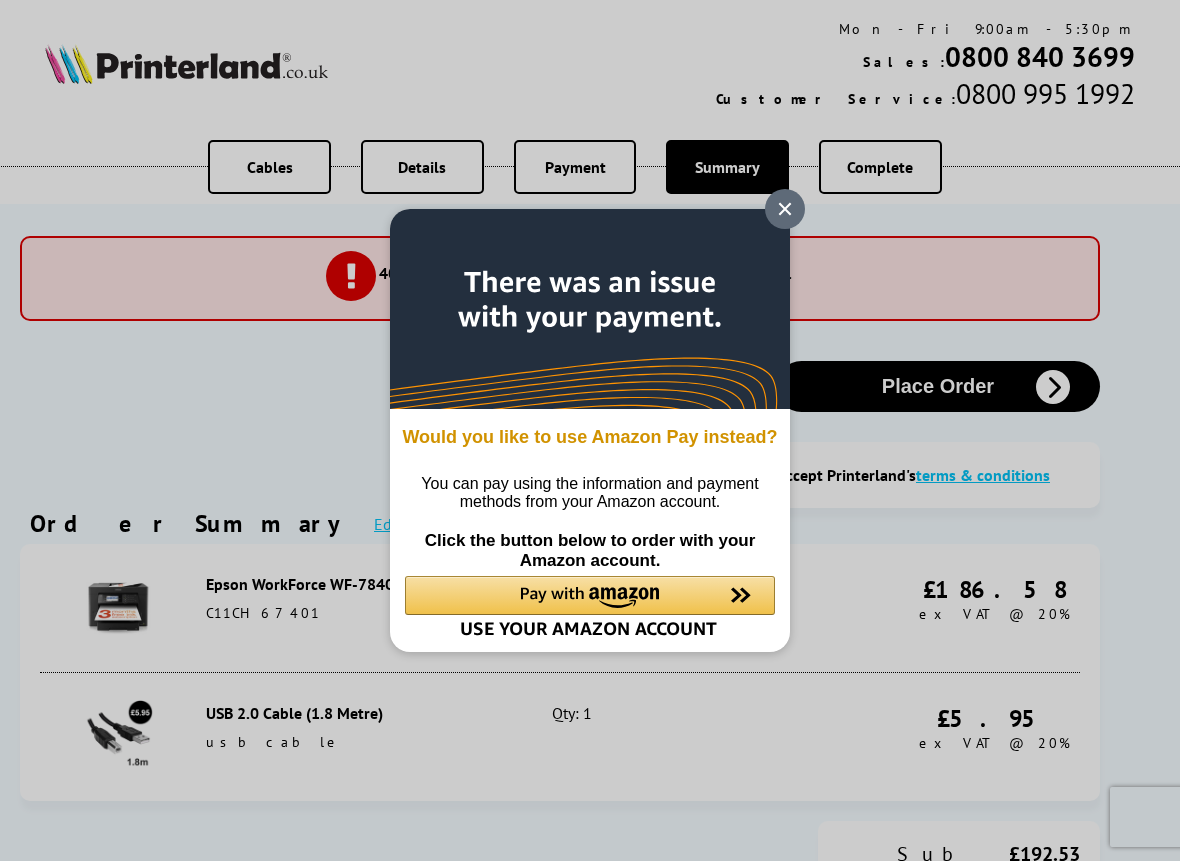 click 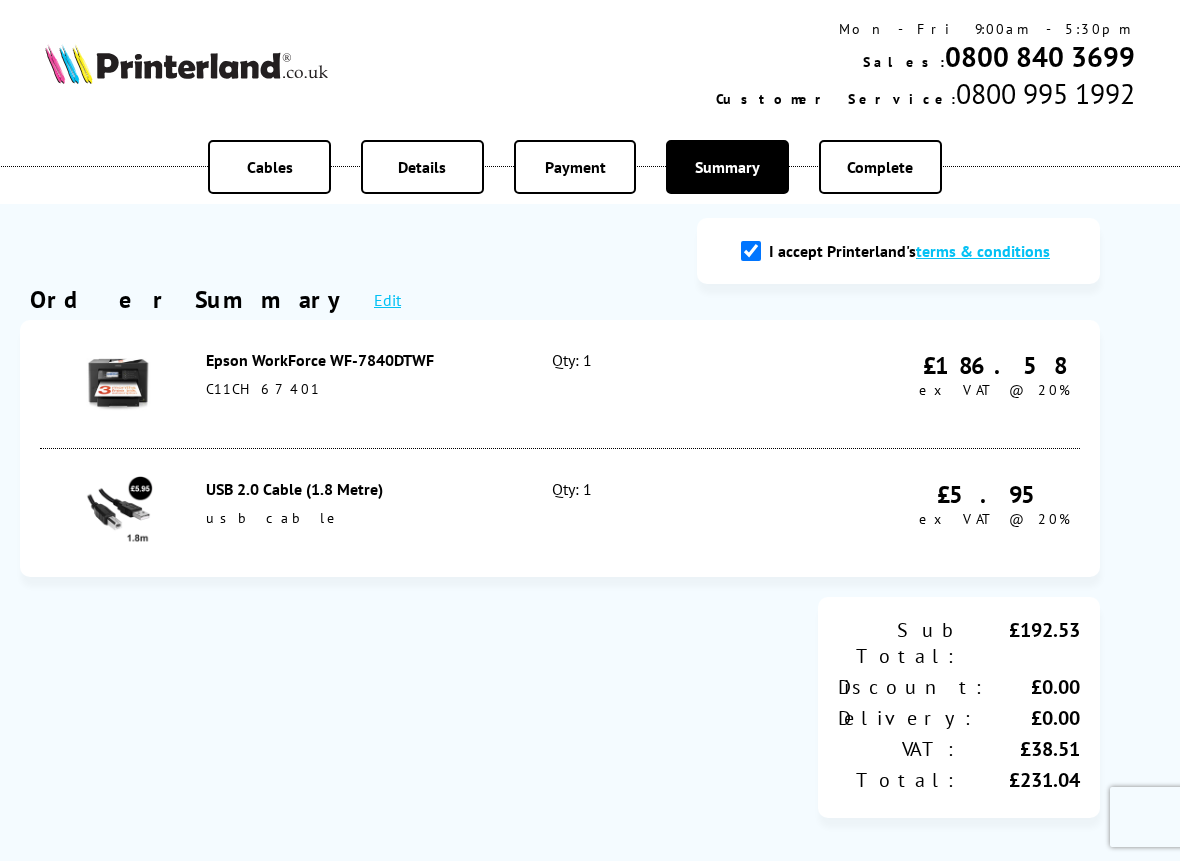 scroll, scrollTop: 0, scrollLeft: 0, axis: both 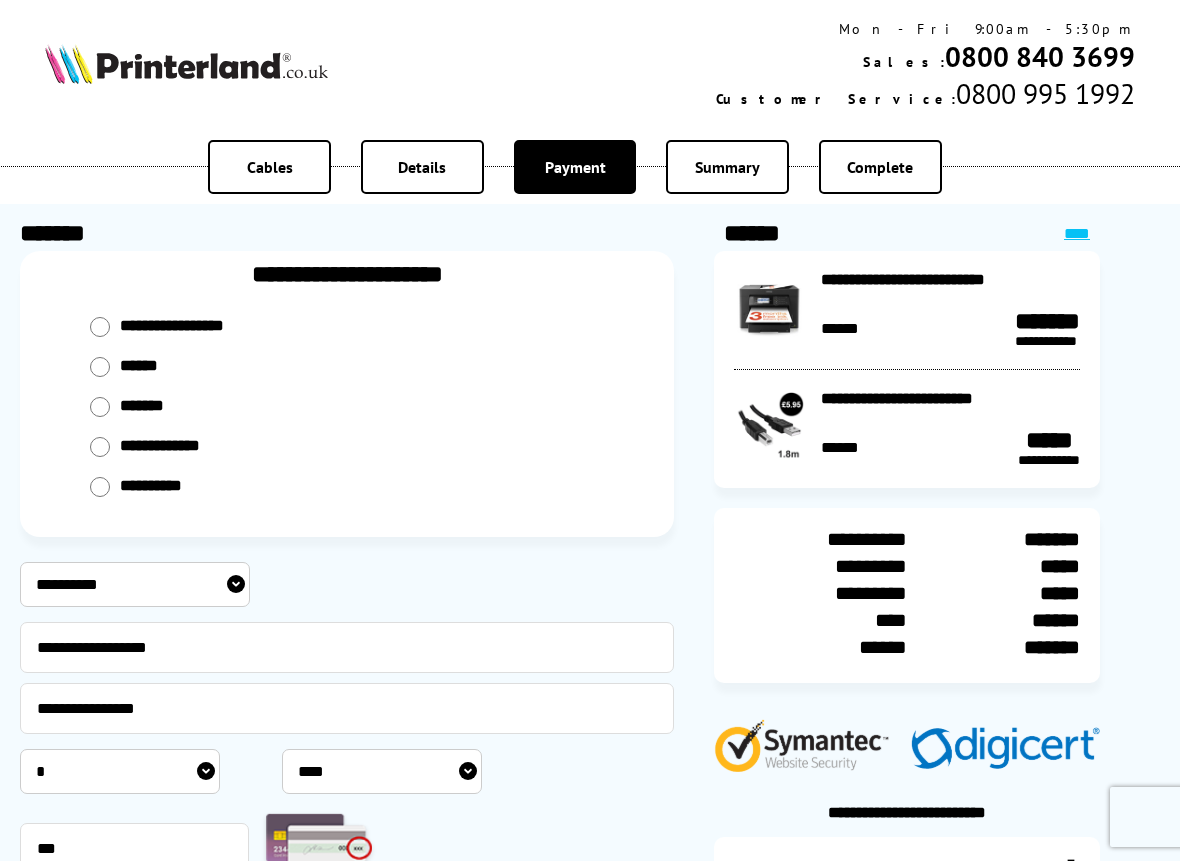 select on "**********" 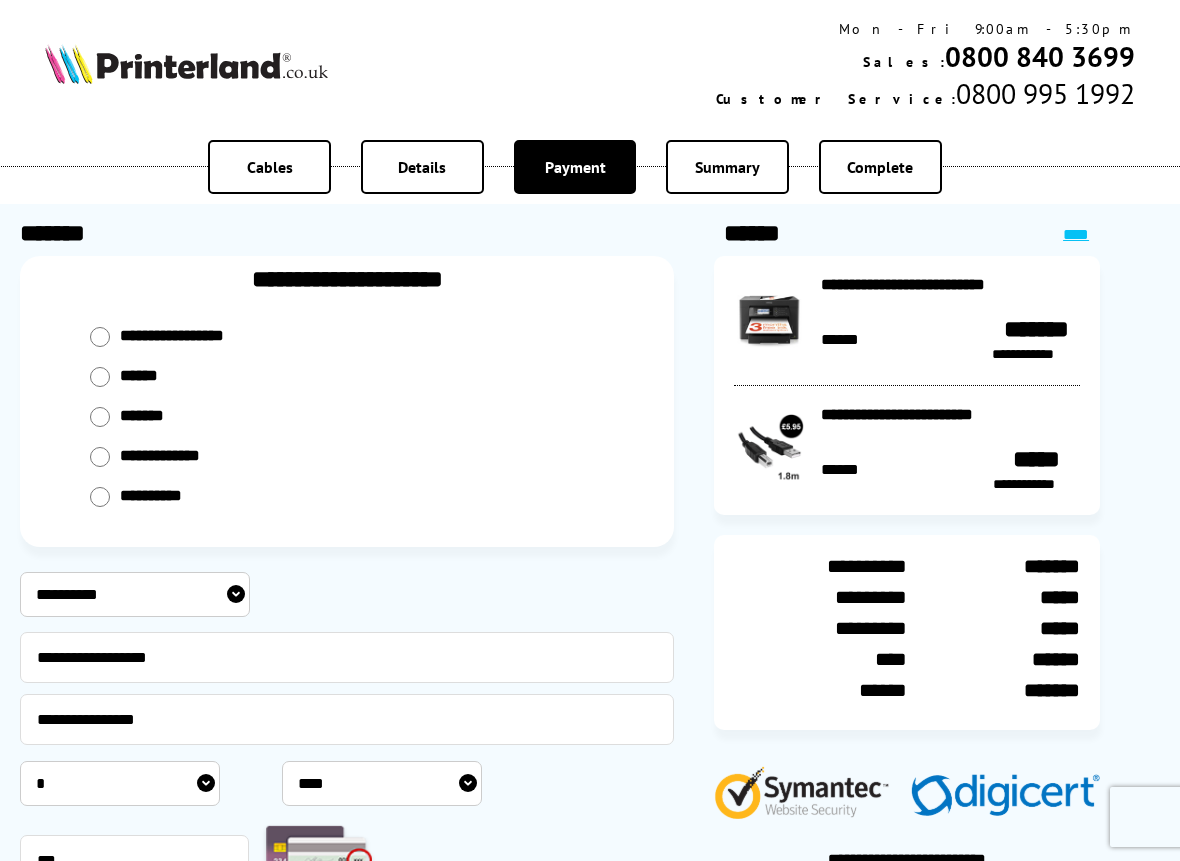 scroll, scrollTop: 200, scrollLeft: 0, axis: vertical 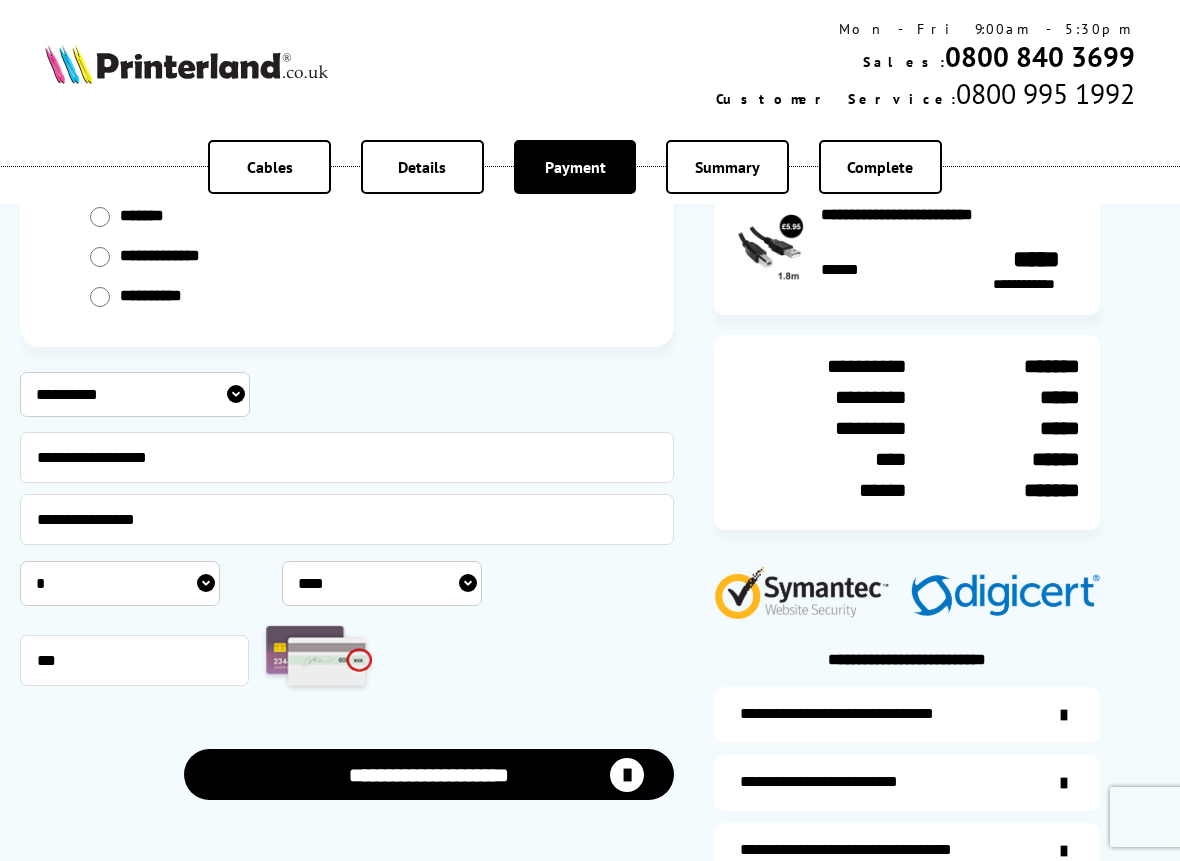 click on "**********" at bounding box center (135, 394) 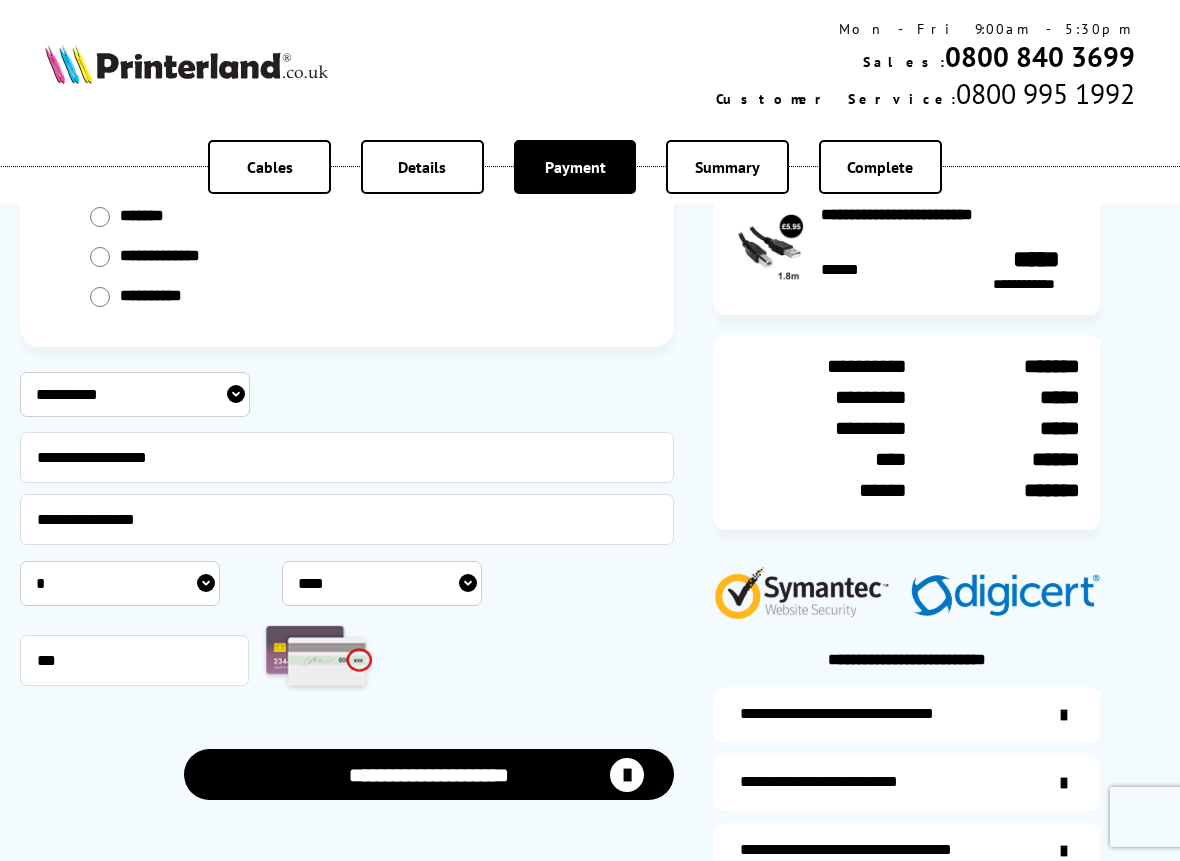 select on "**********" 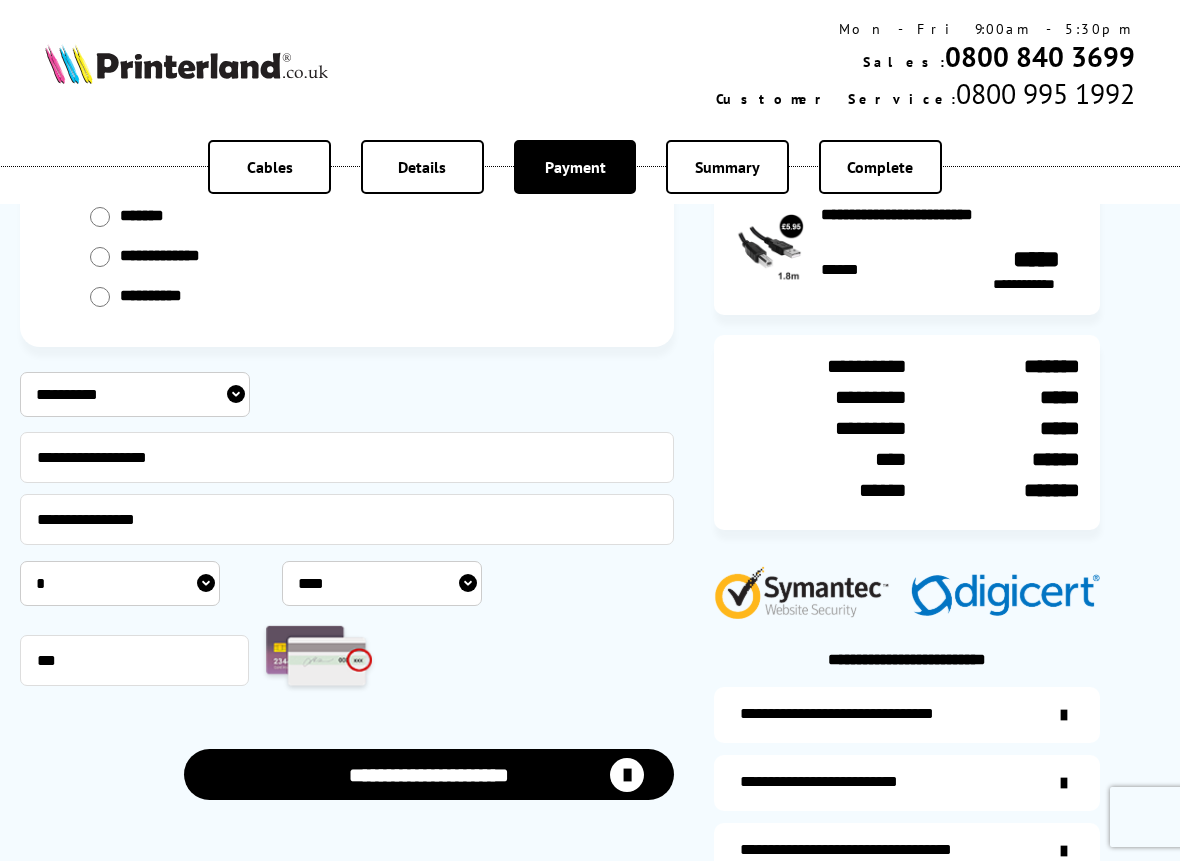 click on "**********" at bounding box center (429, 774) 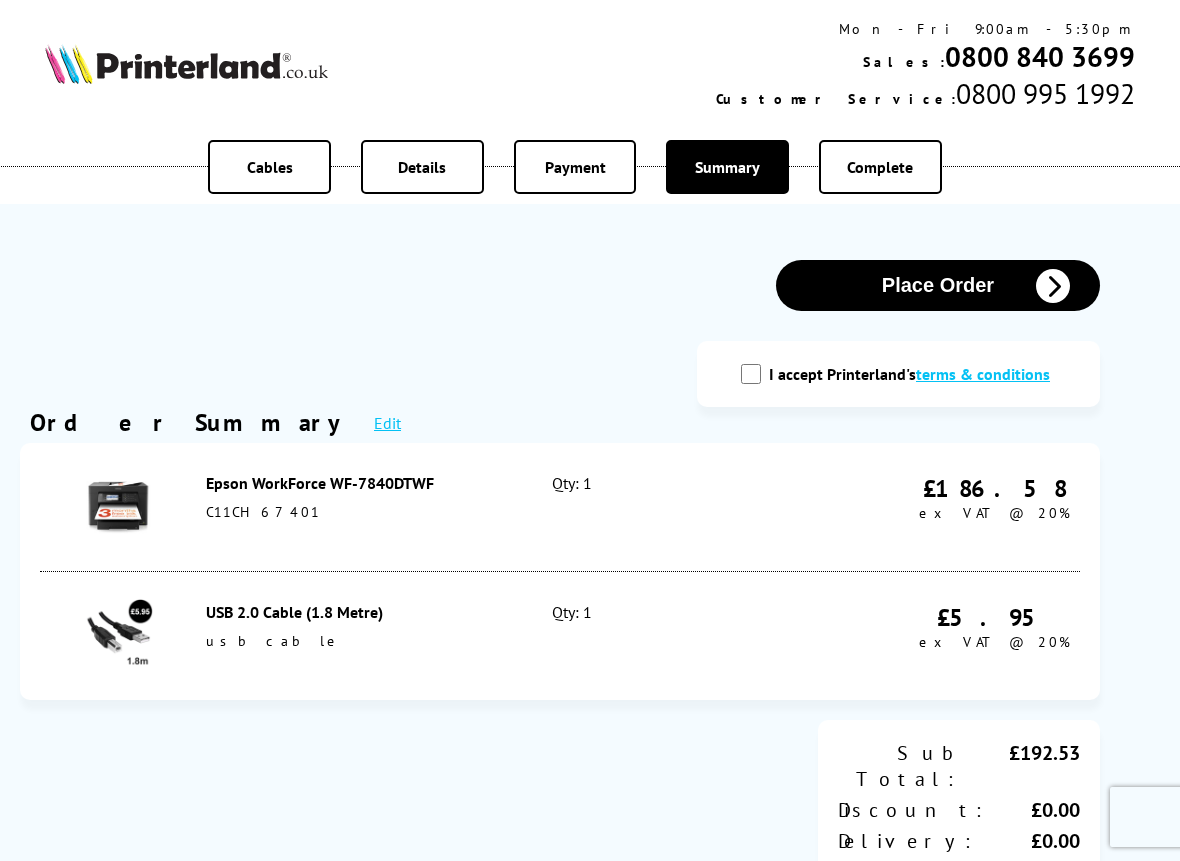 scroll, scrollTop: 0, scrollLeft: 0, axis: both 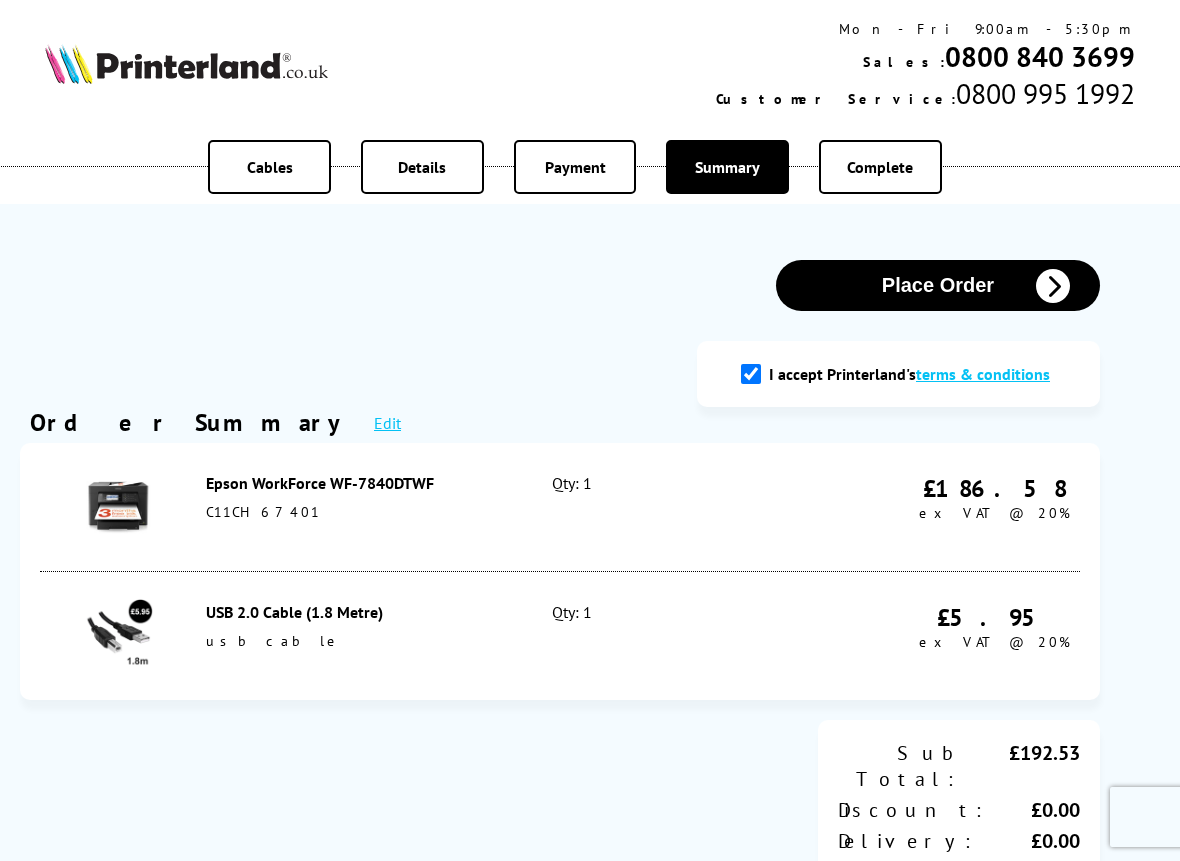 click on "Place Order" at bounding box center (938, 285) 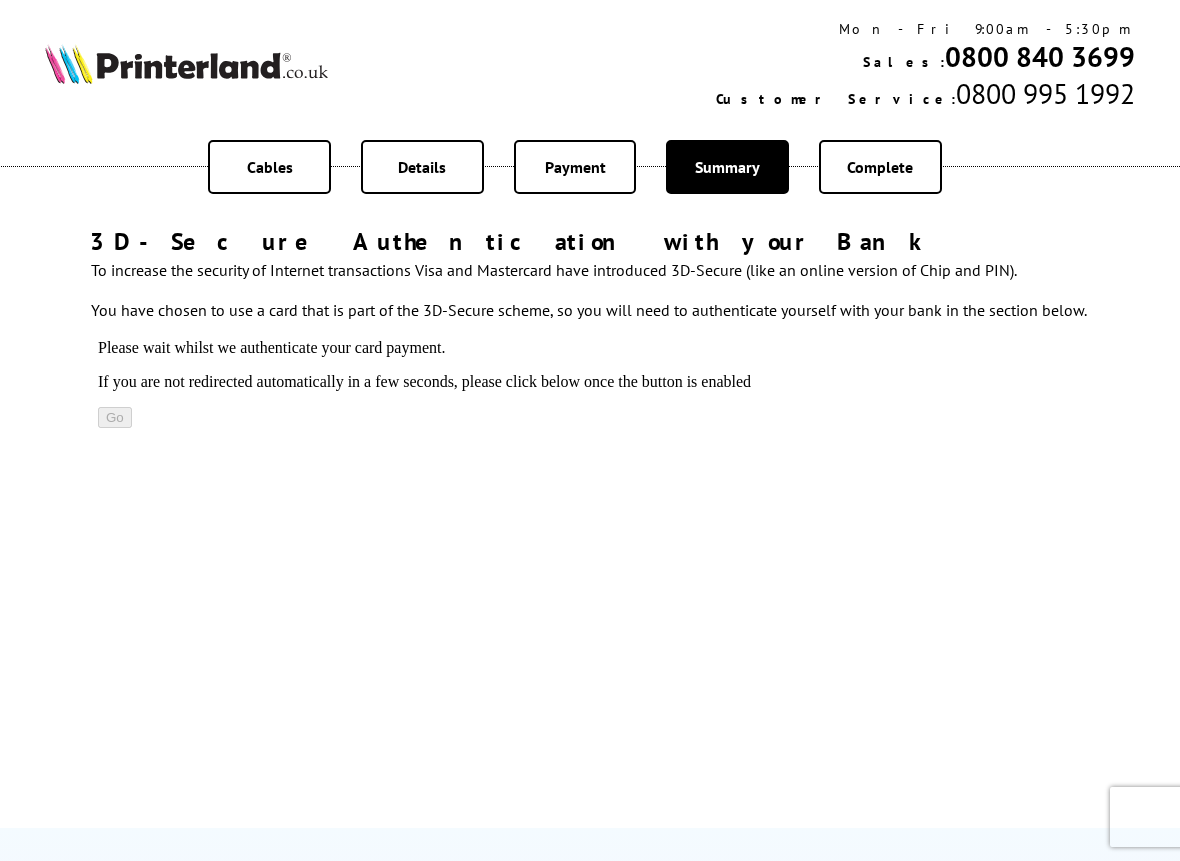 scroll, scrollTop: 0, scrollLeft: 0, axis: both 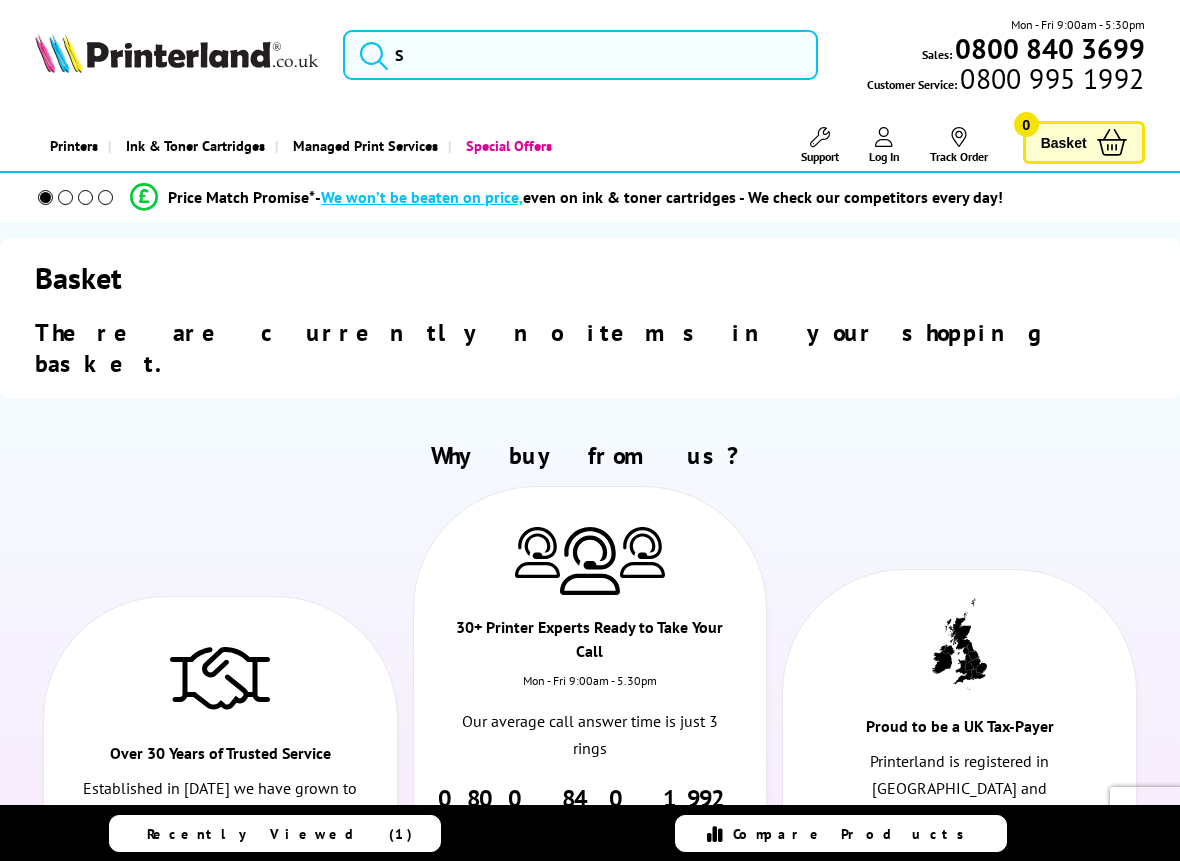 click on "Basket" at bounding box center (1064, 142) 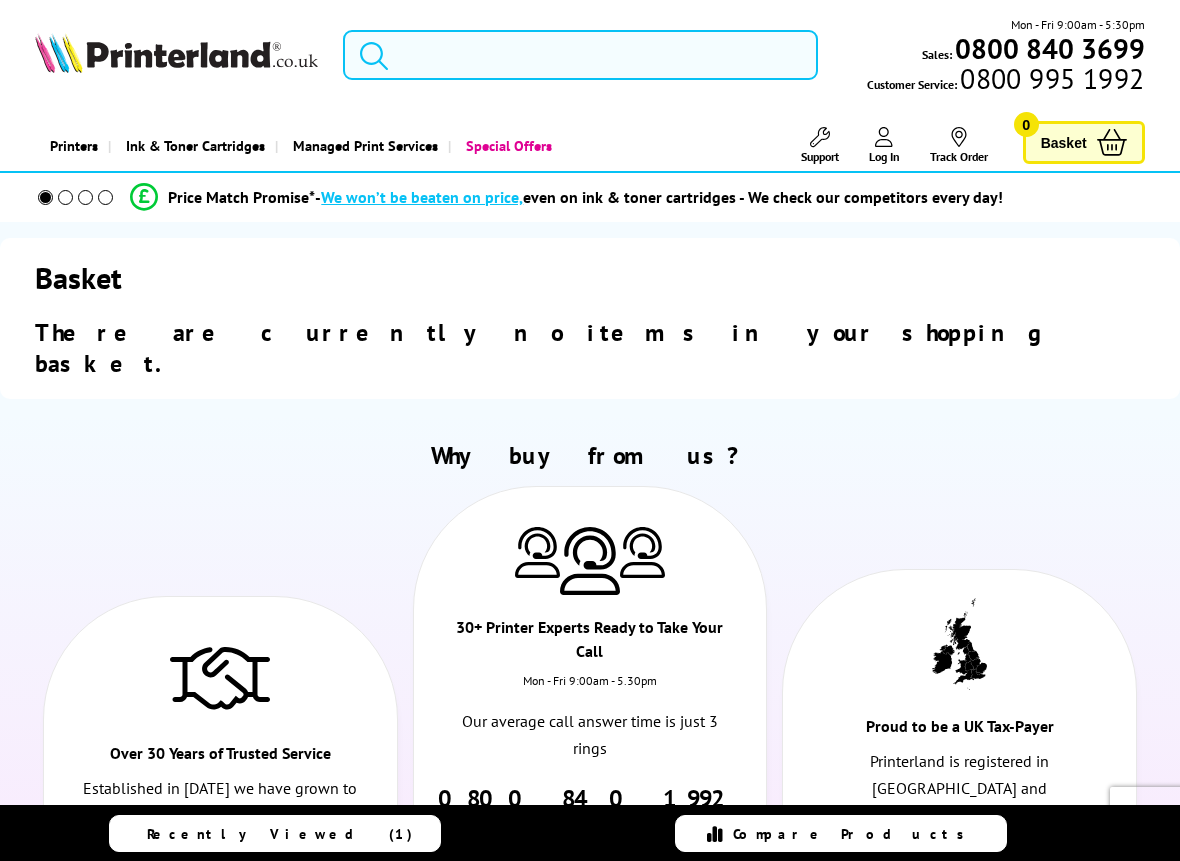 scroll, scrollTop: 0, scrollLeft: 0, axis: both 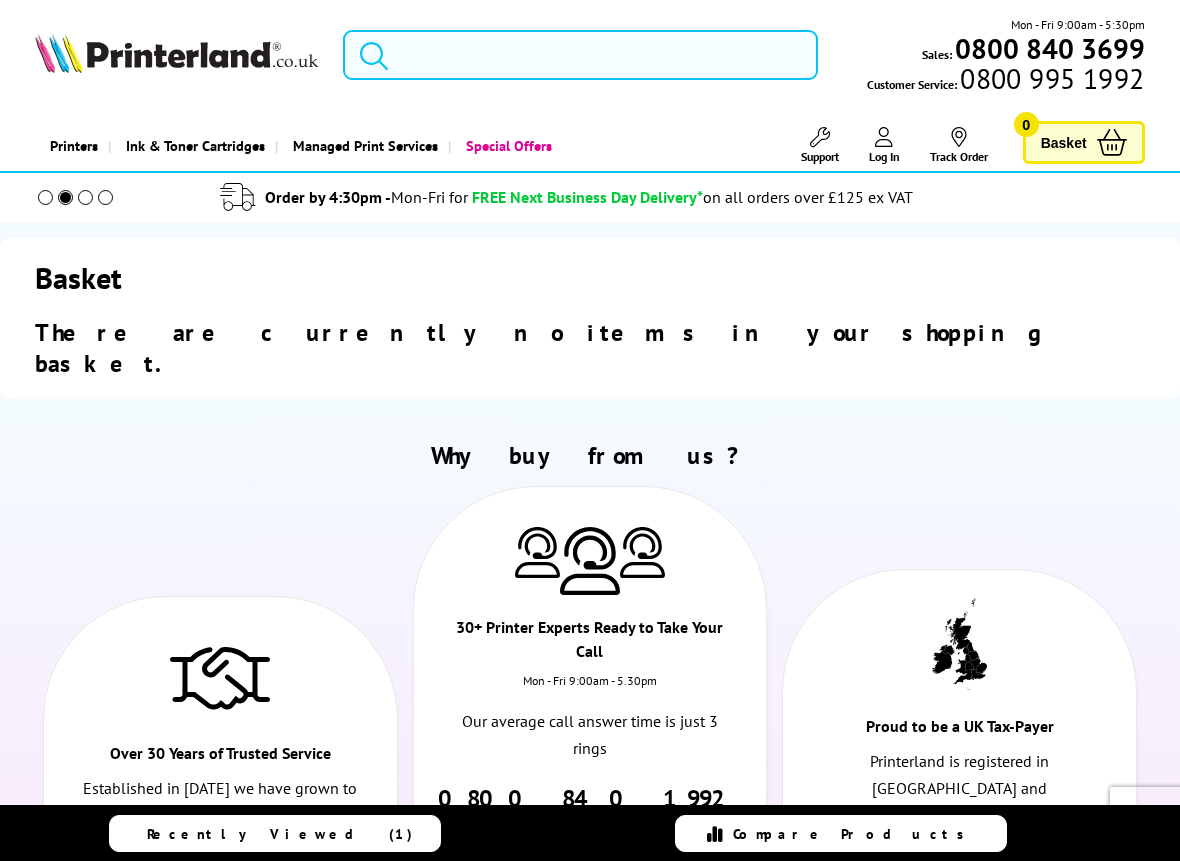 click at bounding box center [580, 55] 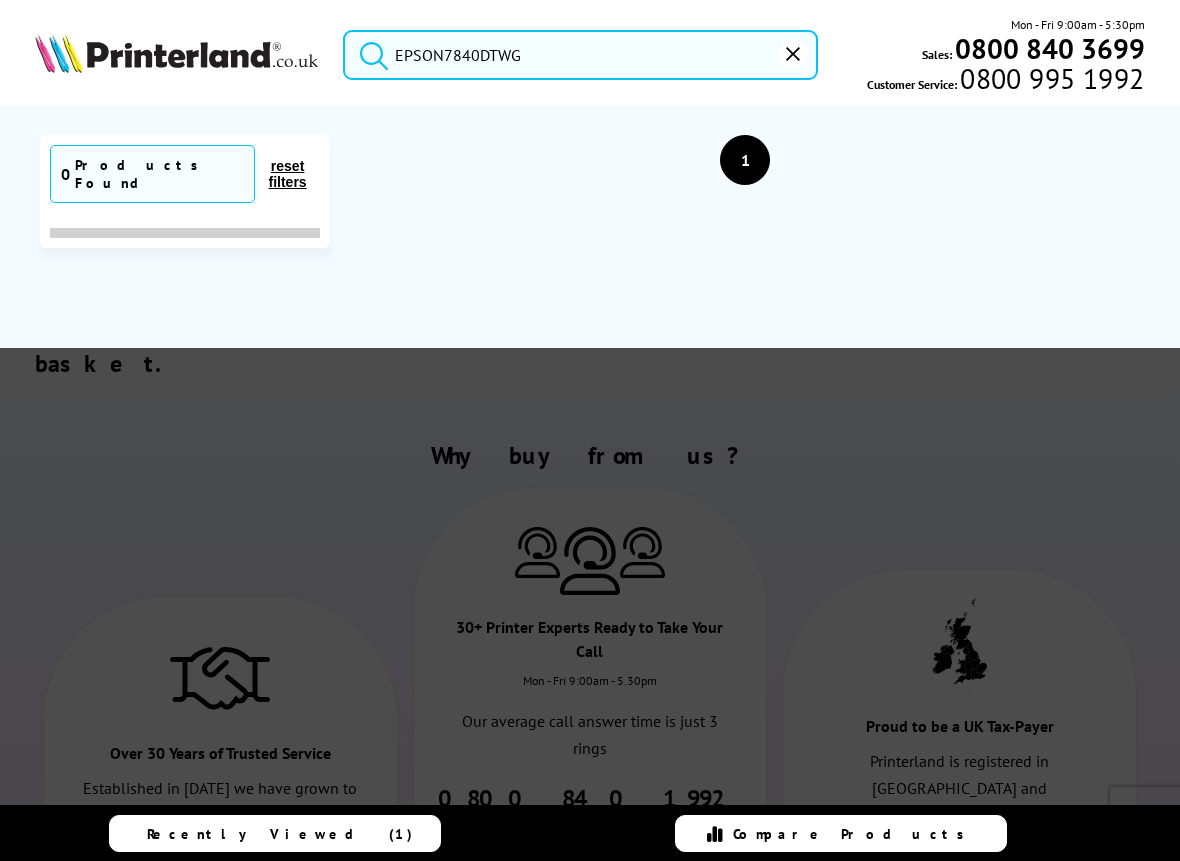 click at bounding box center (369, 52) 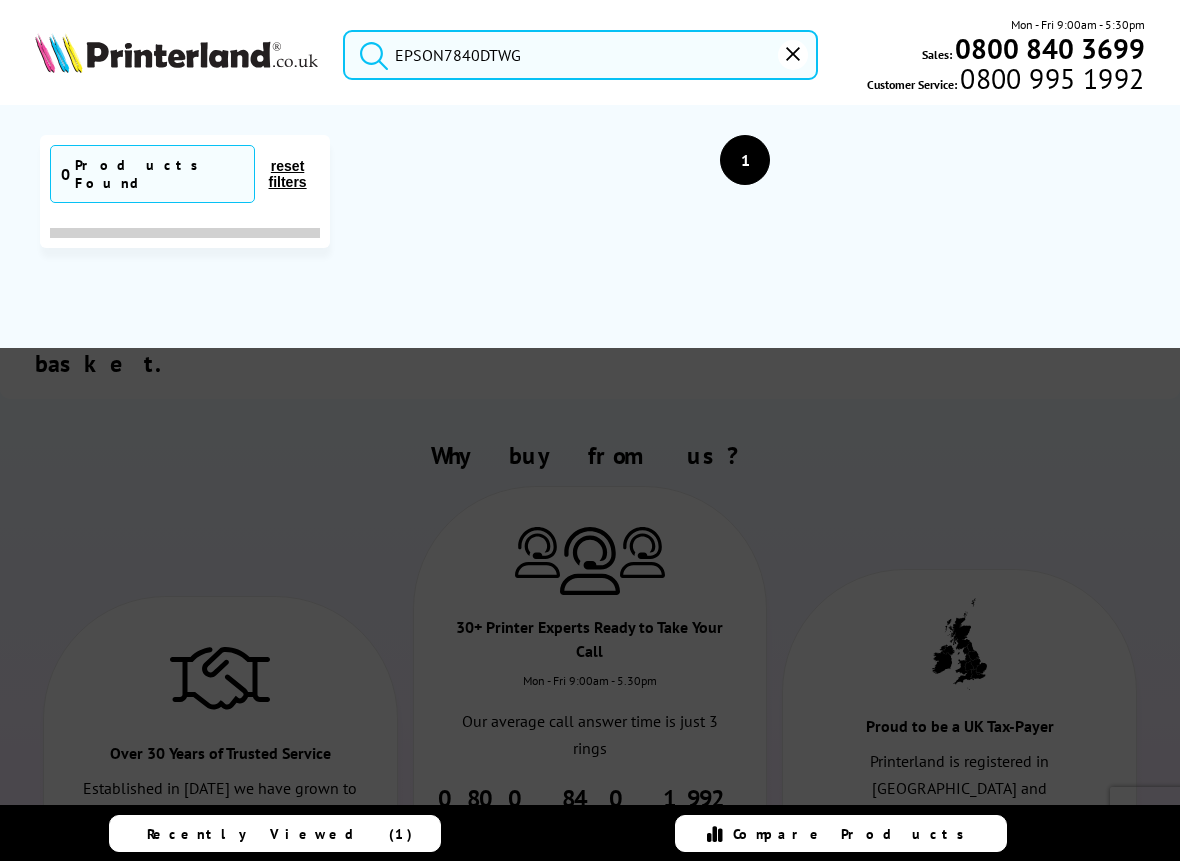 drag, startPoint x: 511, startPoint y: 59, endPoint x: 521, endPoint y: 54, distance: 11.18034 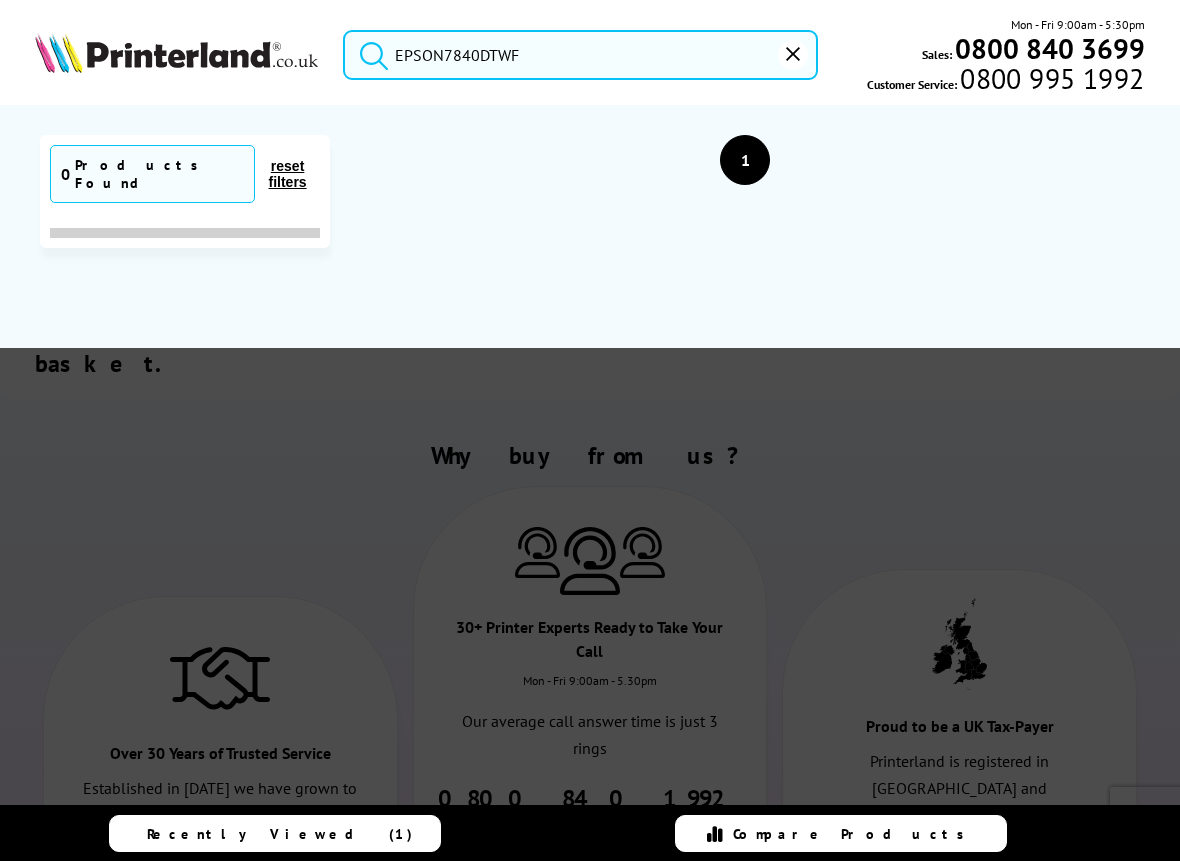 type on "EPSON7840DTWF" 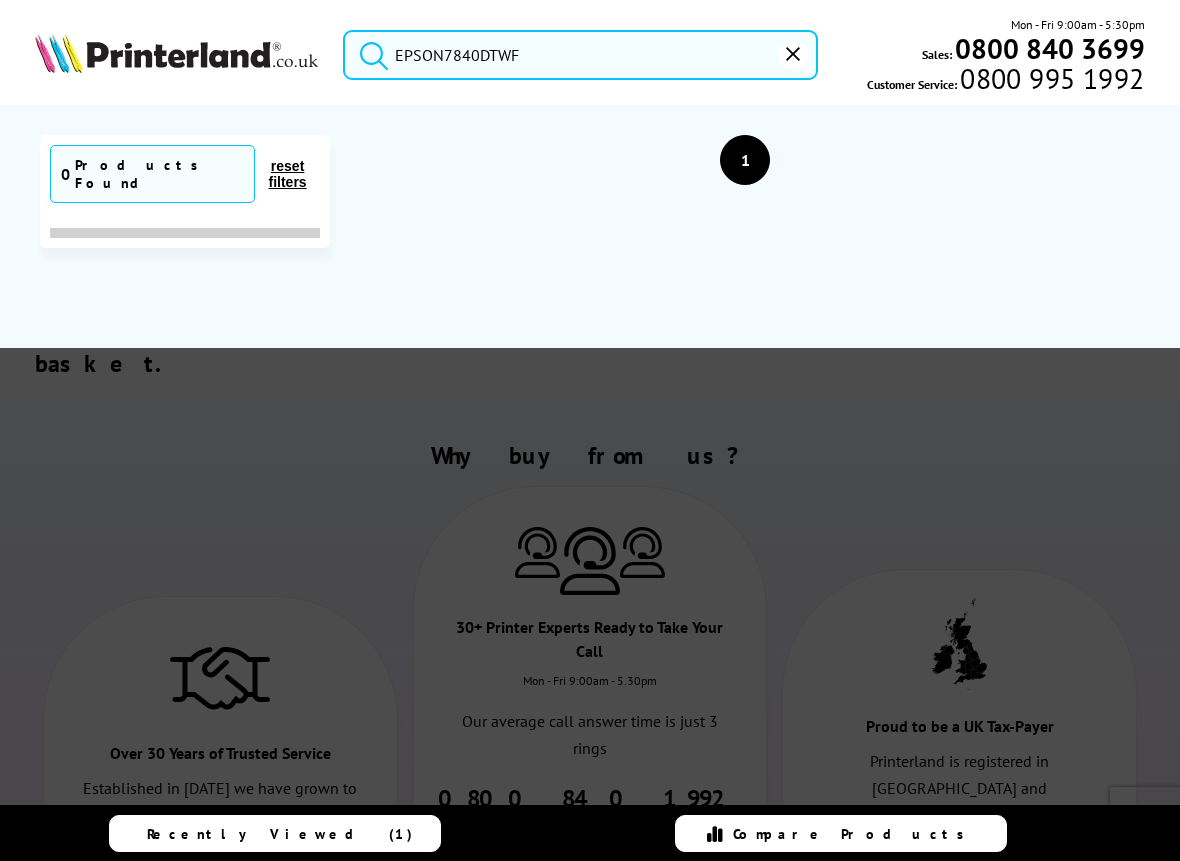 drag, startPoint x: 529, startPoint y: 51, endPoint x: 360, endPoint y: 56, distance: 169.07394 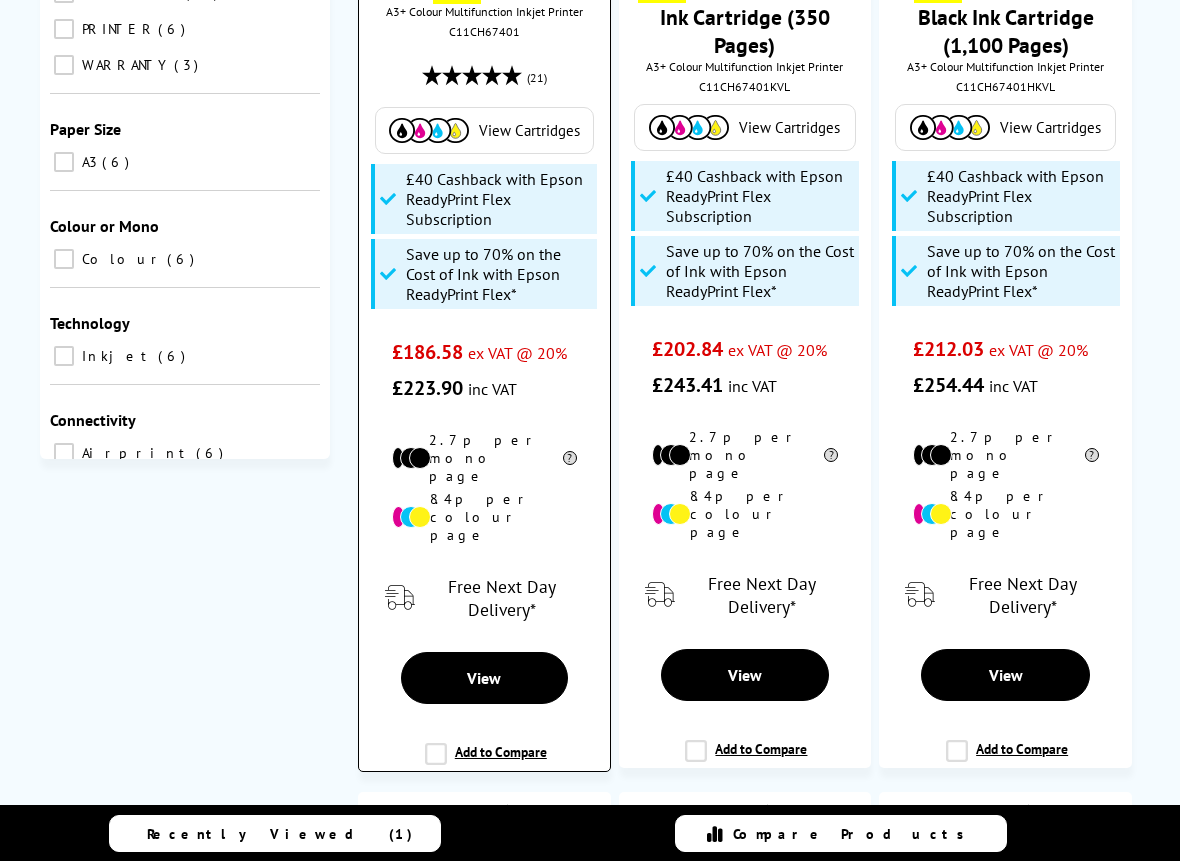 scroll, scrollTop: 500, scrollLeft: 0, axis: vertical 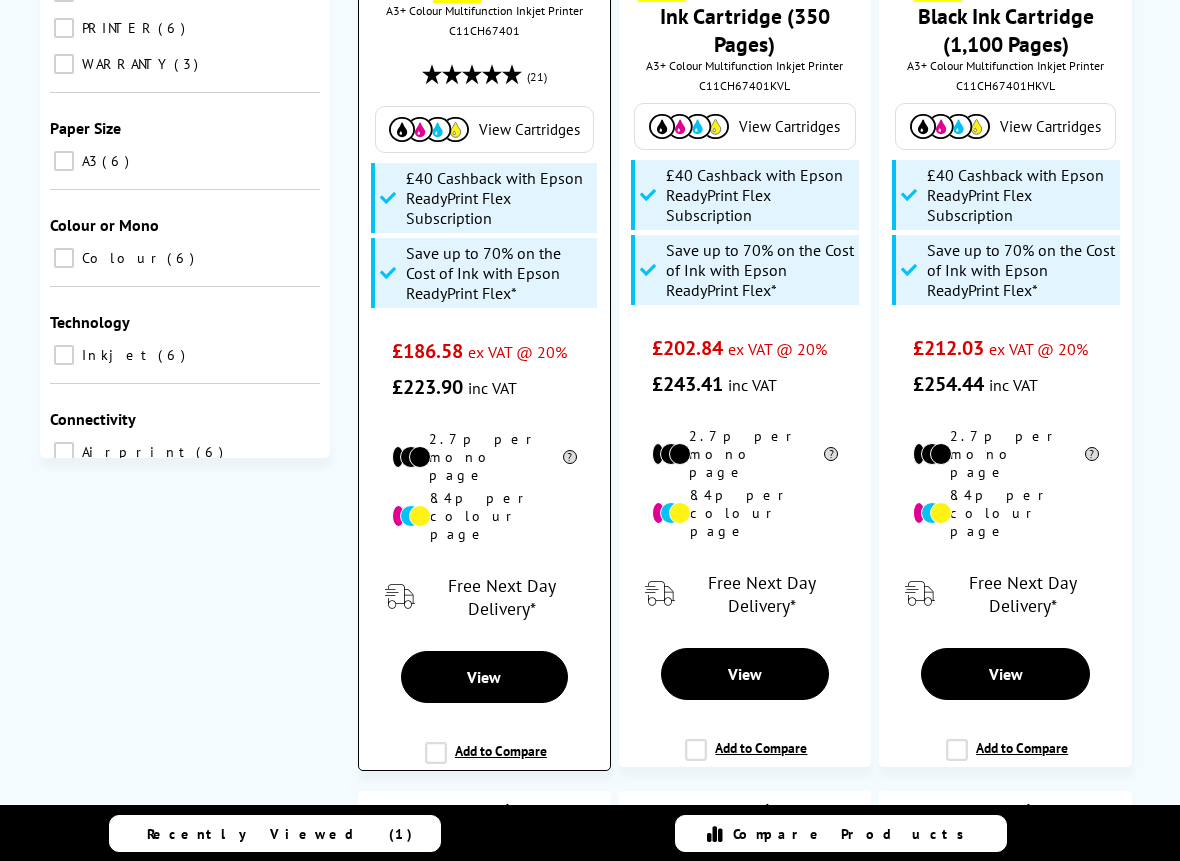 type on "EPSOM 7840" 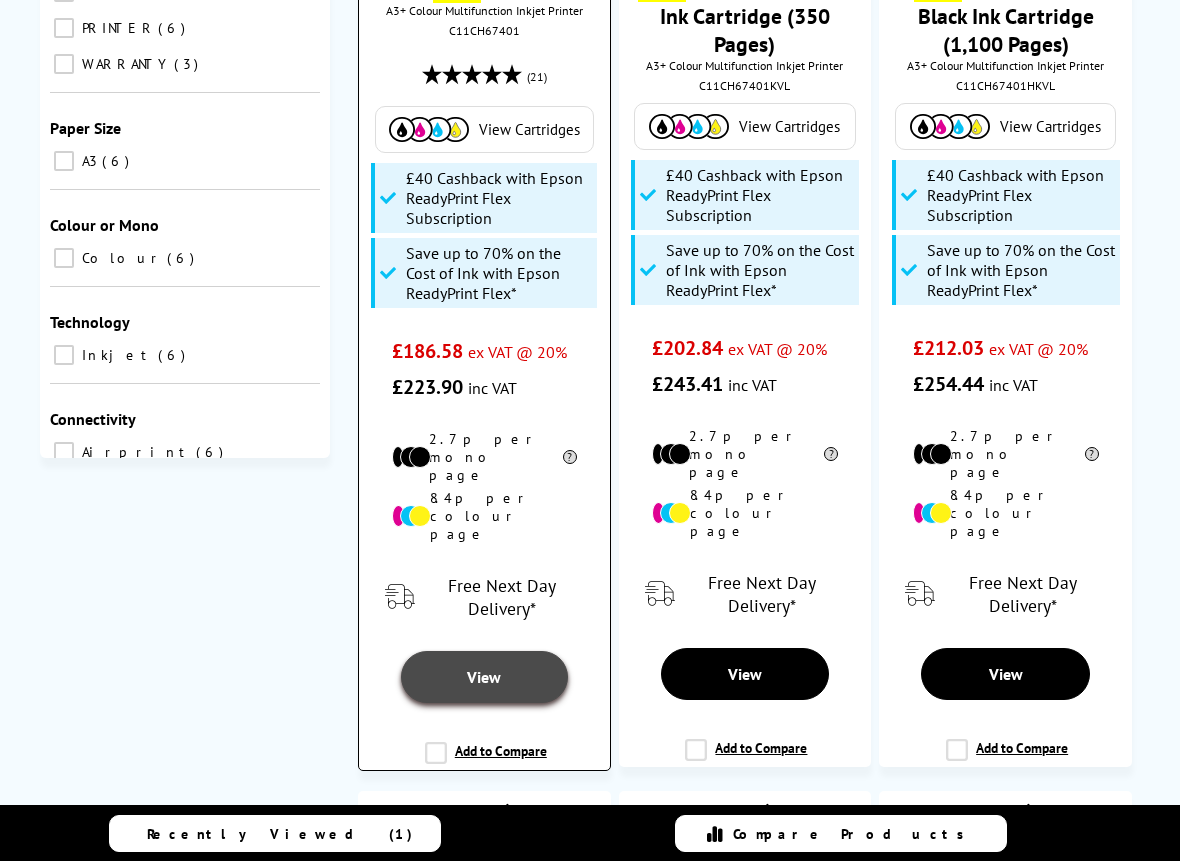 click on "View" at bounding box center (484, 677) 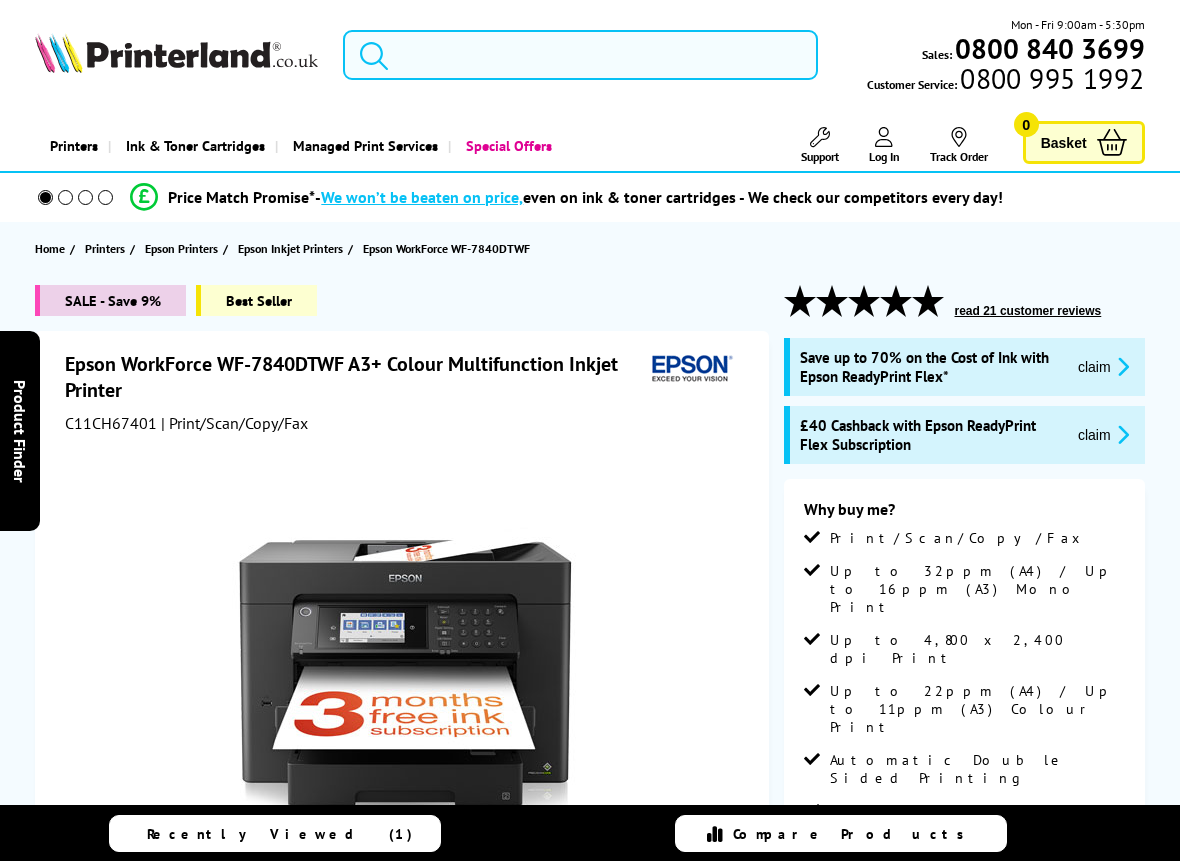 scroll, scrollTop: 0, scrollLeft: 0, axis: both 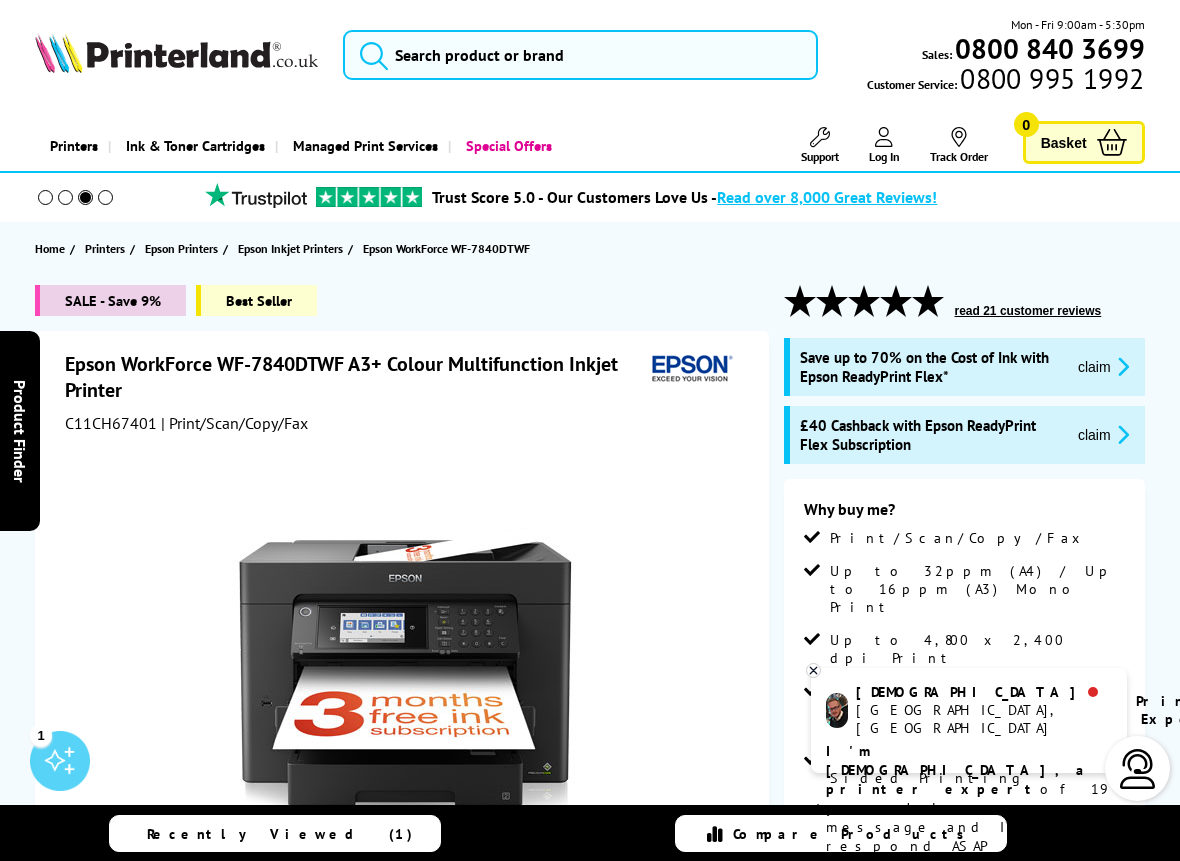 click on "Basket" at bounding box center [1064, 142] 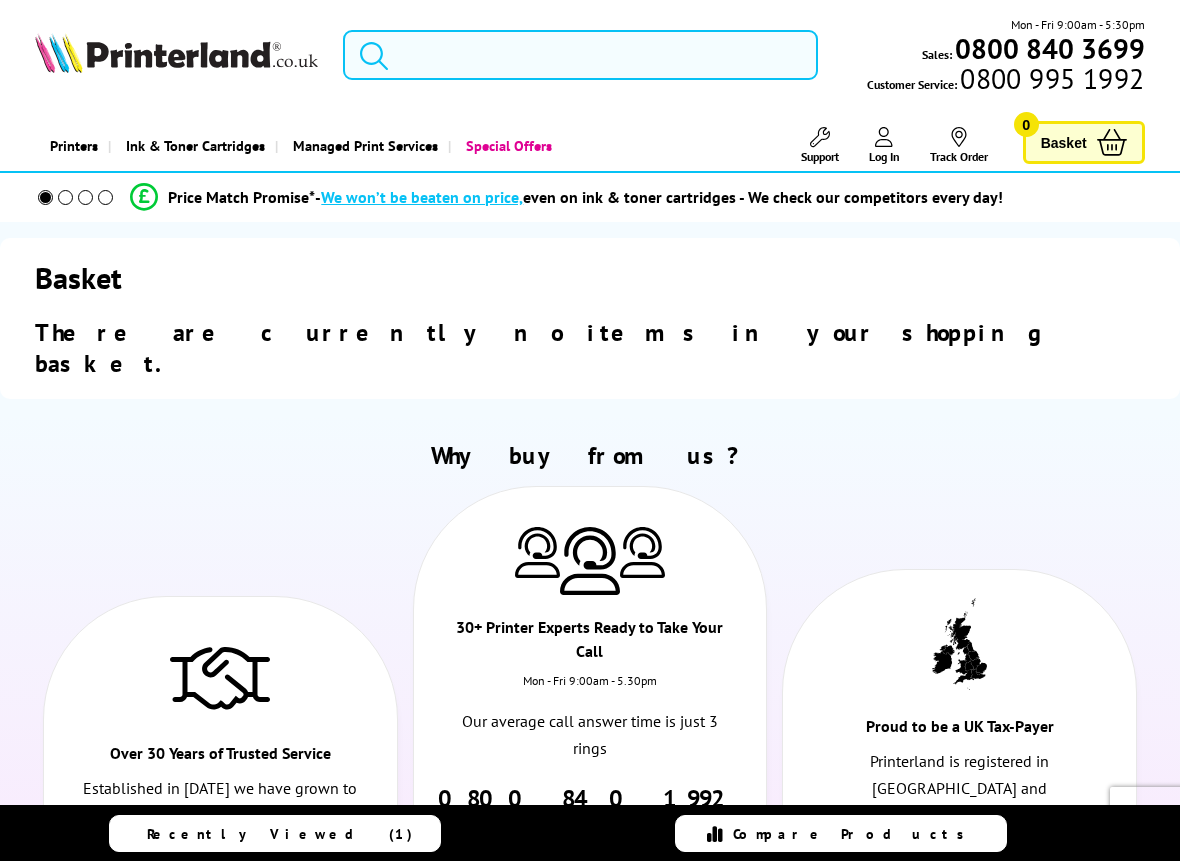 scroll, scrollTop: 0, scrollLeft: 0, axis: both 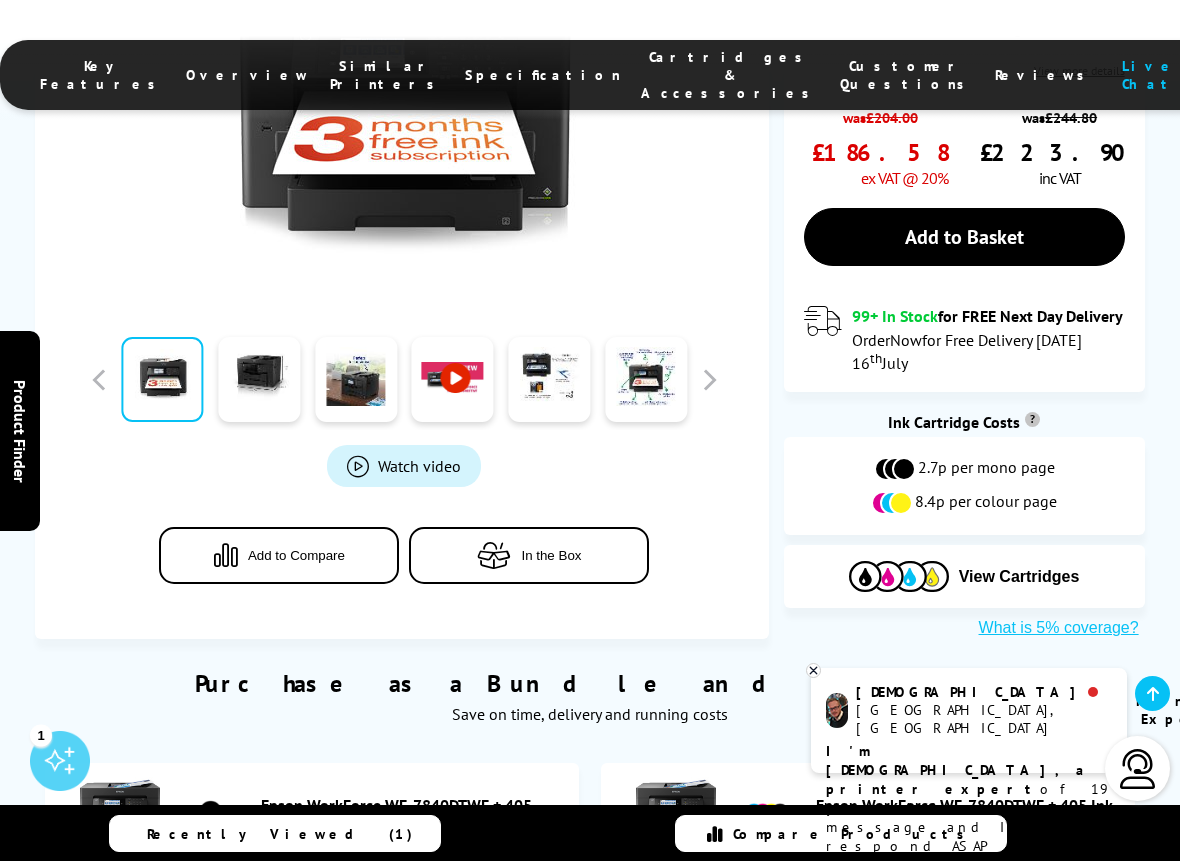 click on "Add to Compare" at bounding box center [296, 554] 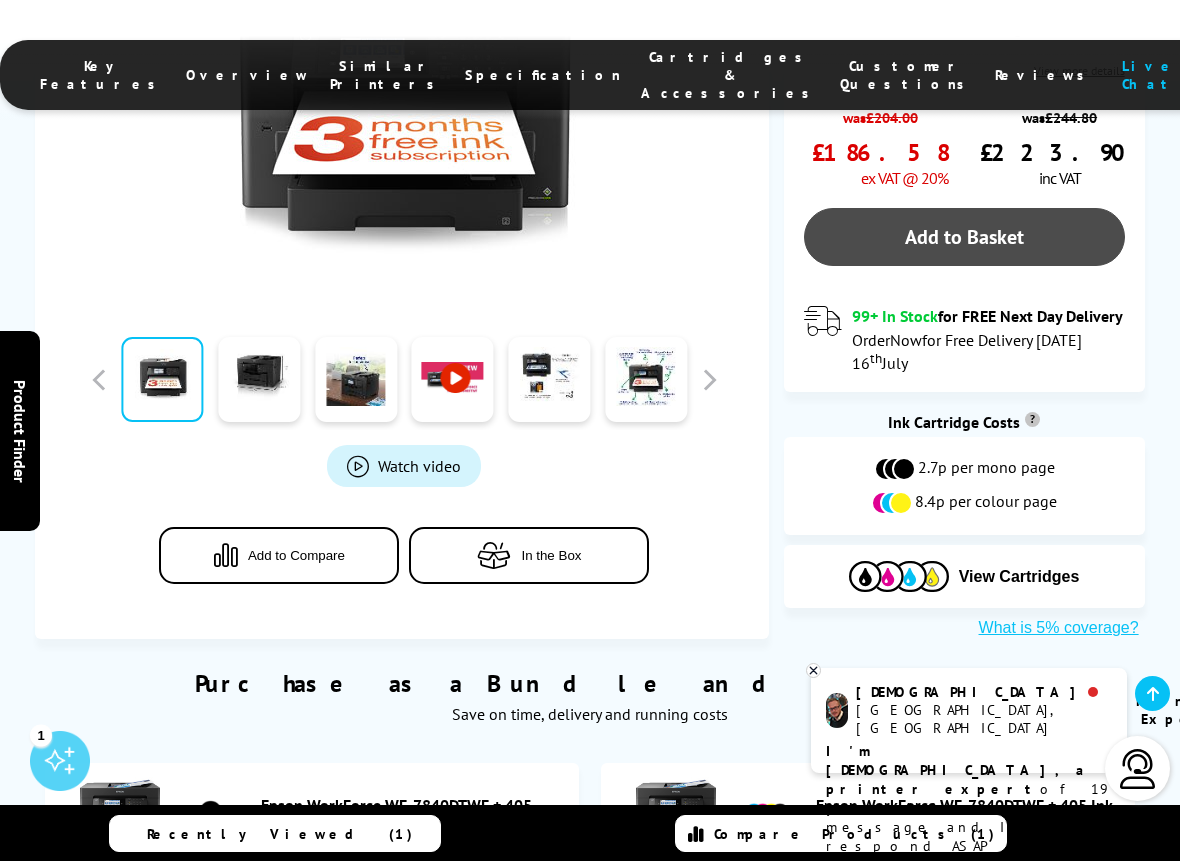 click on "Add to Basket" at bounding box center [964, 237] 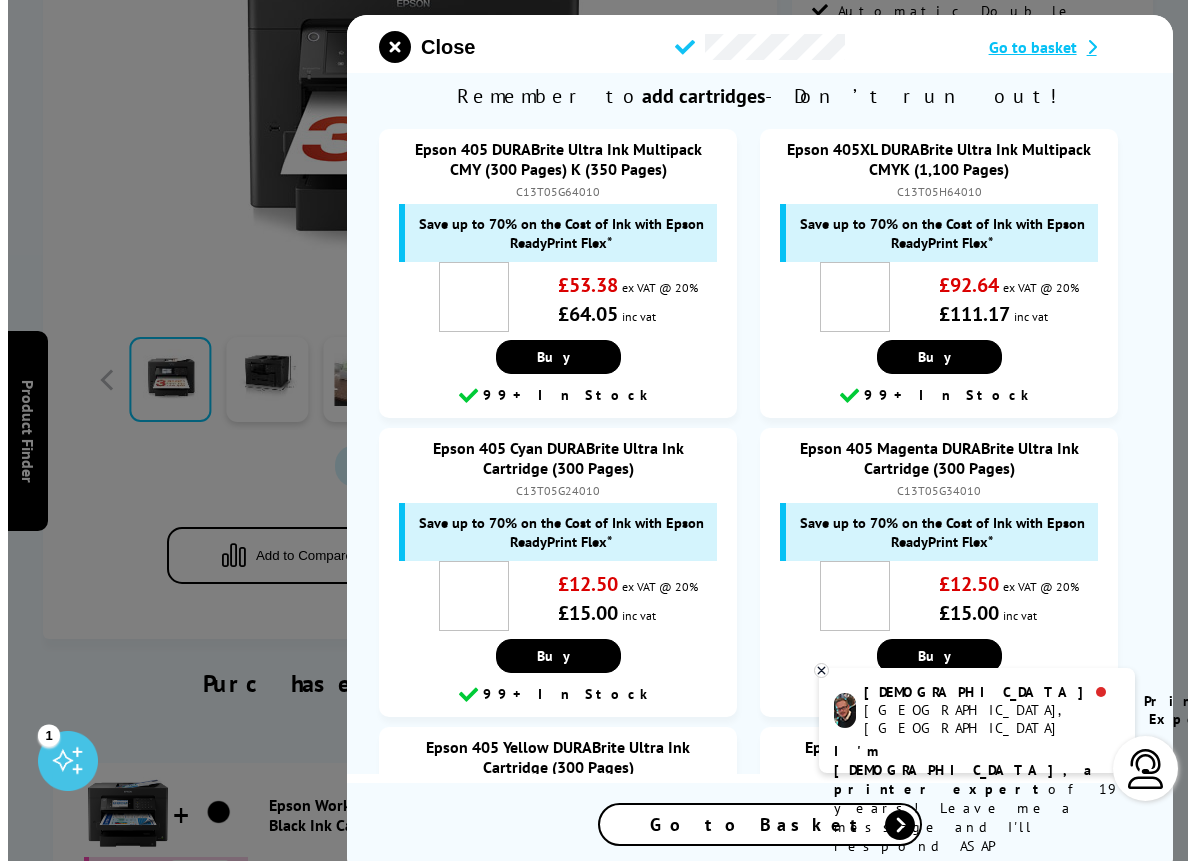 scroll, scrollTop: 782, scrollLeft: 0, axis: vertical 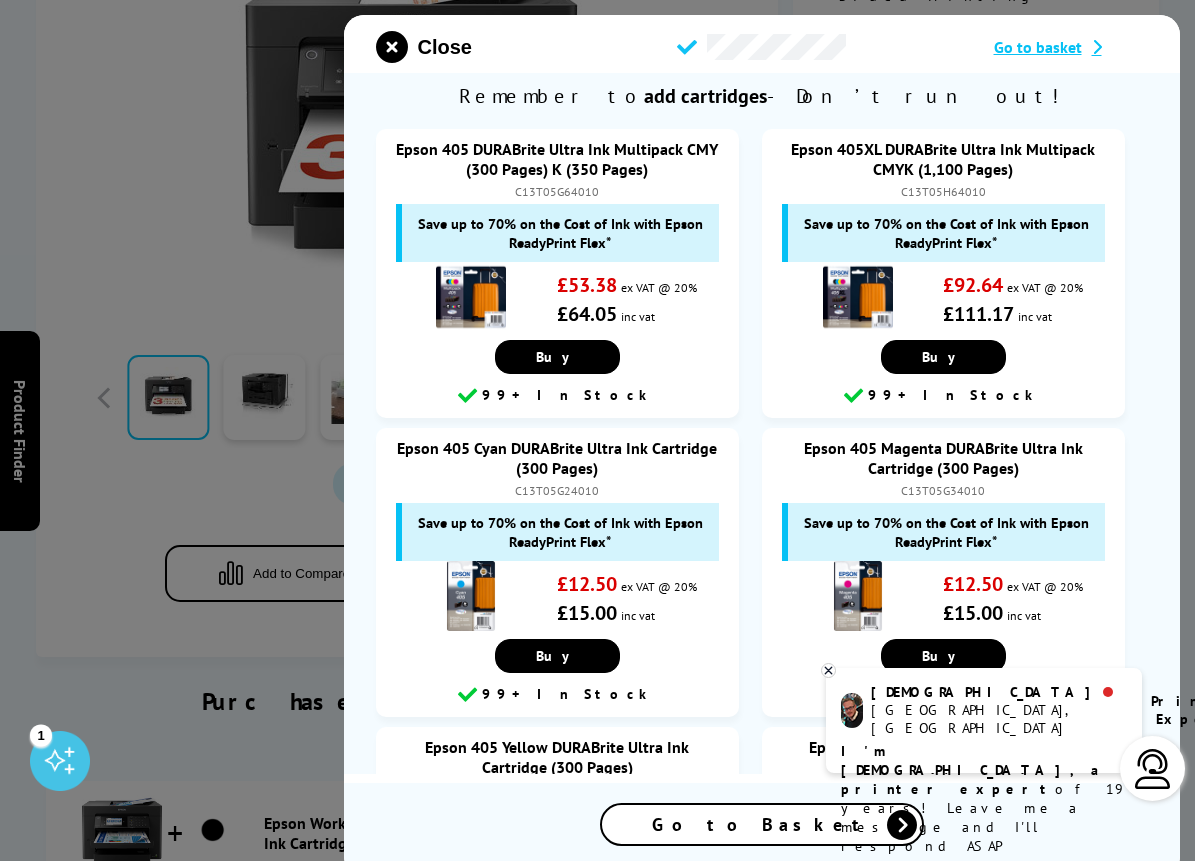 click on "Go to basket" at bounding box center [1038, 47] 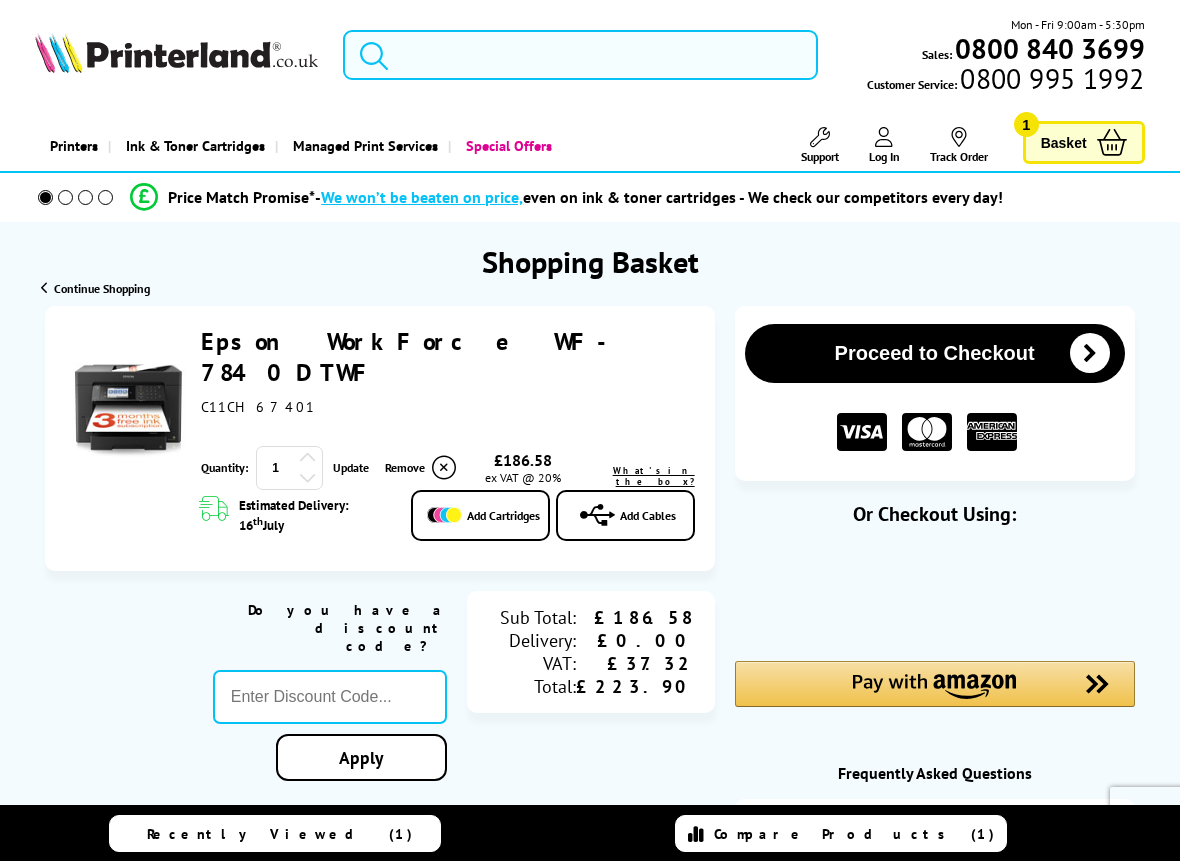 scroll, scrollTop: 0, scrollLeft: 0, axis: both 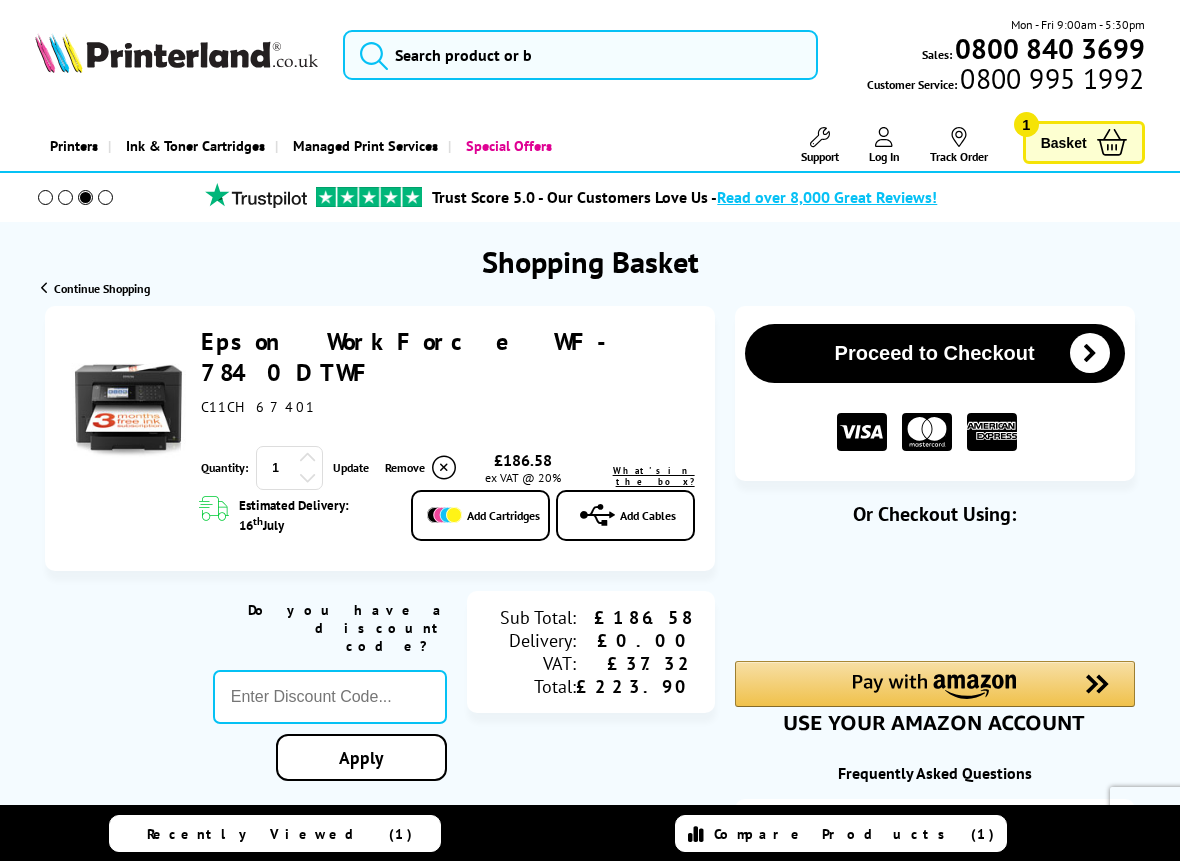 click on "Proceed to Checkout" at bounding box center (935, 353) 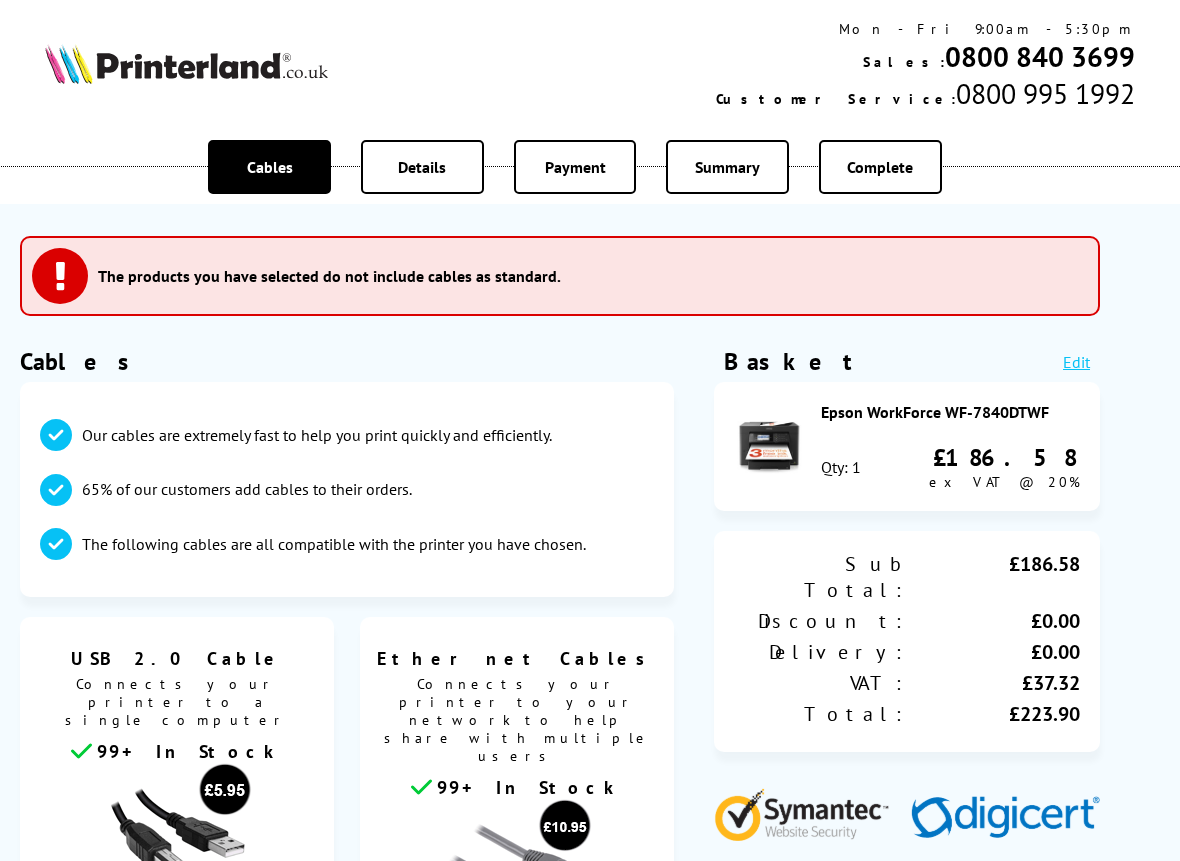 scroll, scrollTop: 0, scrollLeft: 0, axis: both 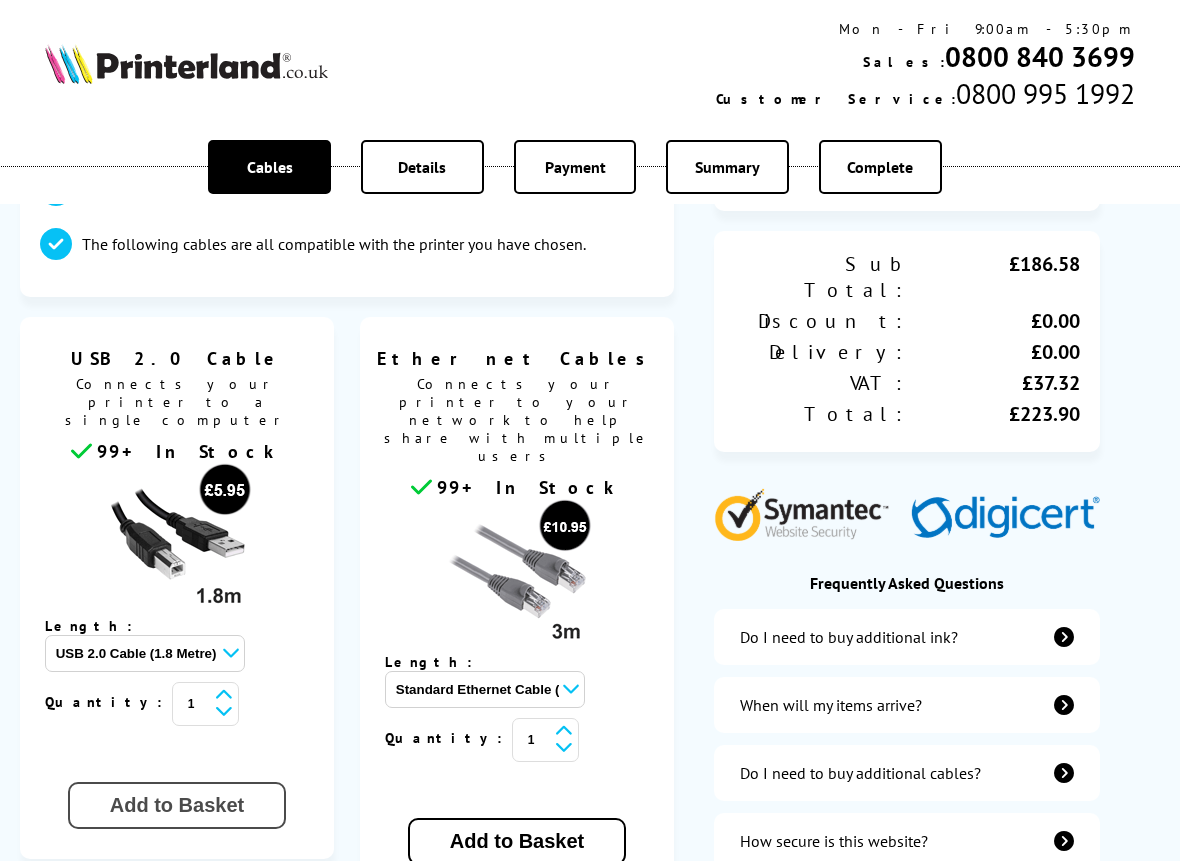 click on "Add to Basket" at bounding box center (177, 805) 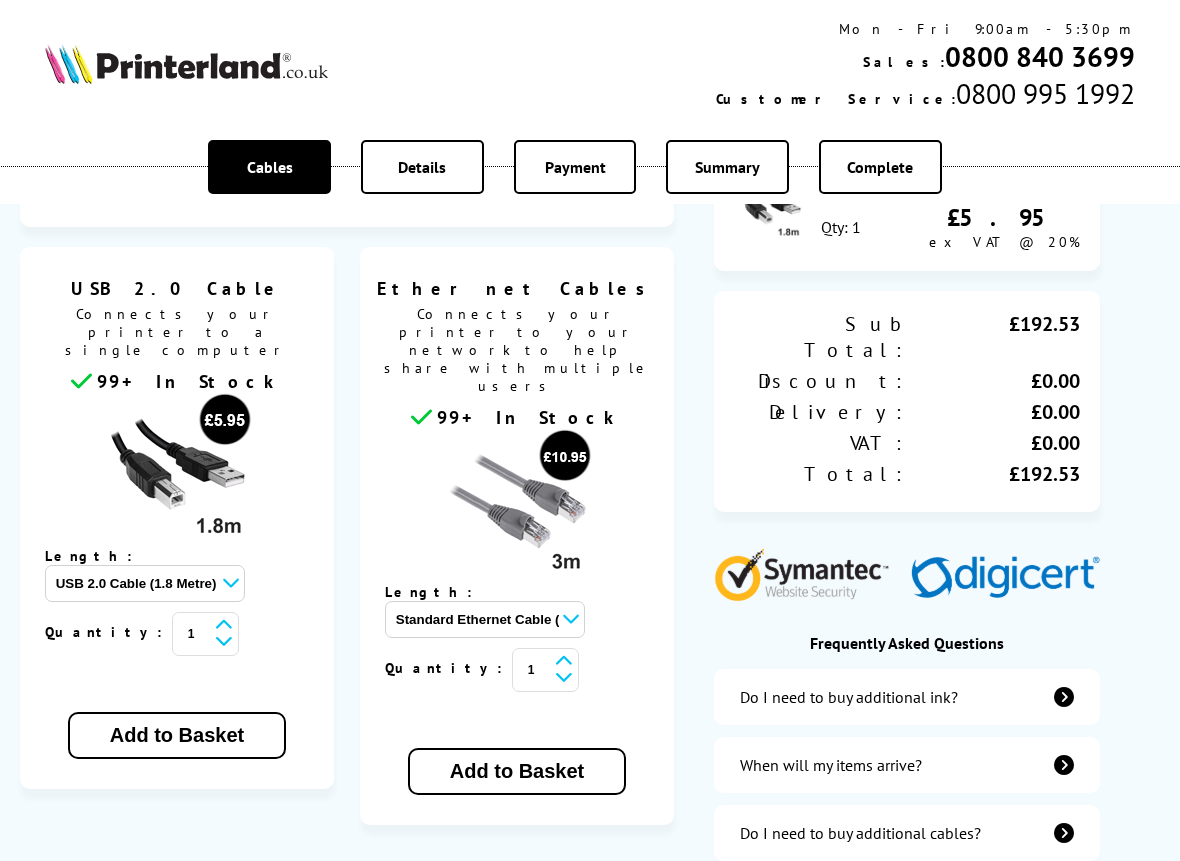scroll, scrollTop: 500, scrollLeft: 0, axis: vertical 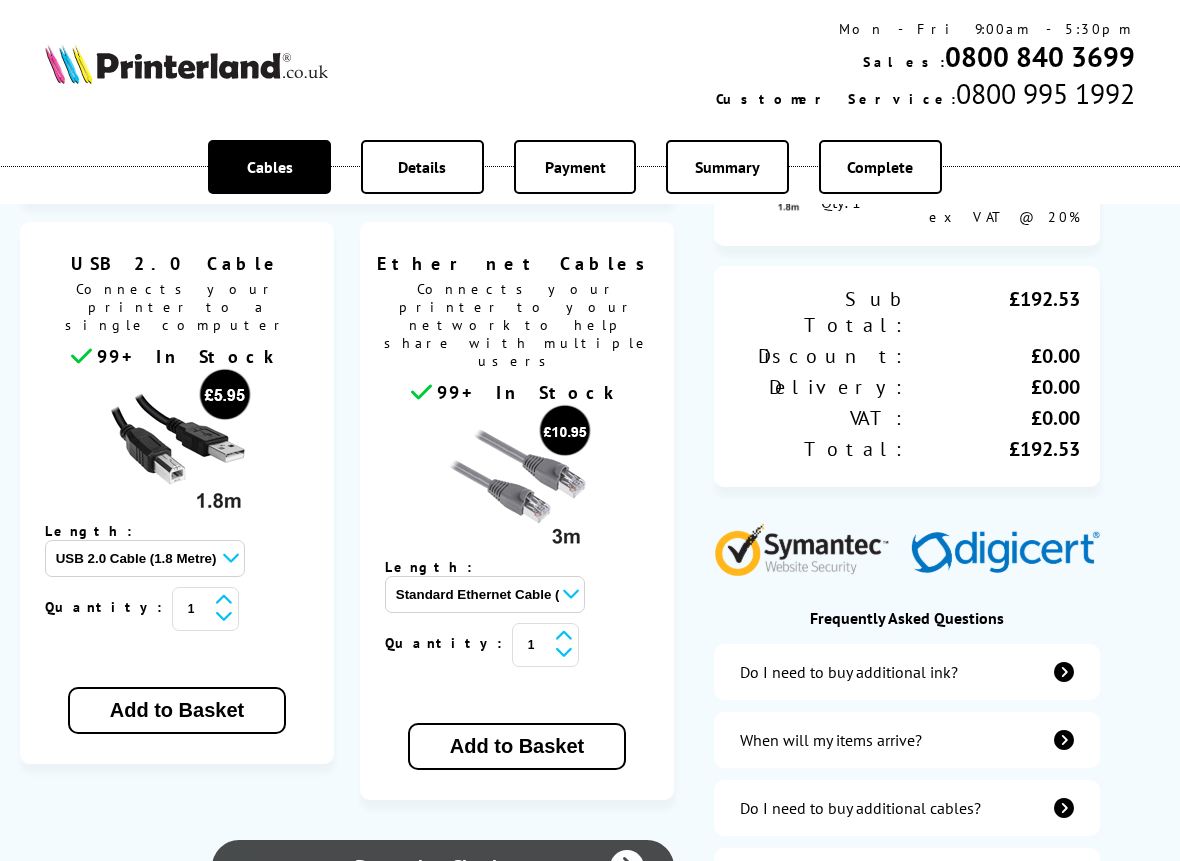 click on "Proceed to Checkout" at bounding box center [443, 867] 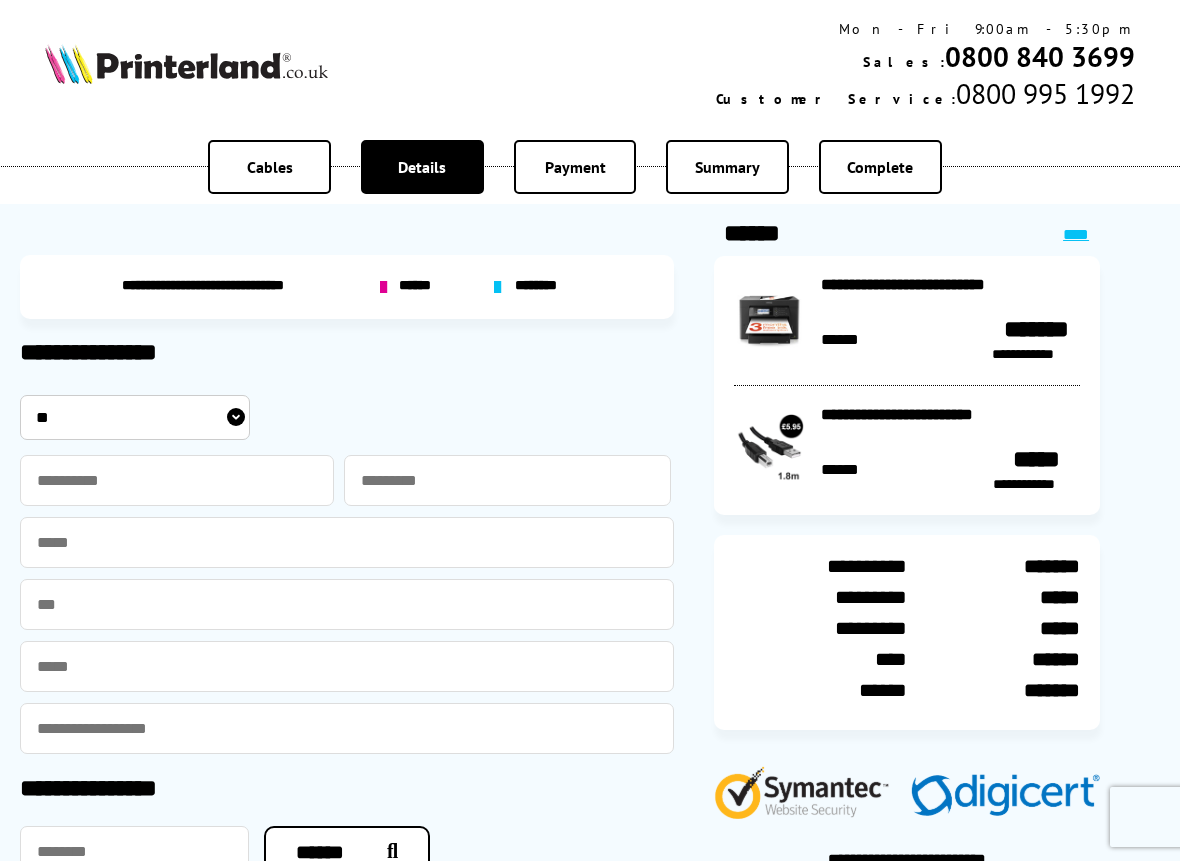 scroll, scrollTop: 0, scrollLeft: 0, axis: both 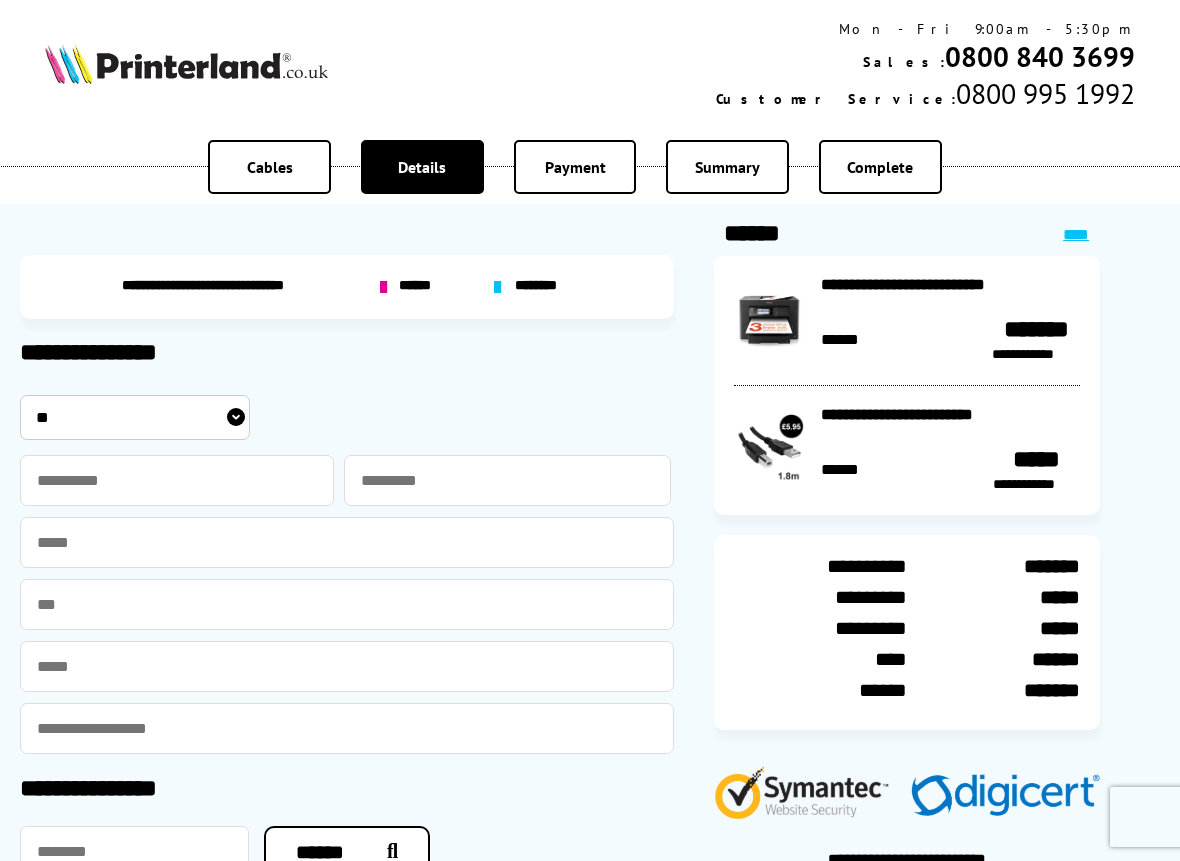 click on "**
***
****
**" at bounding box center (135, 417) 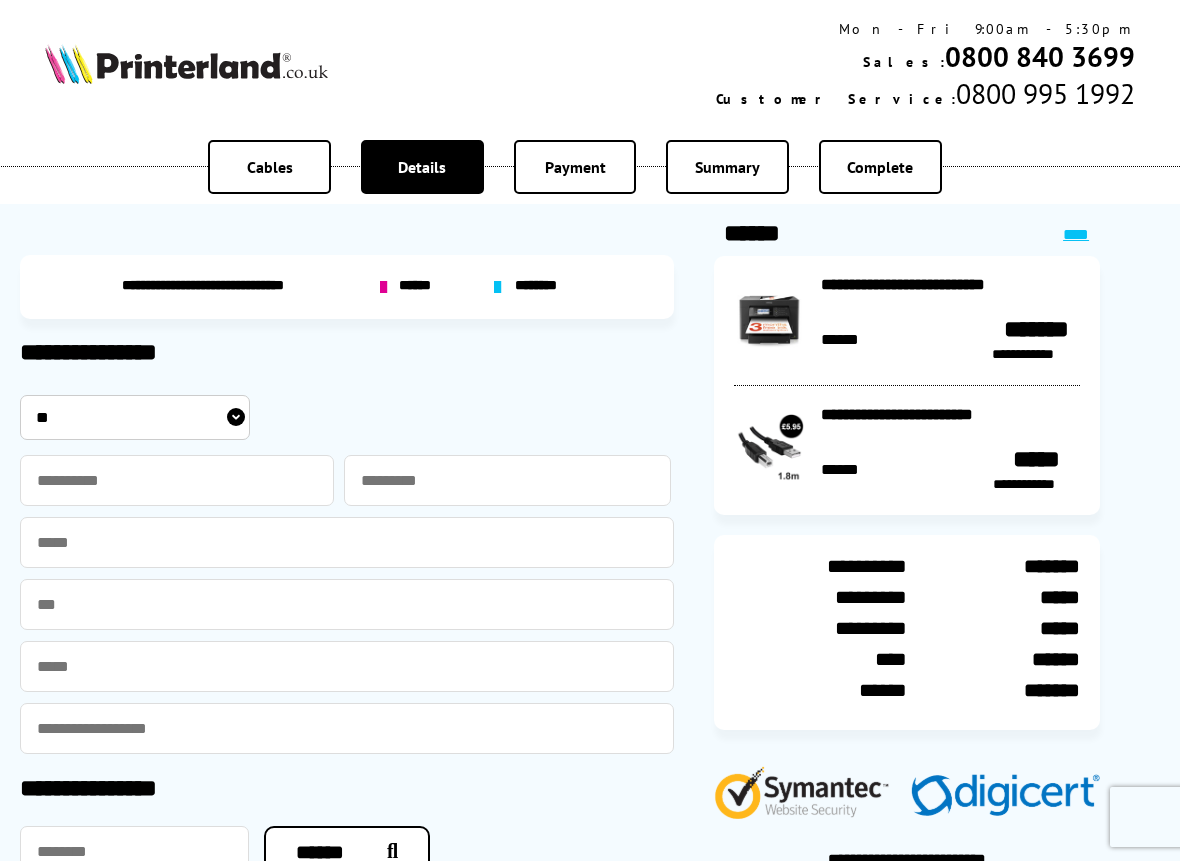 click on "**
***
****
**" at bounding box center [135, 417] 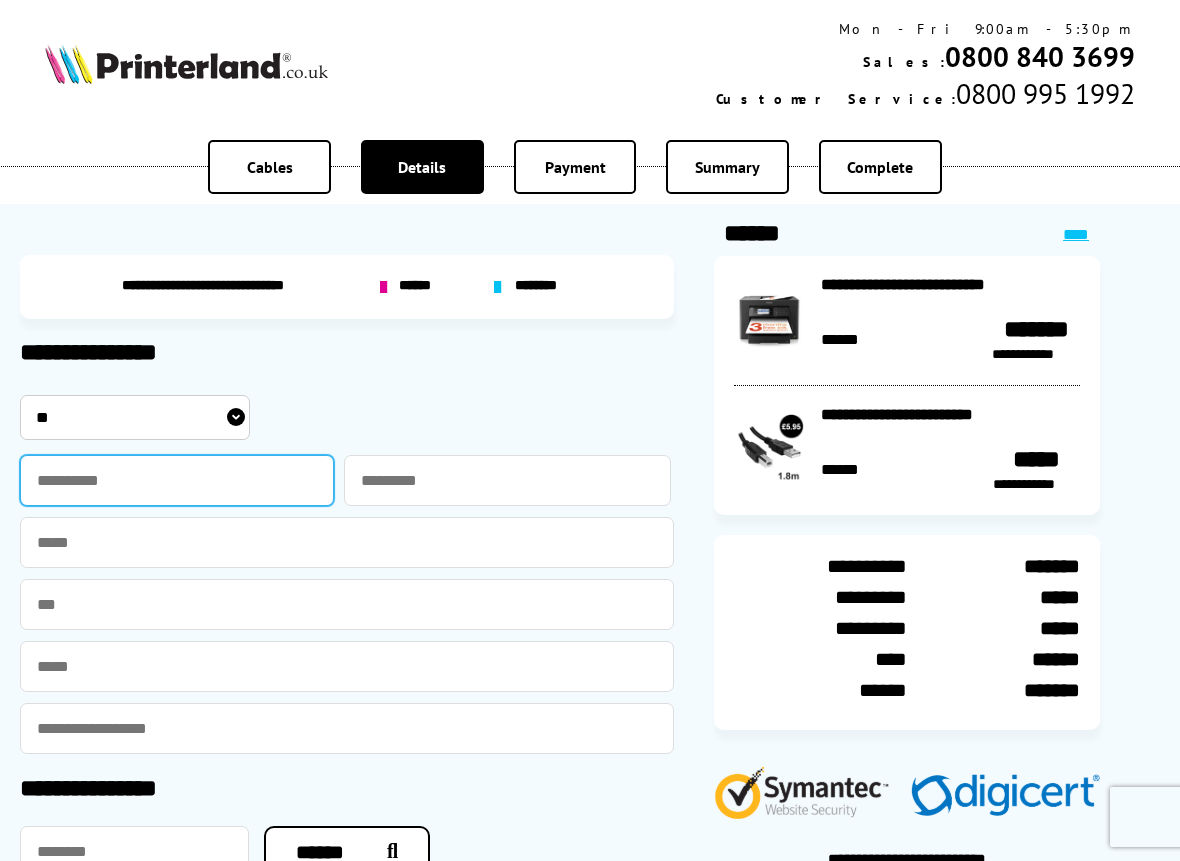 click at bounding box center [177, 480] 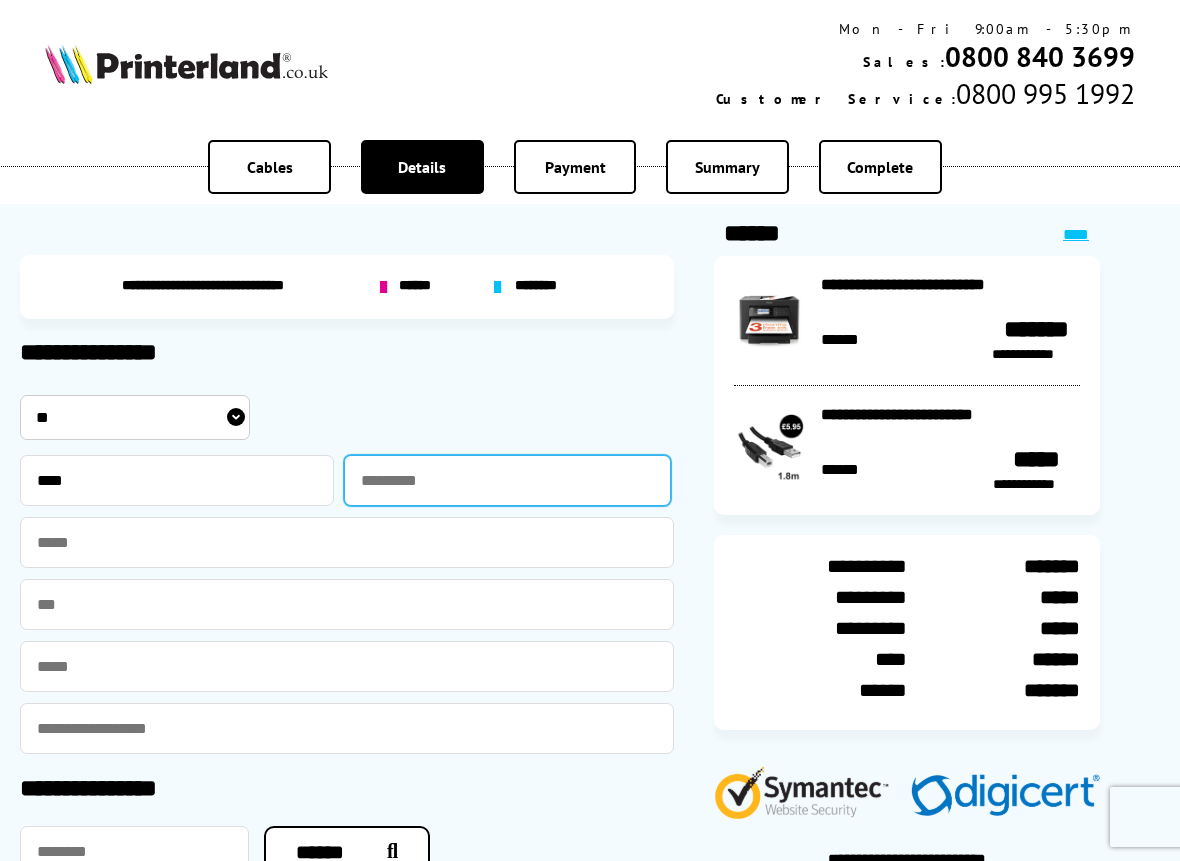 click at bounding box center [507, 480] 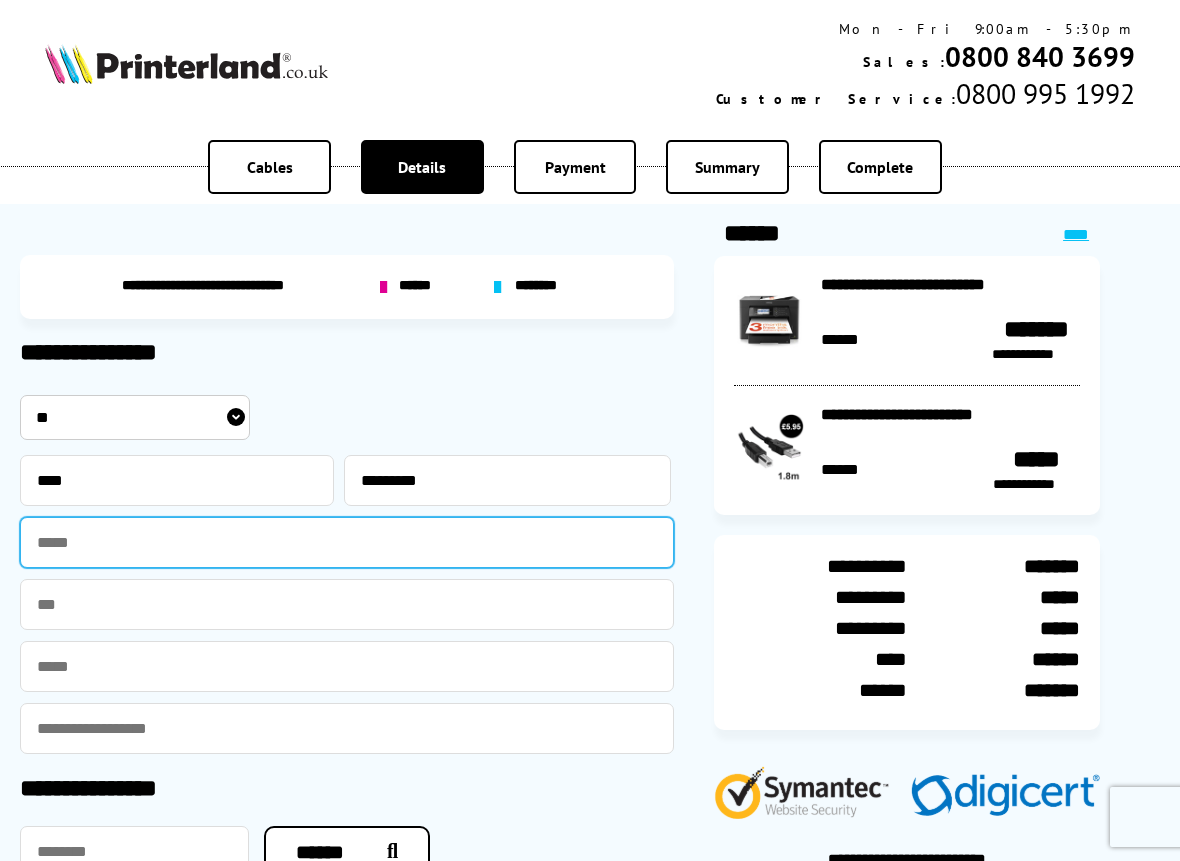click at bounding box center (347, 542) 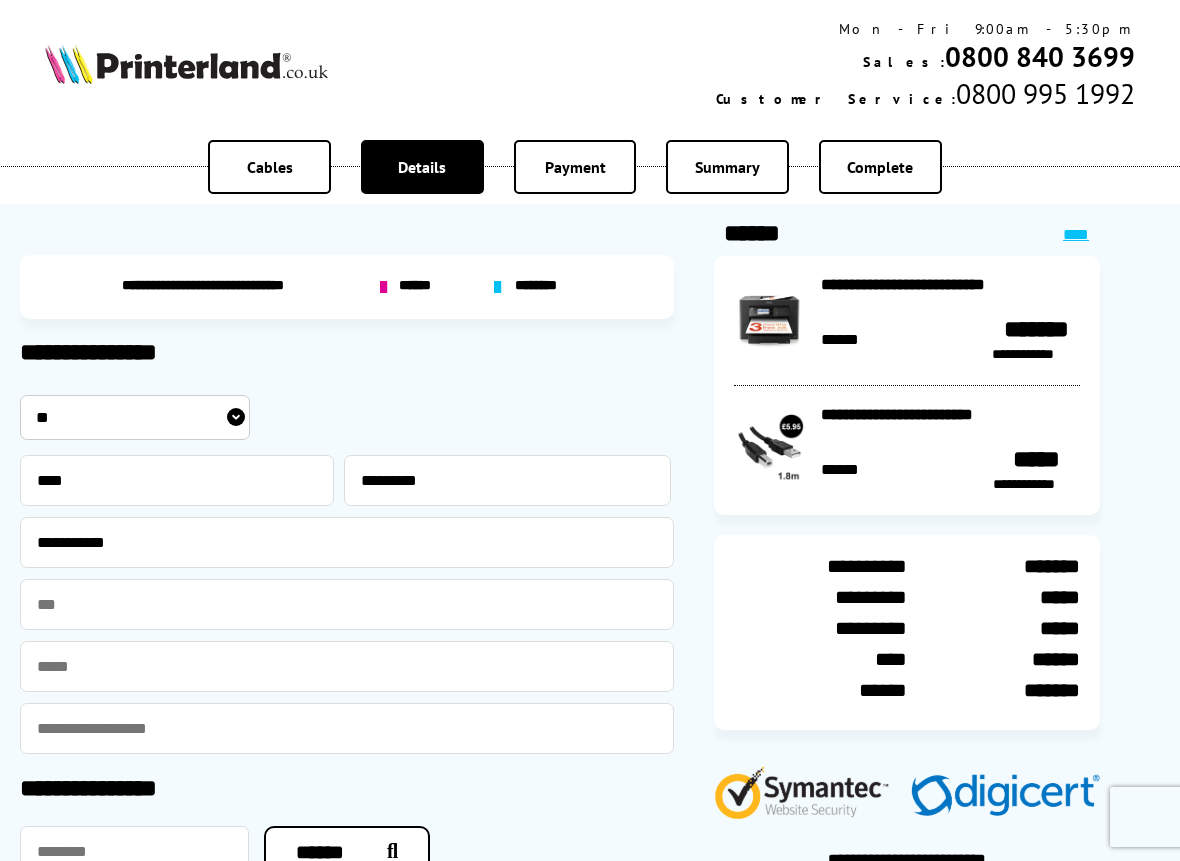 click at bounding box center [347, 666] 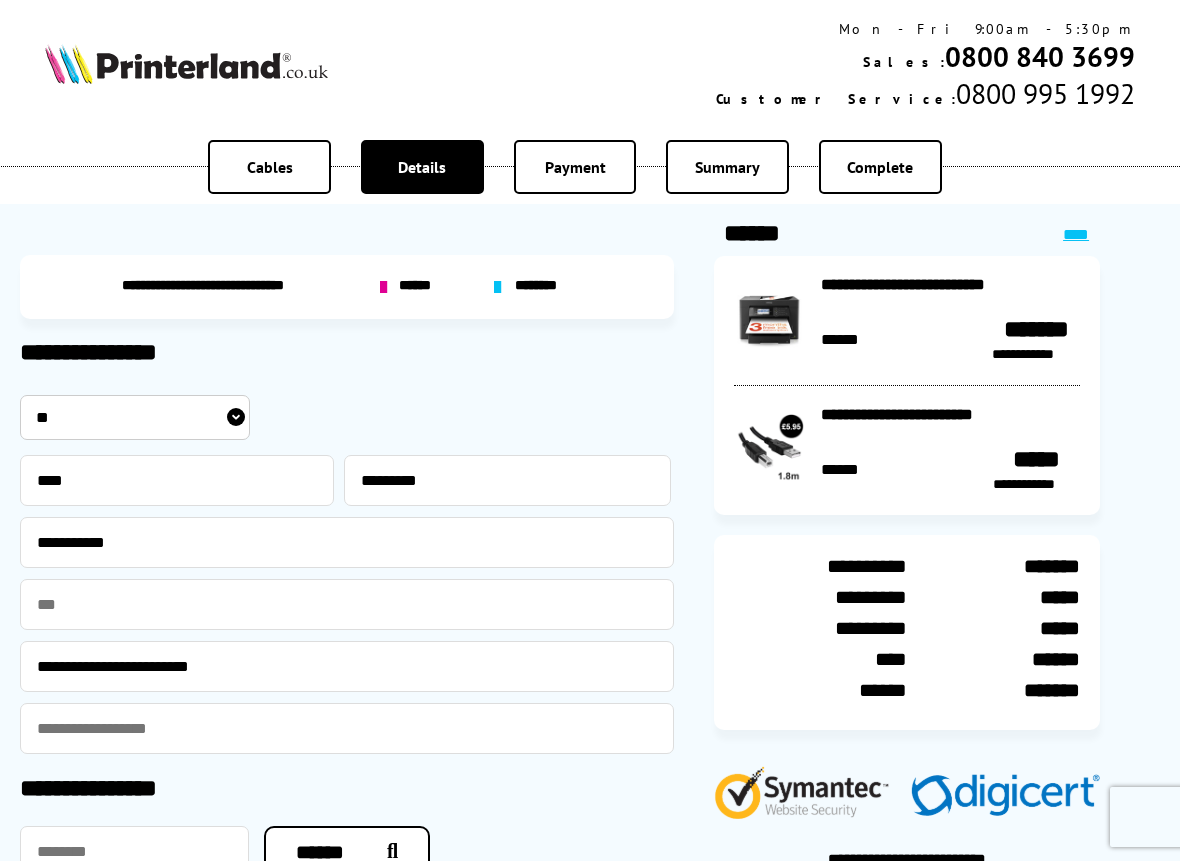 click at bounding box center (347, 728) 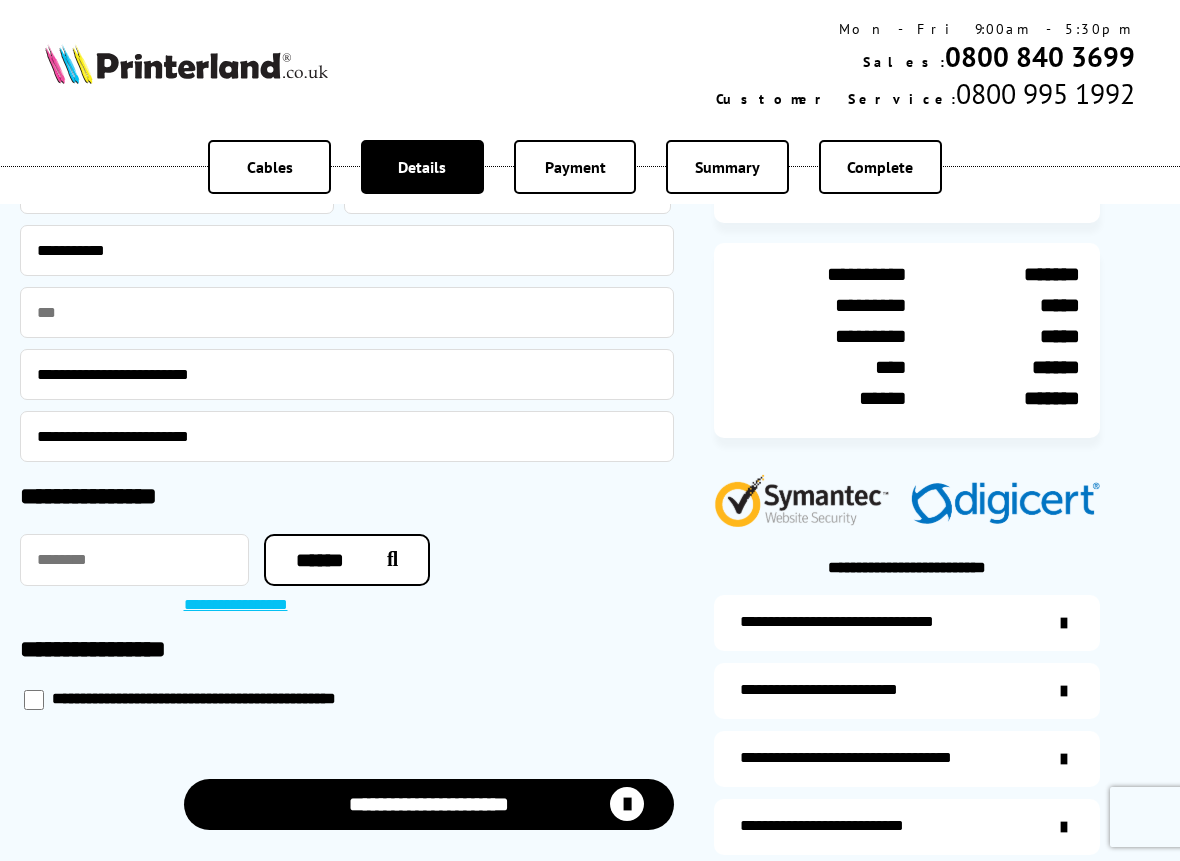 scroll, scrollTop: 300, scrollLeft: 0, axis: vertical 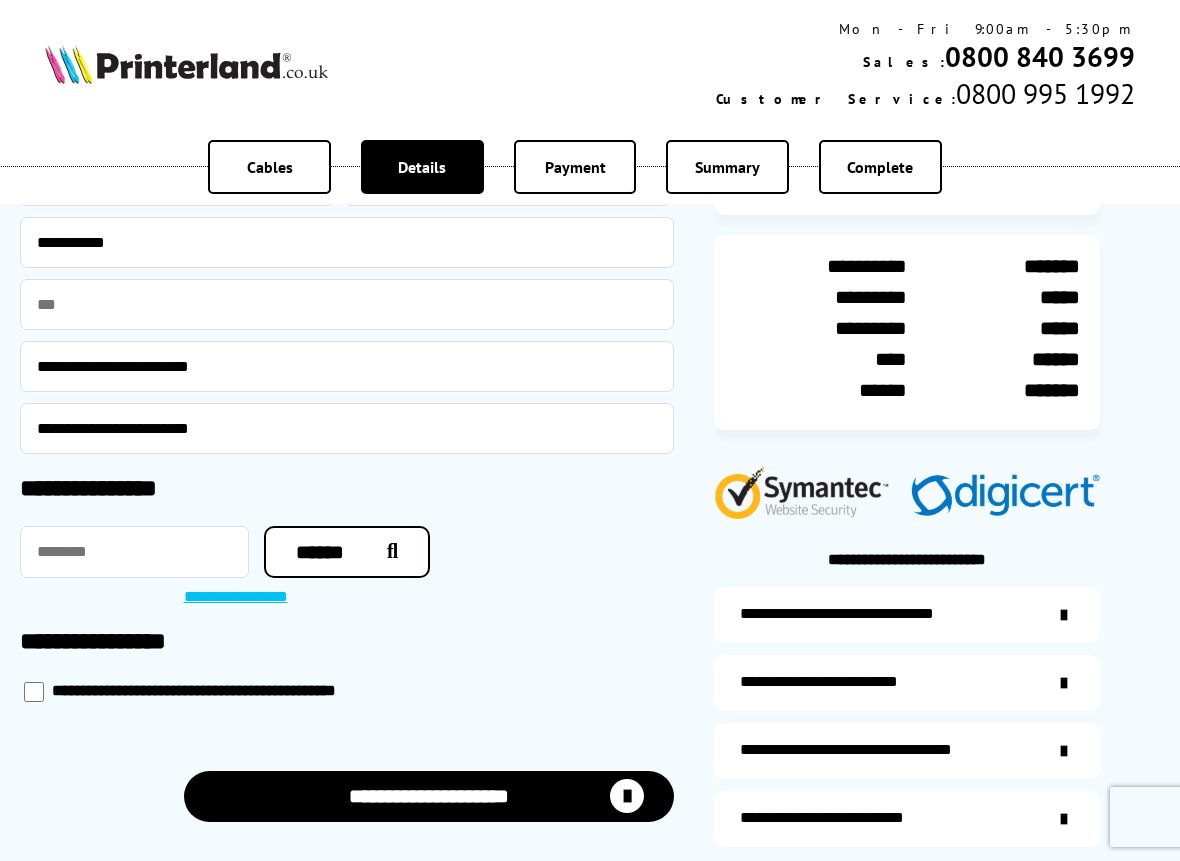 type on "**********" 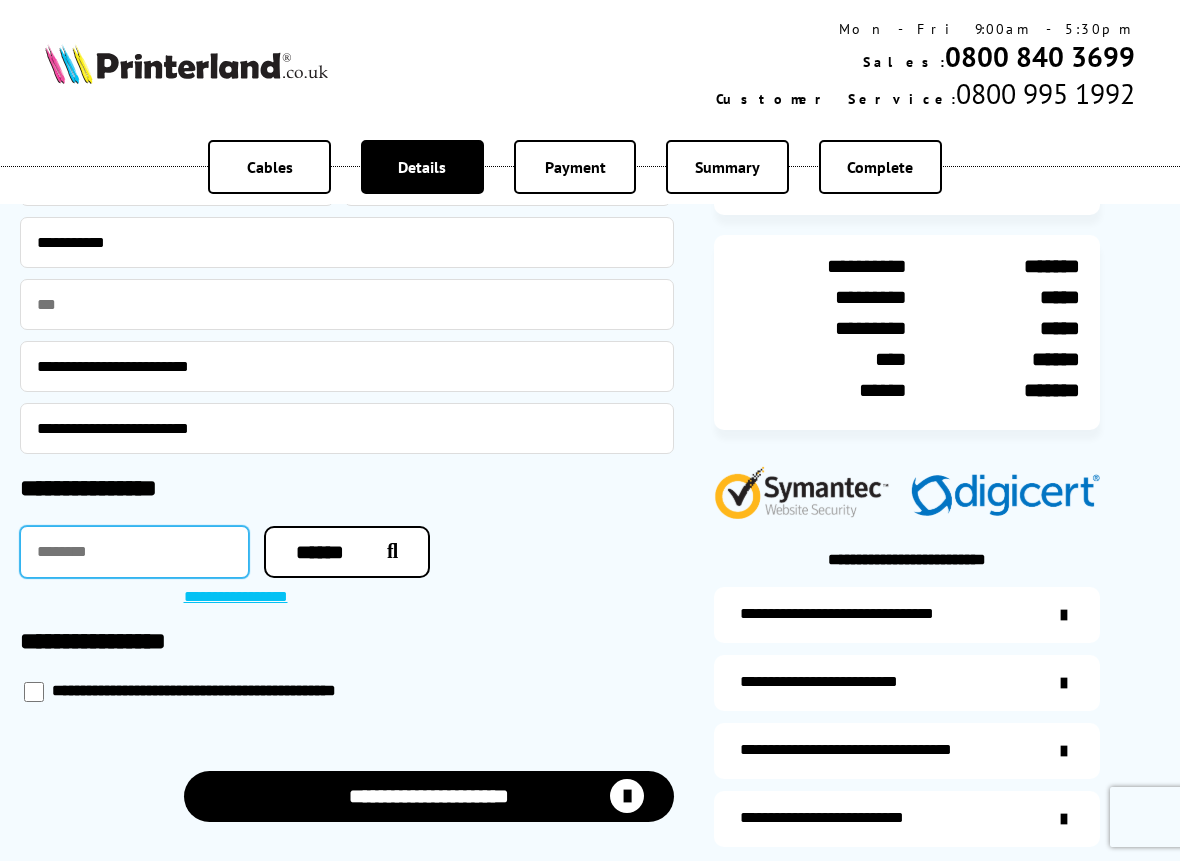 click at bounding box center (134, 552) 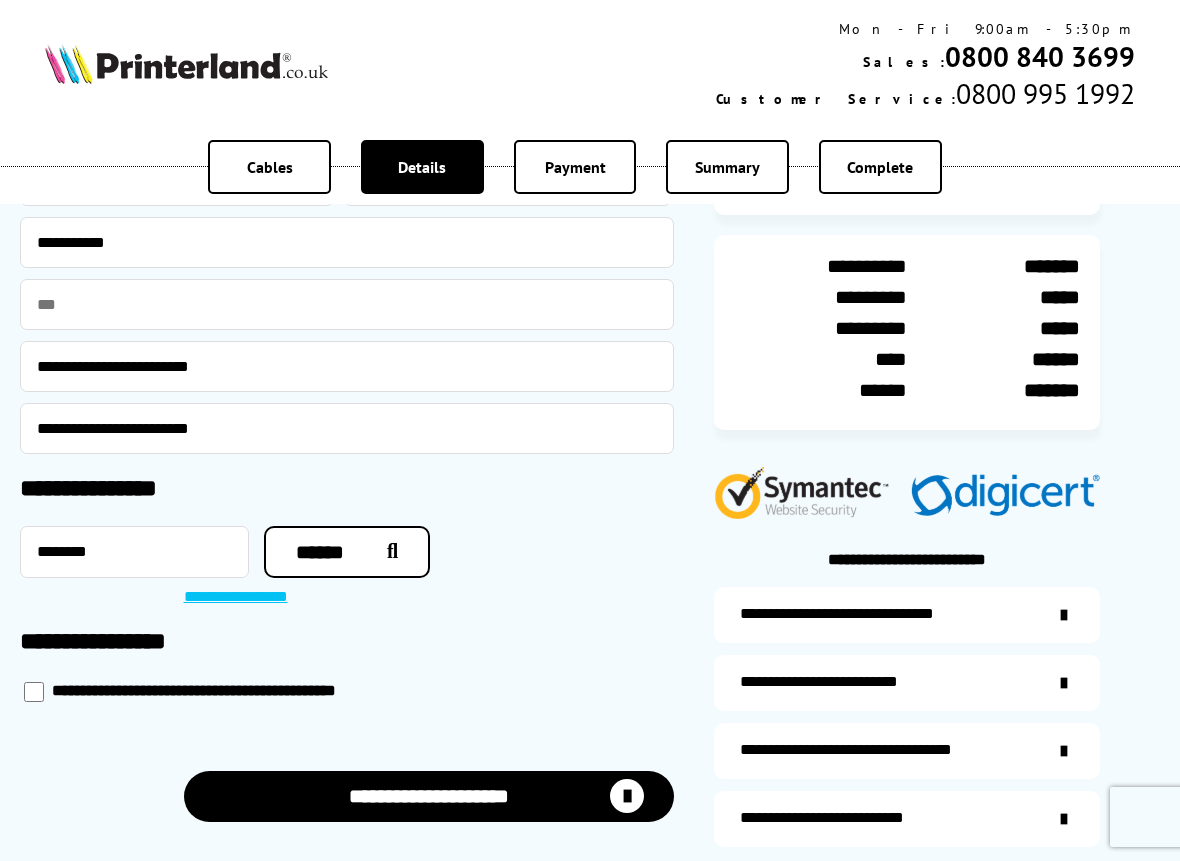 click on "**********" at bounding box center [246, 598] 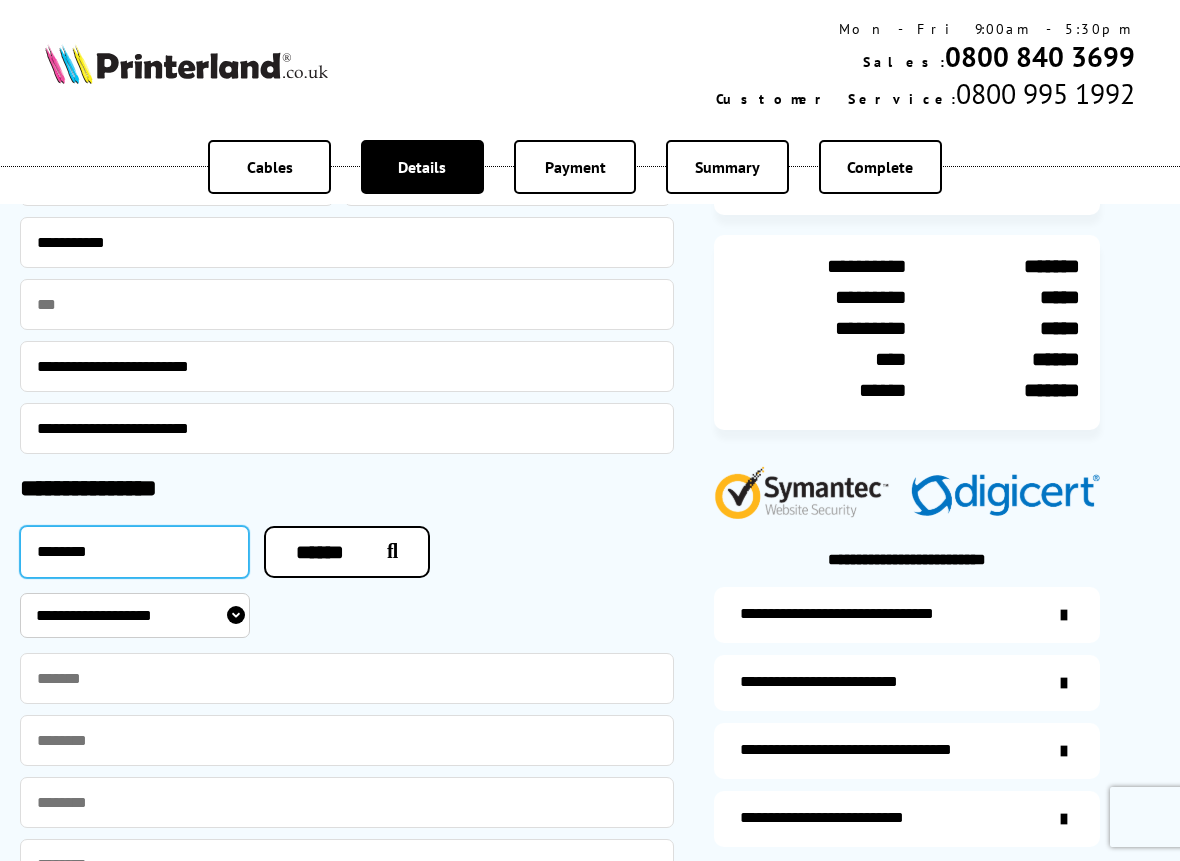 click on "********" at bounding box center [134, 552] 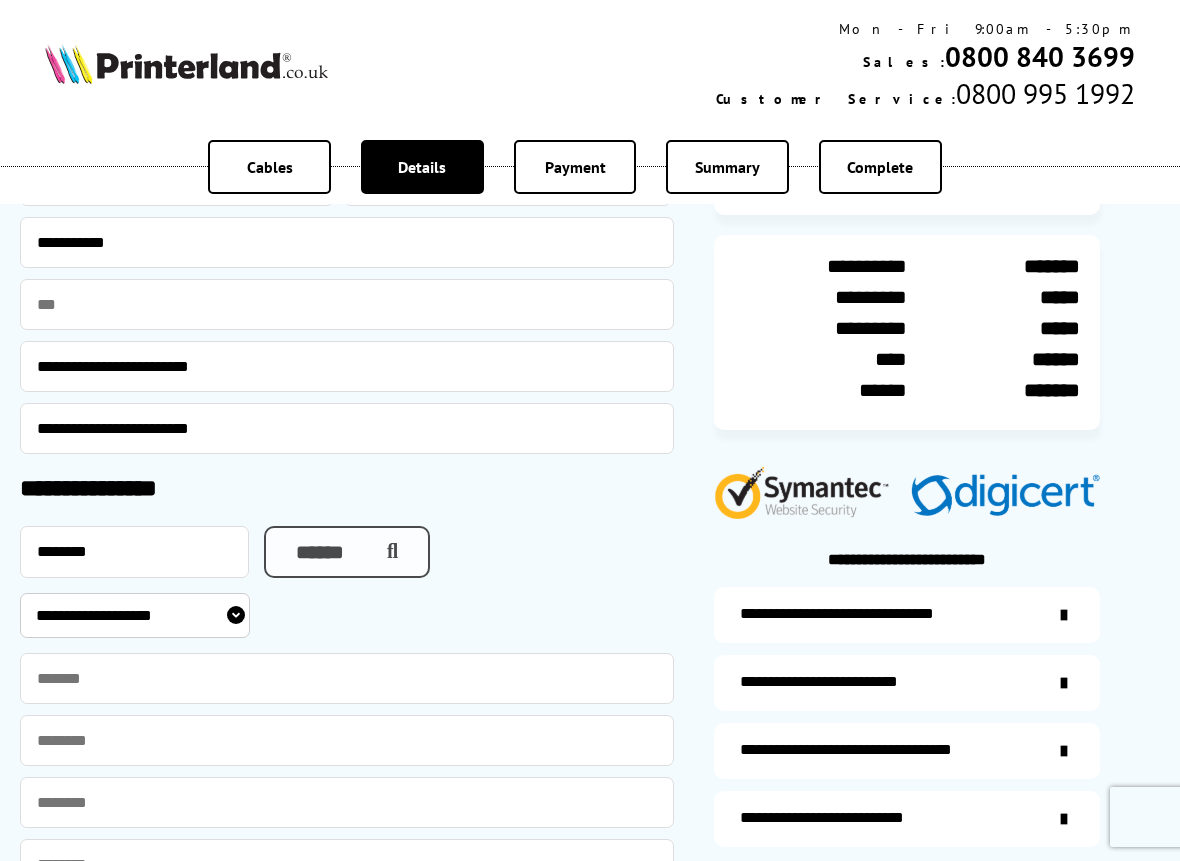 click on "******" at bounding box center [347, 552] 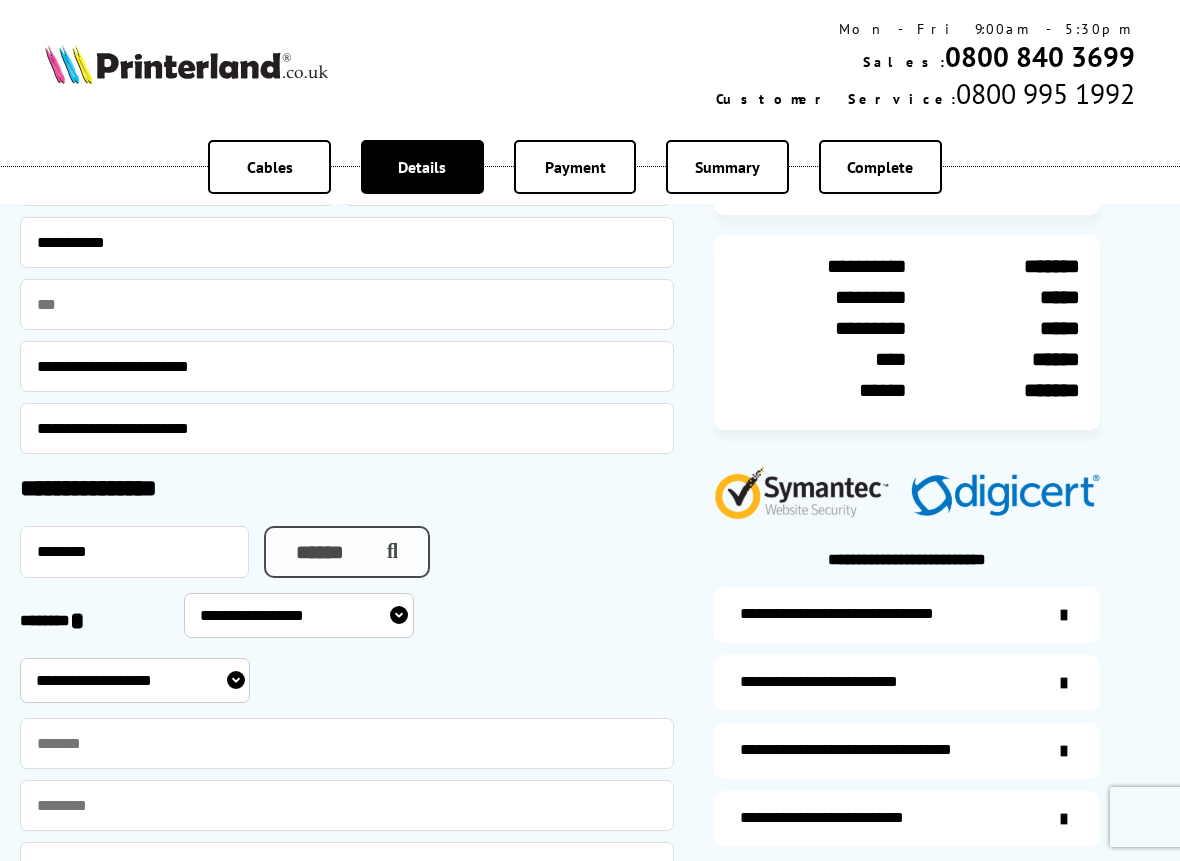 click on "******" at bounding box center [347, 552] 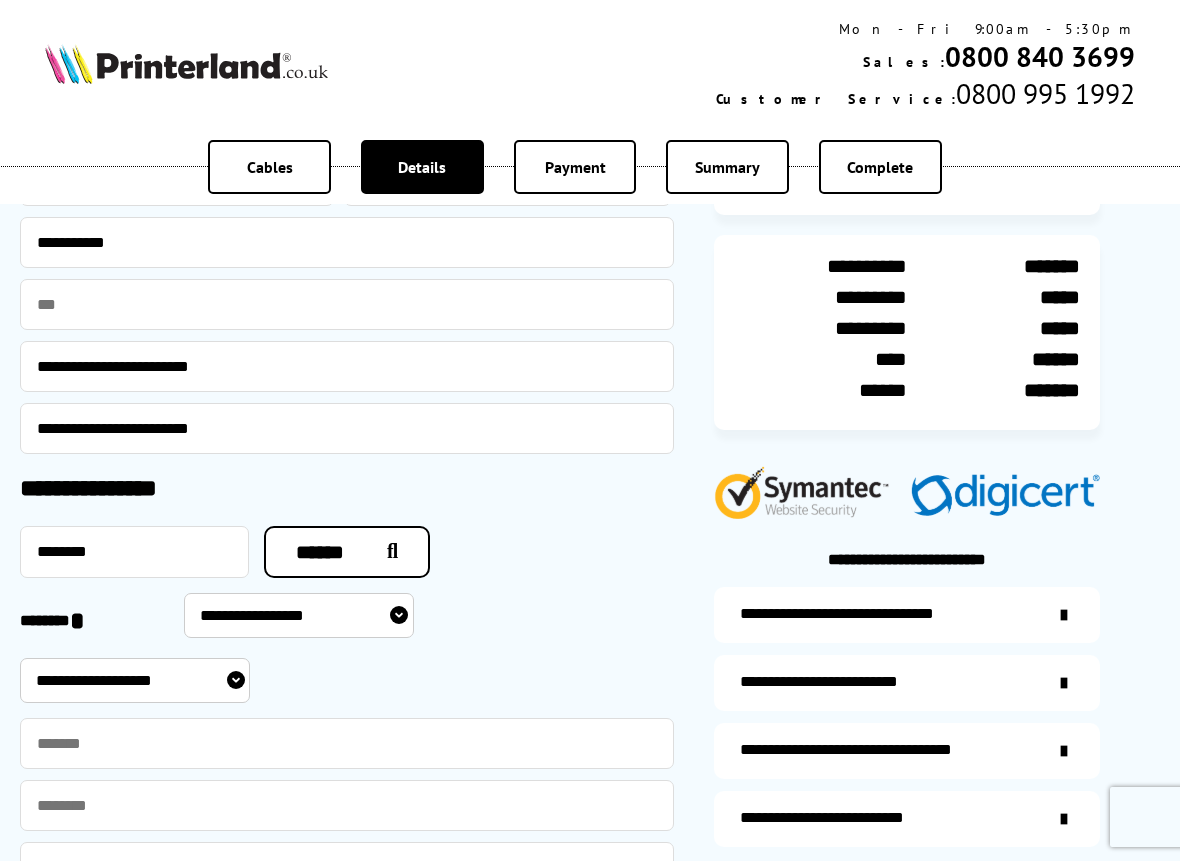 click on "**********" at bounding box center (299, 615) 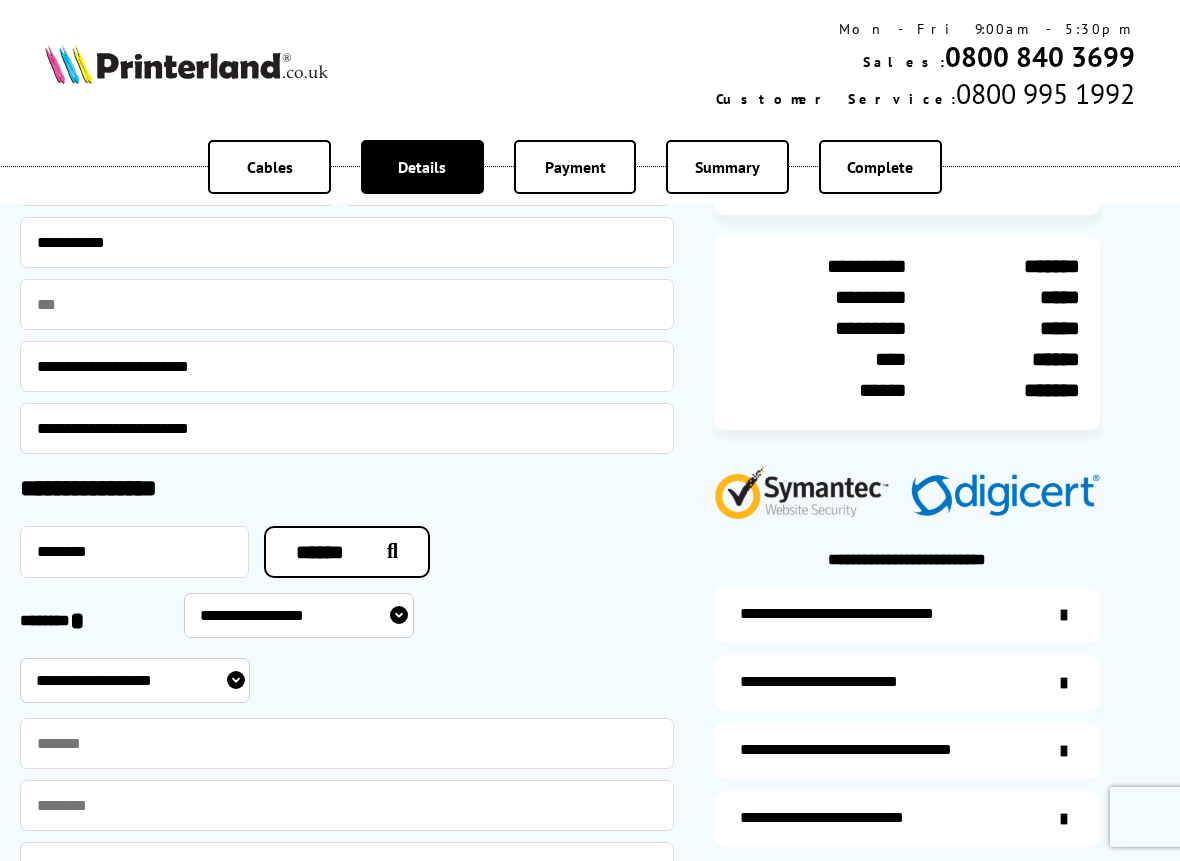 select on "**********" 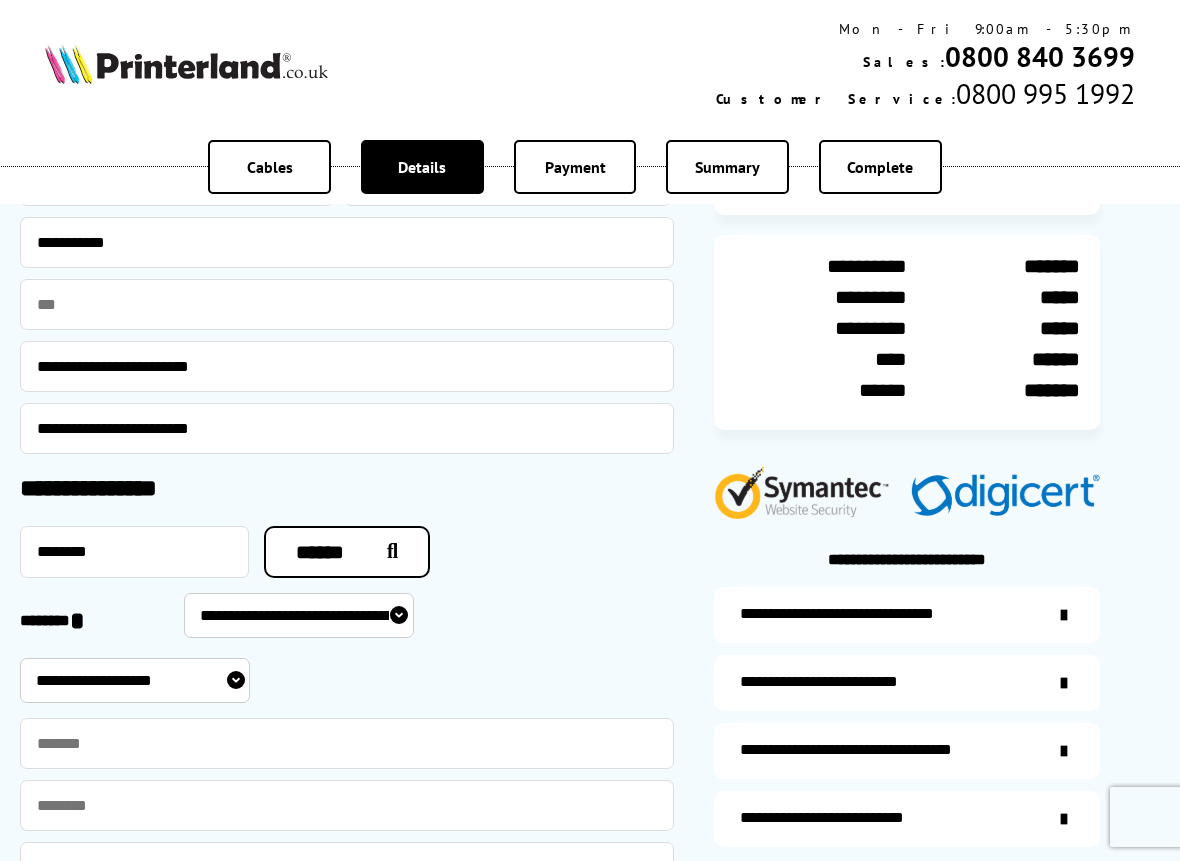 click on "**********" at bounding box center [299, 615] 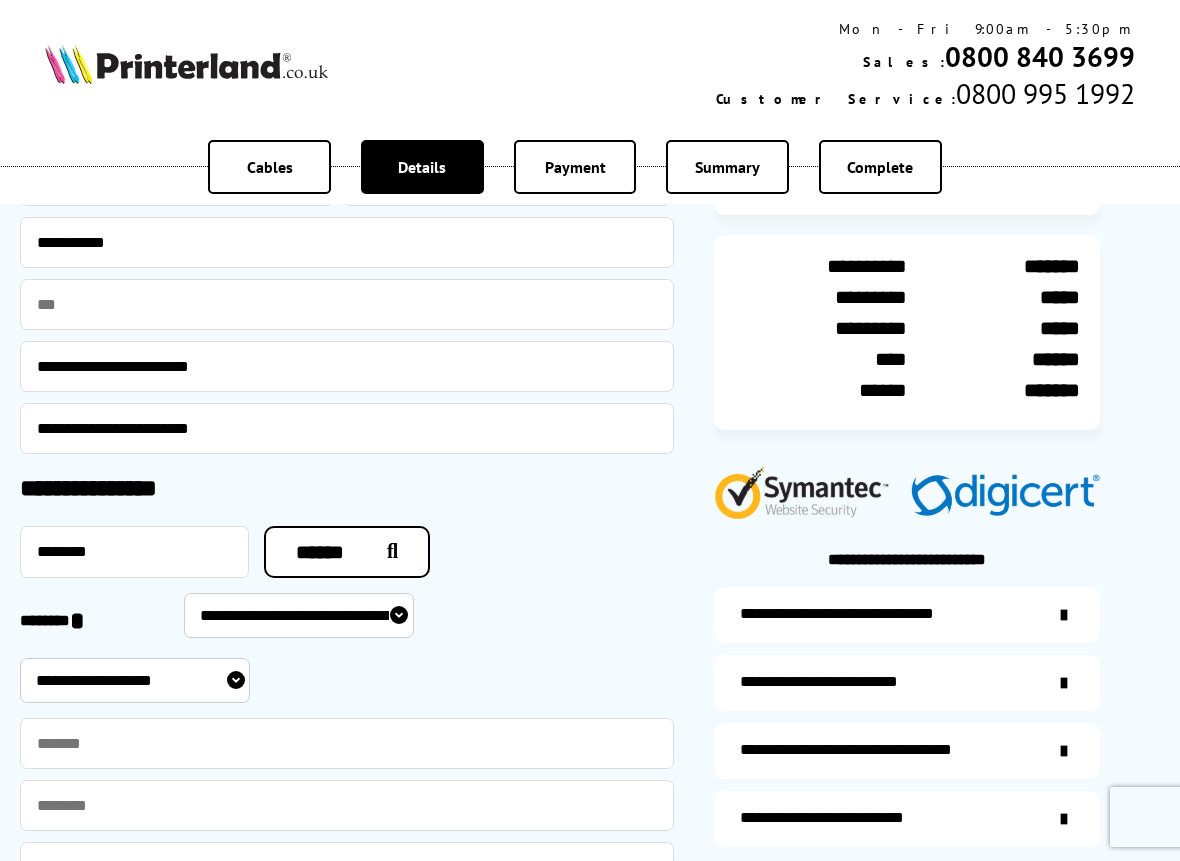 select on "**********" 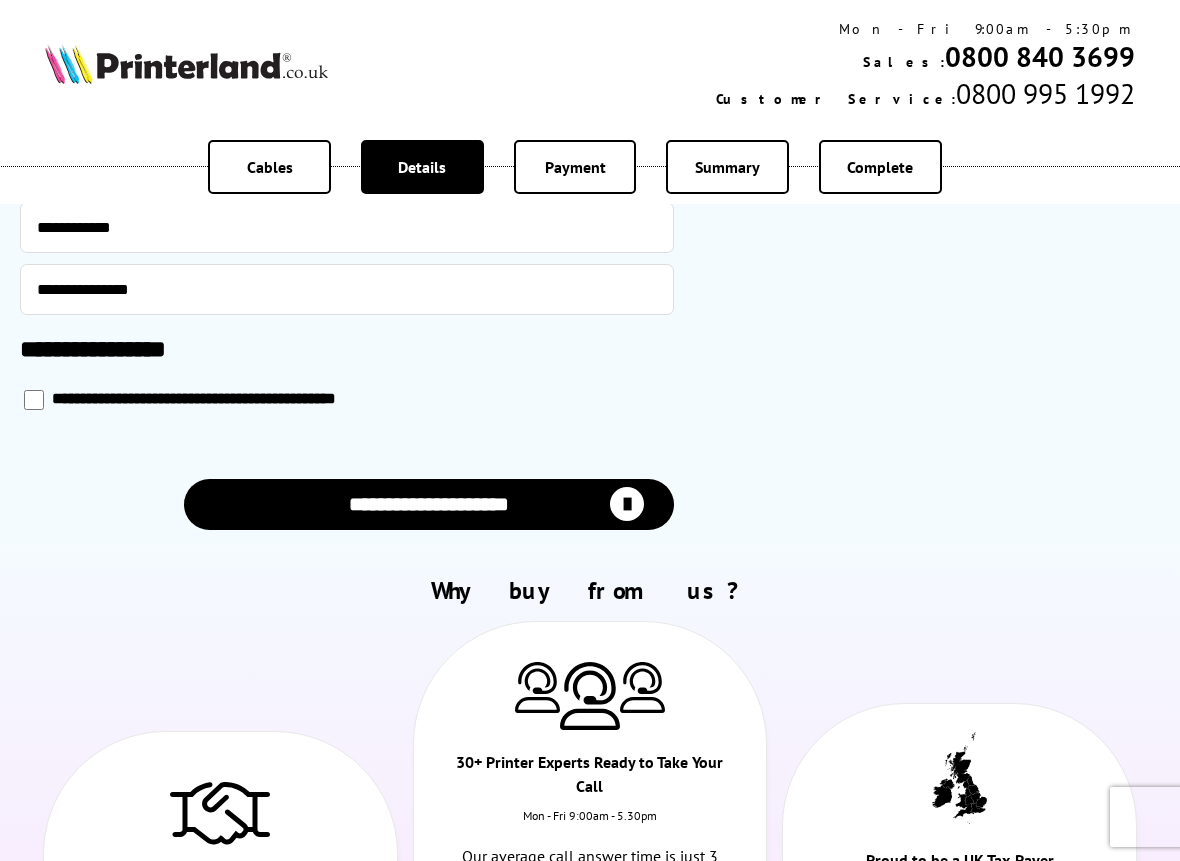 scroll, scrollTop: 1000, scrollLeft: 0, axis: vertical 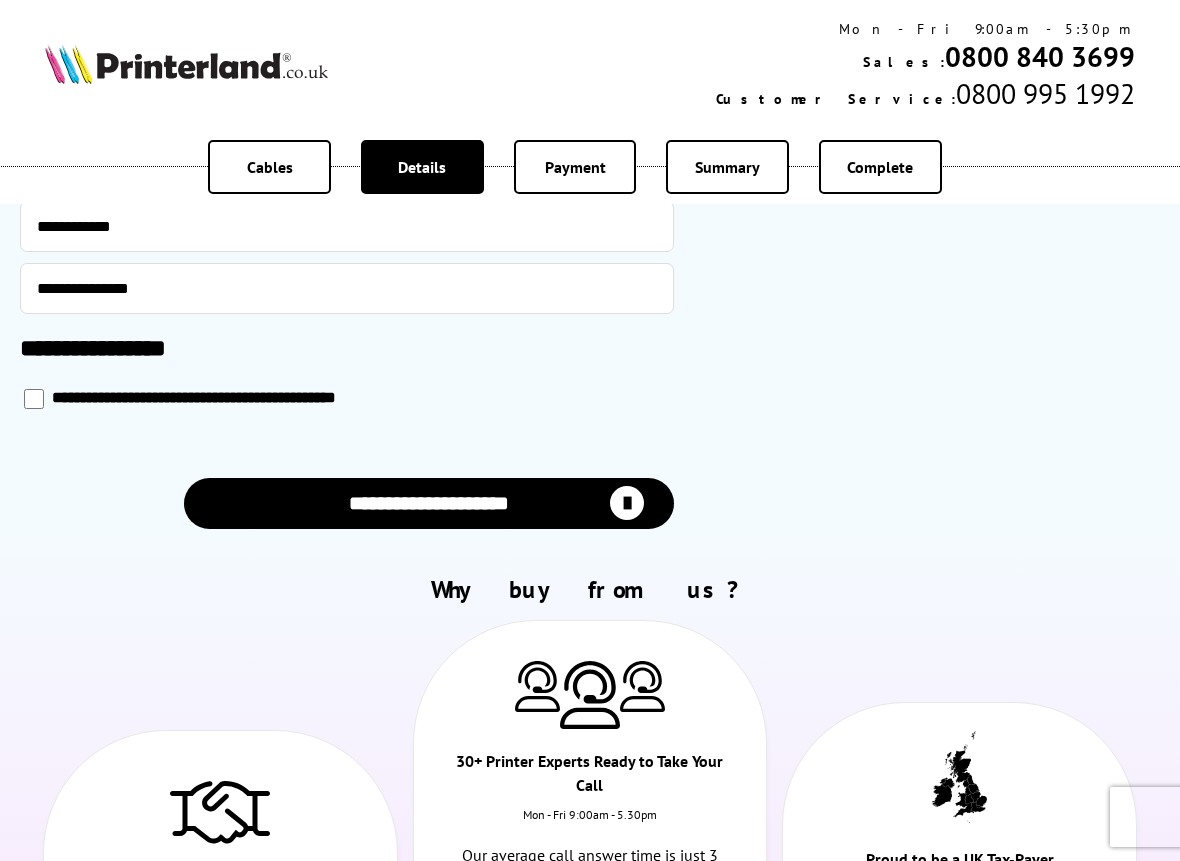 click on "**********" at bounding box center (429, 503) 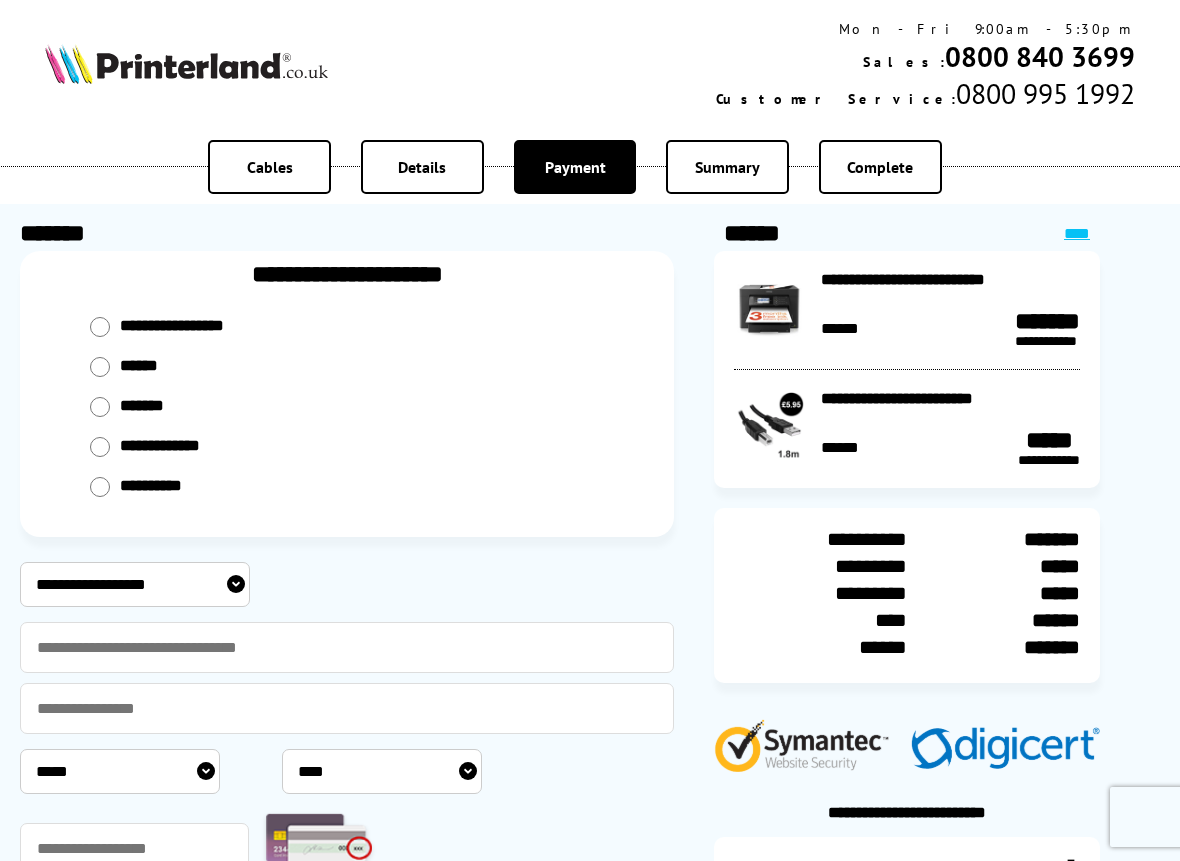 scroll, scrollTop: 0, scrollLeft: 0, axis: both 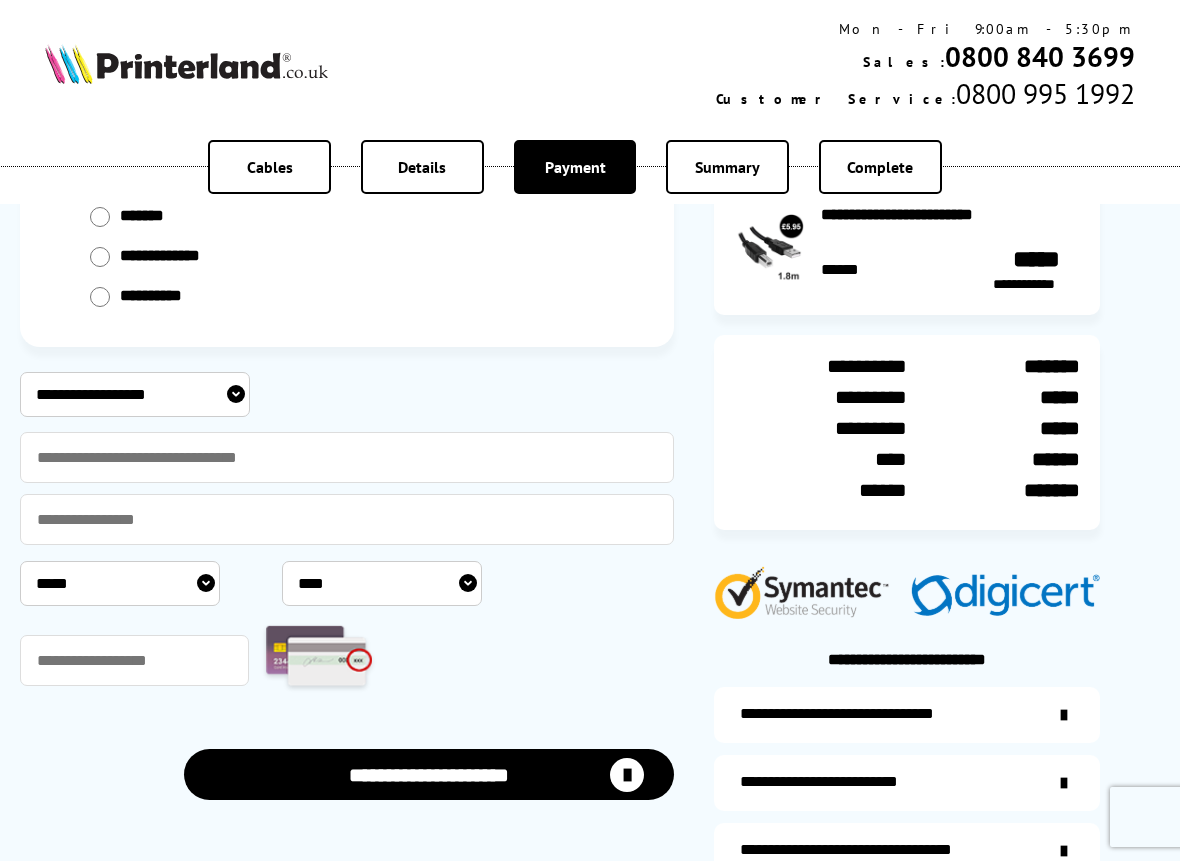 click on "**********" at bounding box center (135, 394) 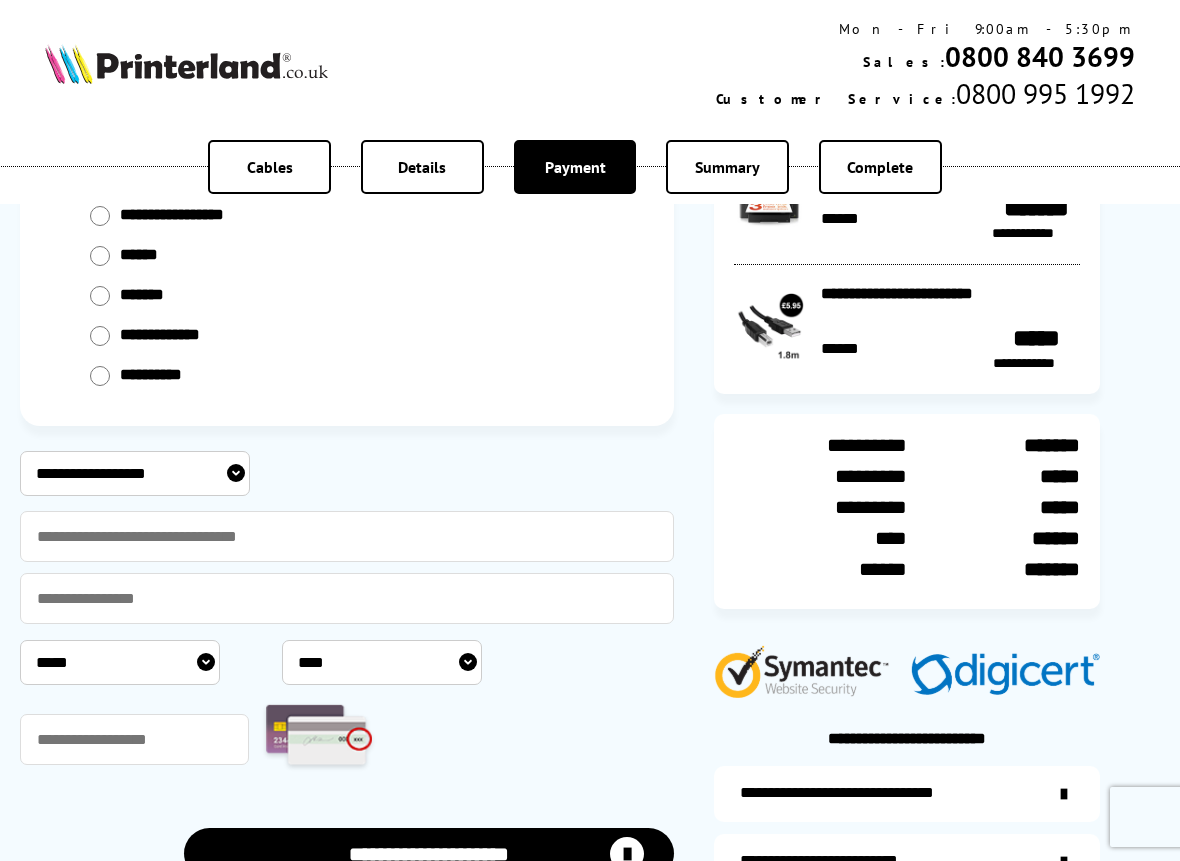 scroll, scrollTop: 0, scrollLeft: 0, axis: both 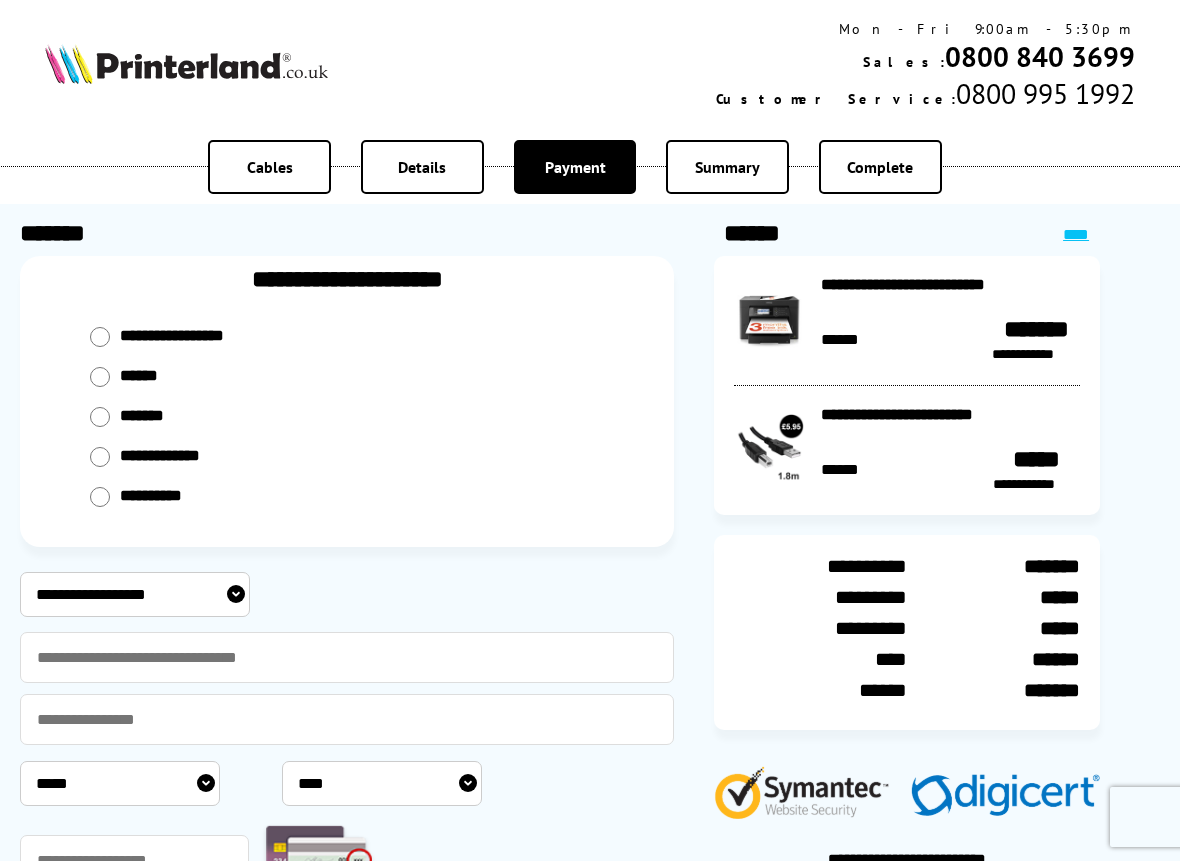 click on "**********" at bounding box center [135, 594] 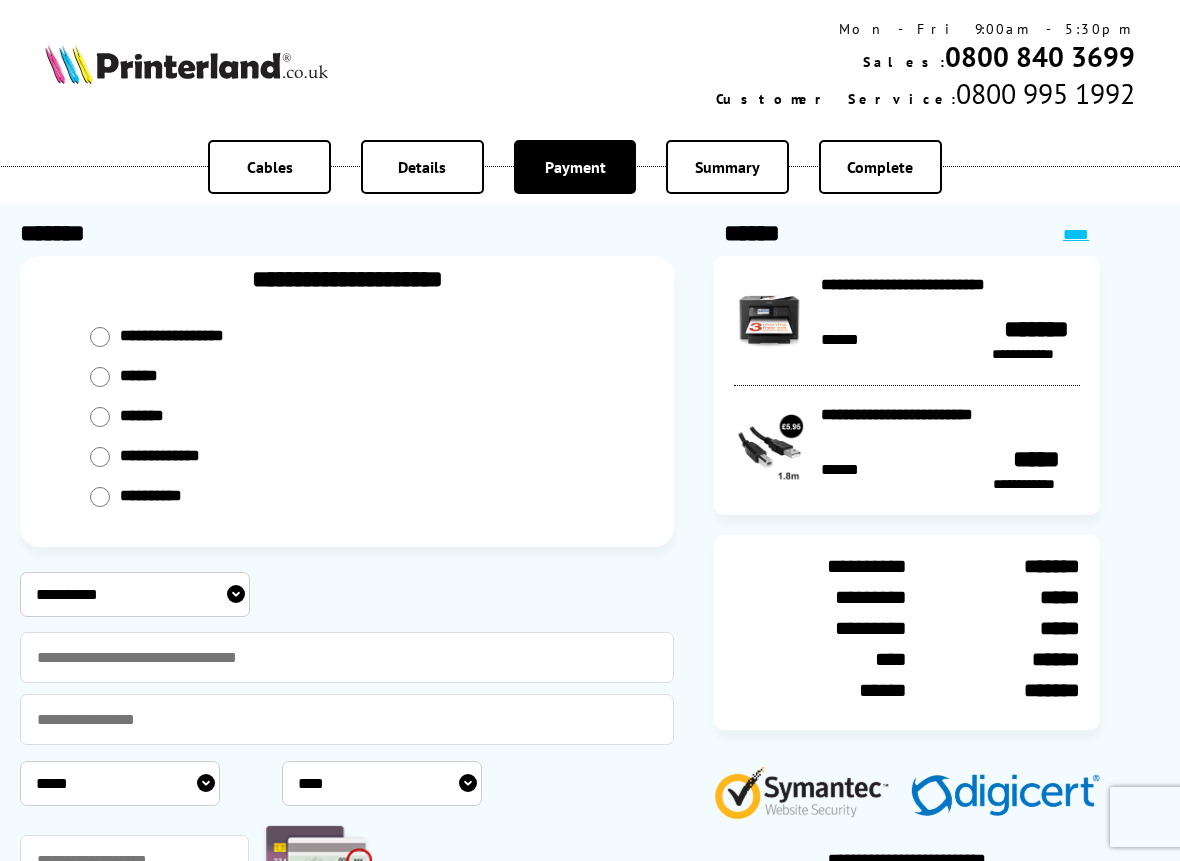 click on "**********" at bounding box center [135, 594] 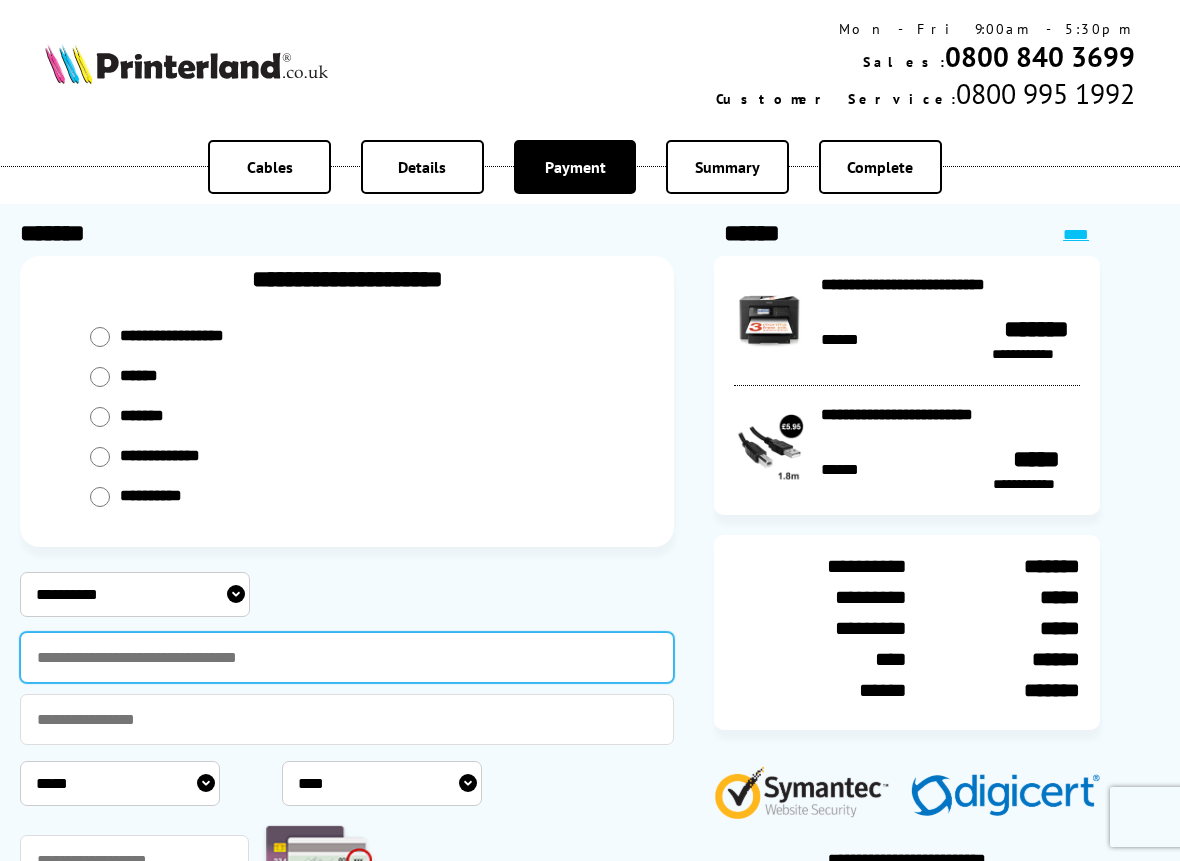 click at bounding box center [347, 657] 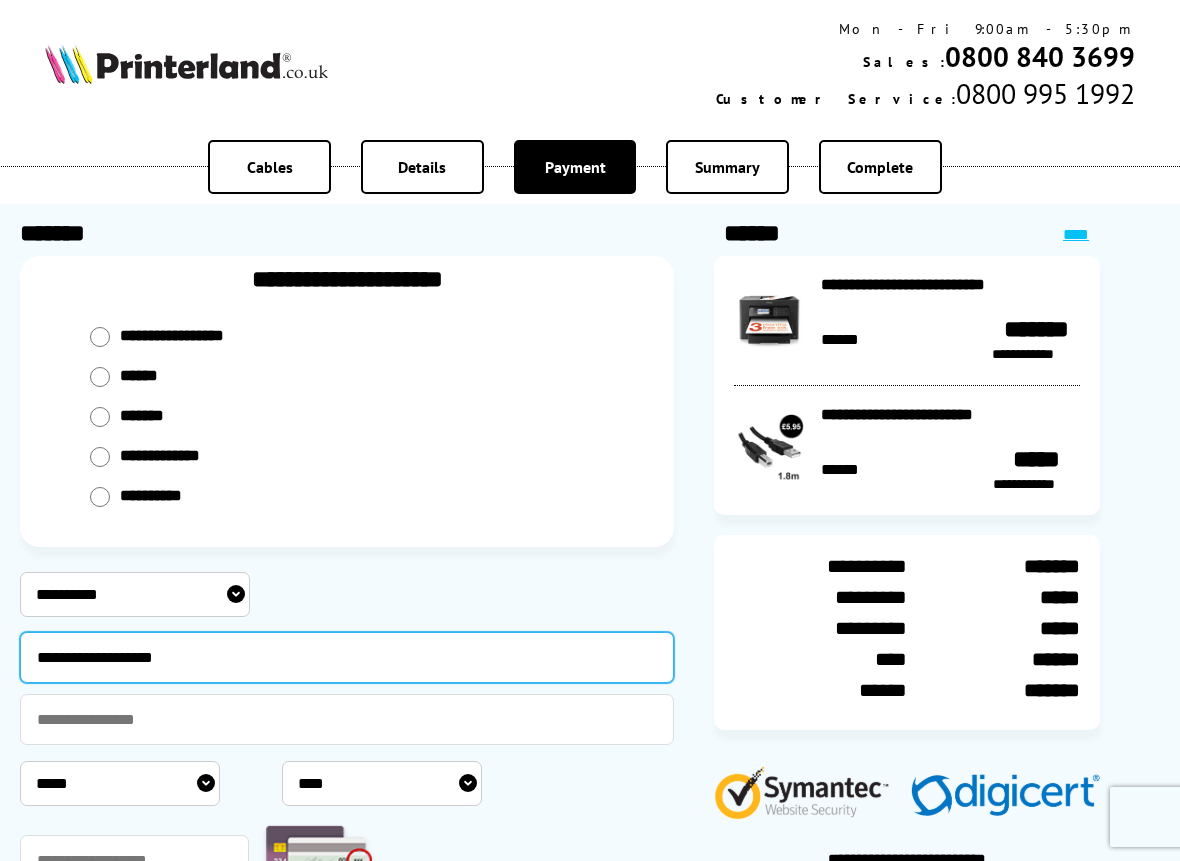 type on "**********" 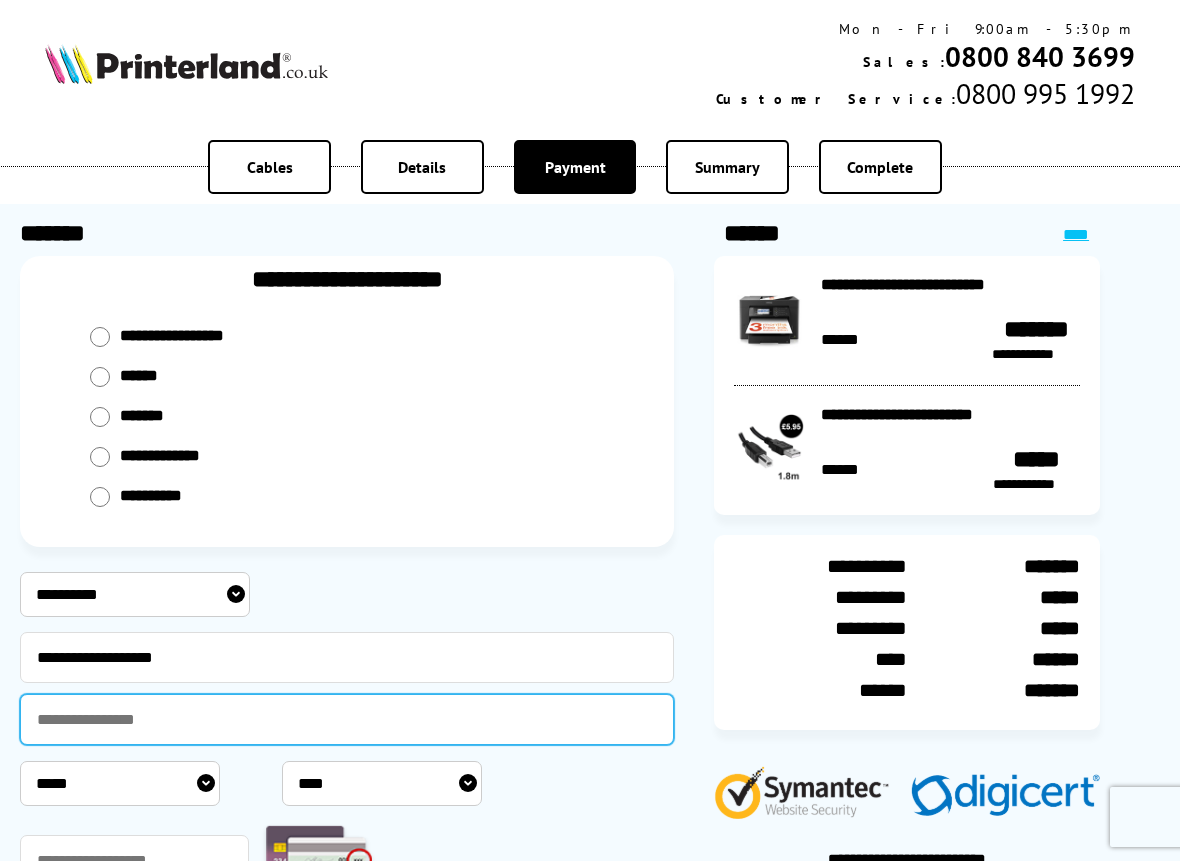 click at bounding box center [347, 719] 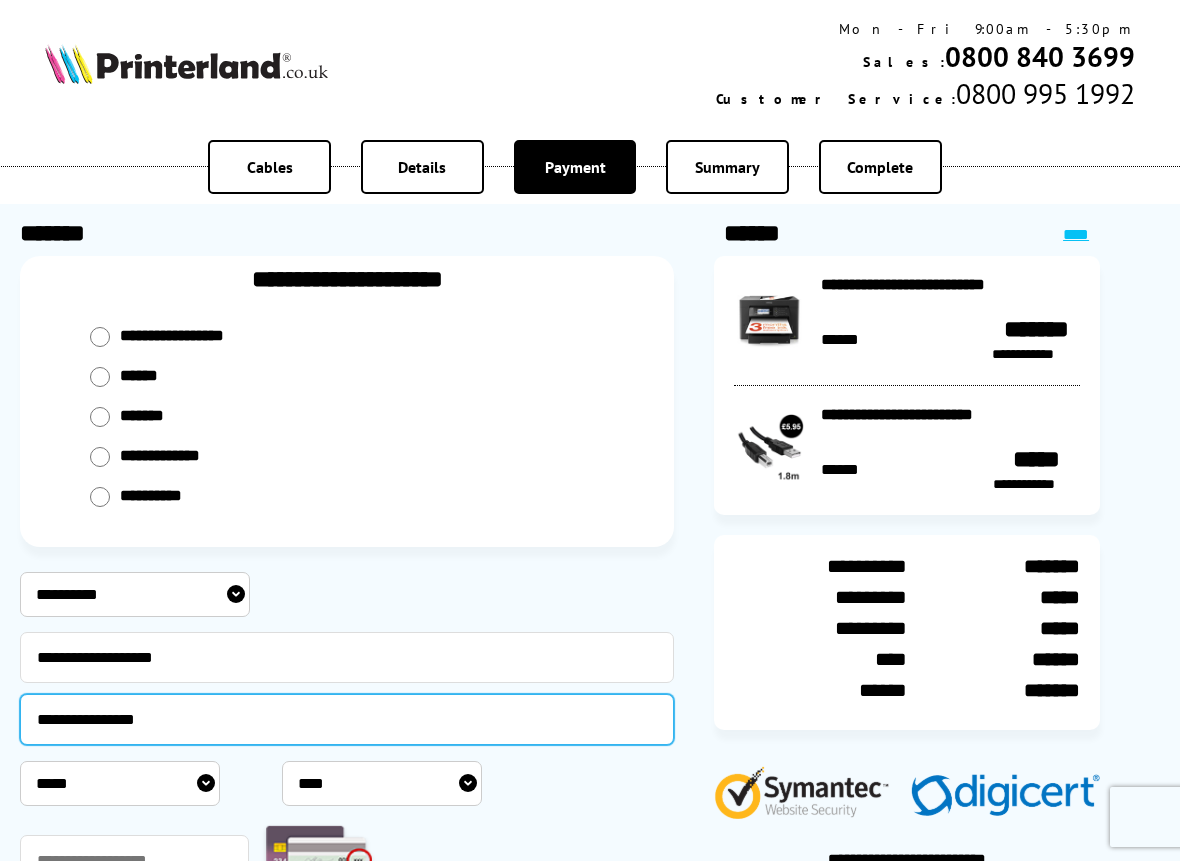 type on "**********" 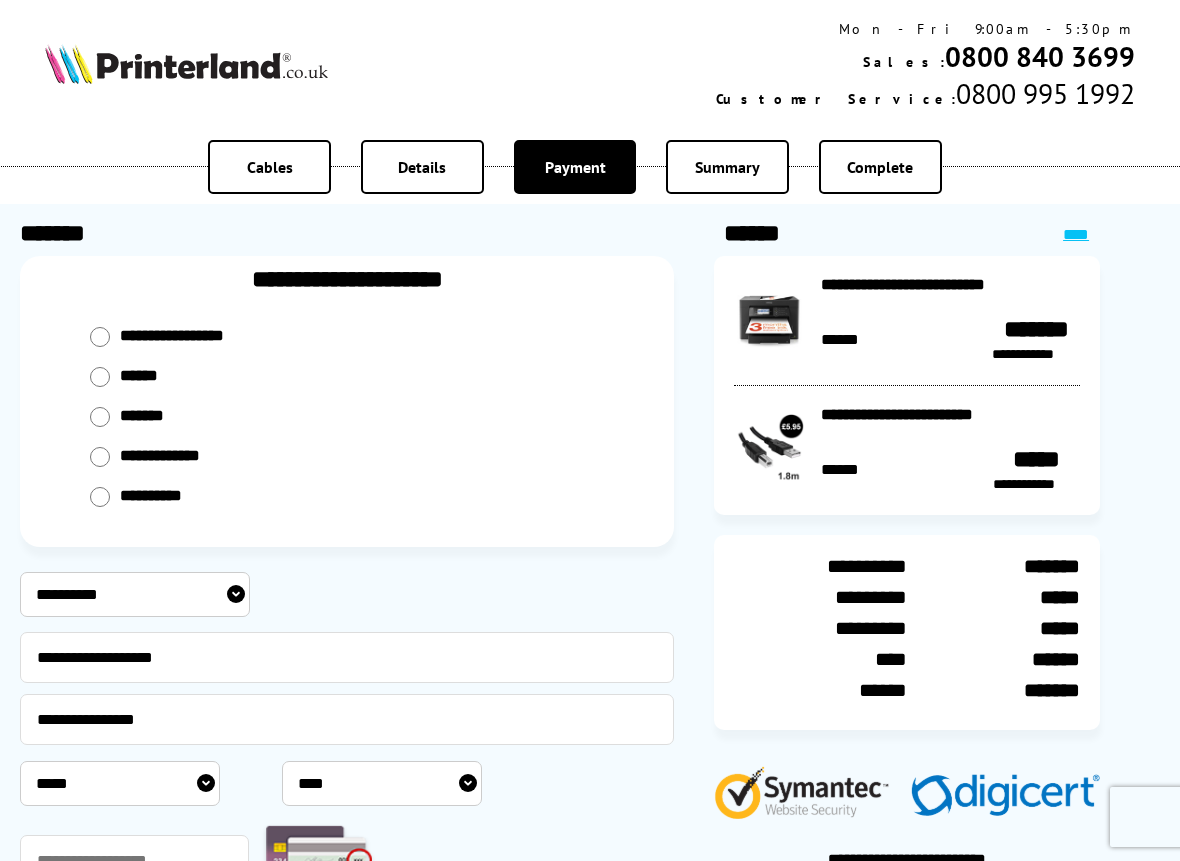 click on "*****
*
*
*
*
*
*
*
*
*
**
**
**" at bounding box center (120, 783) 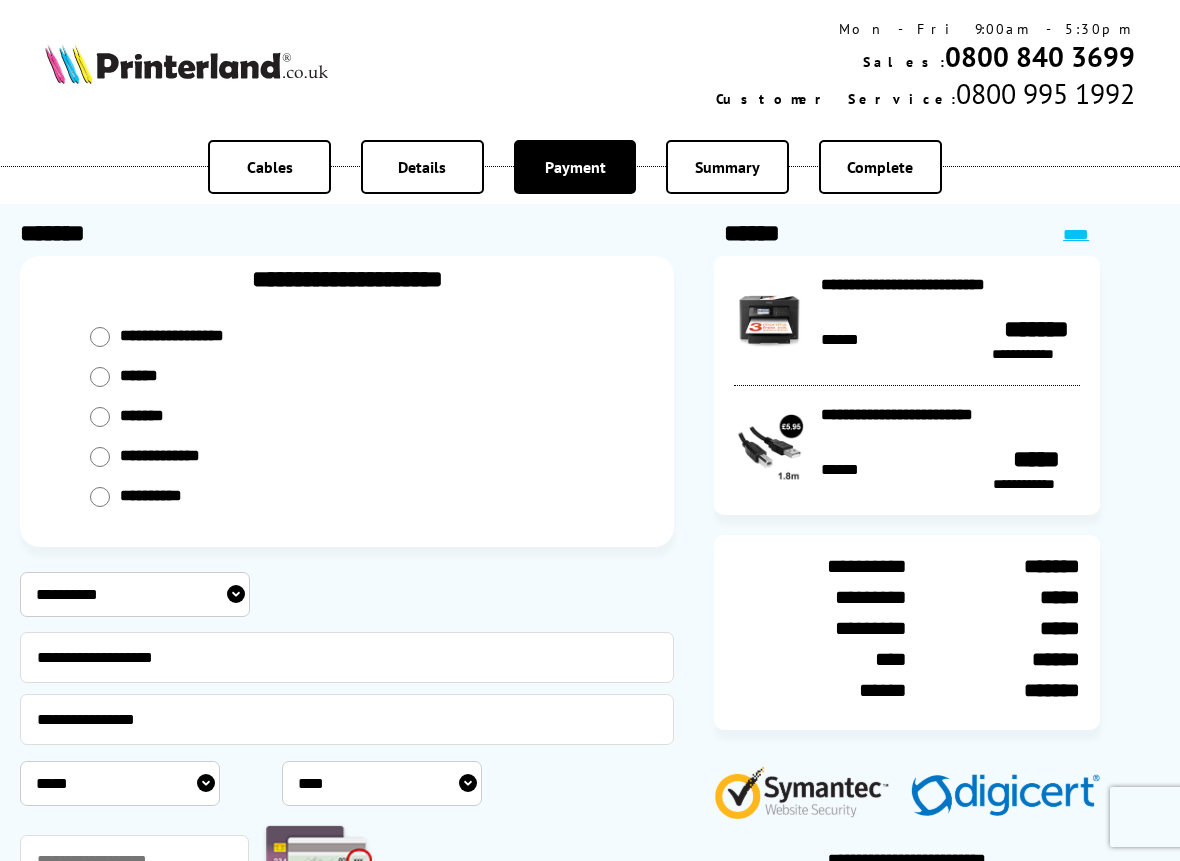 select on "*" 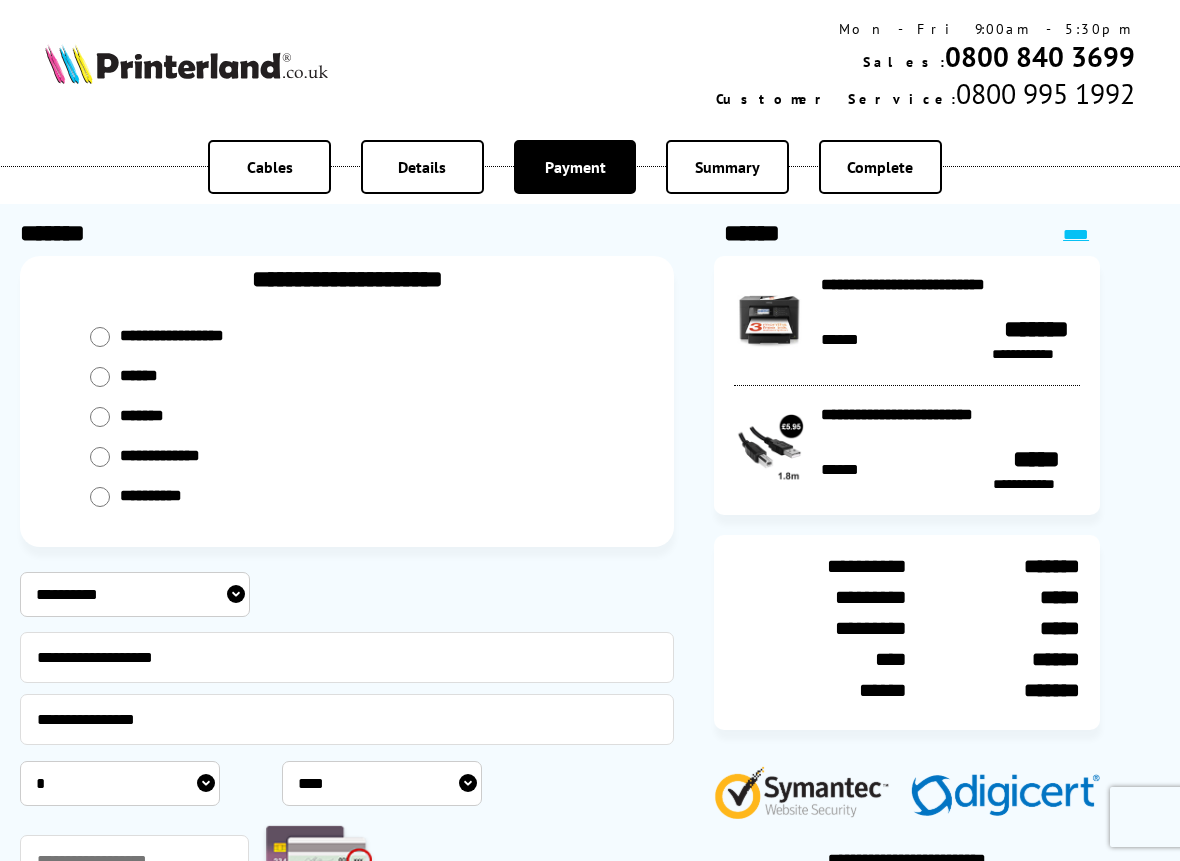click on "*****
*
*
*
*
*
*
*
*
*
**
**
**" at bounding box center (120, 783) 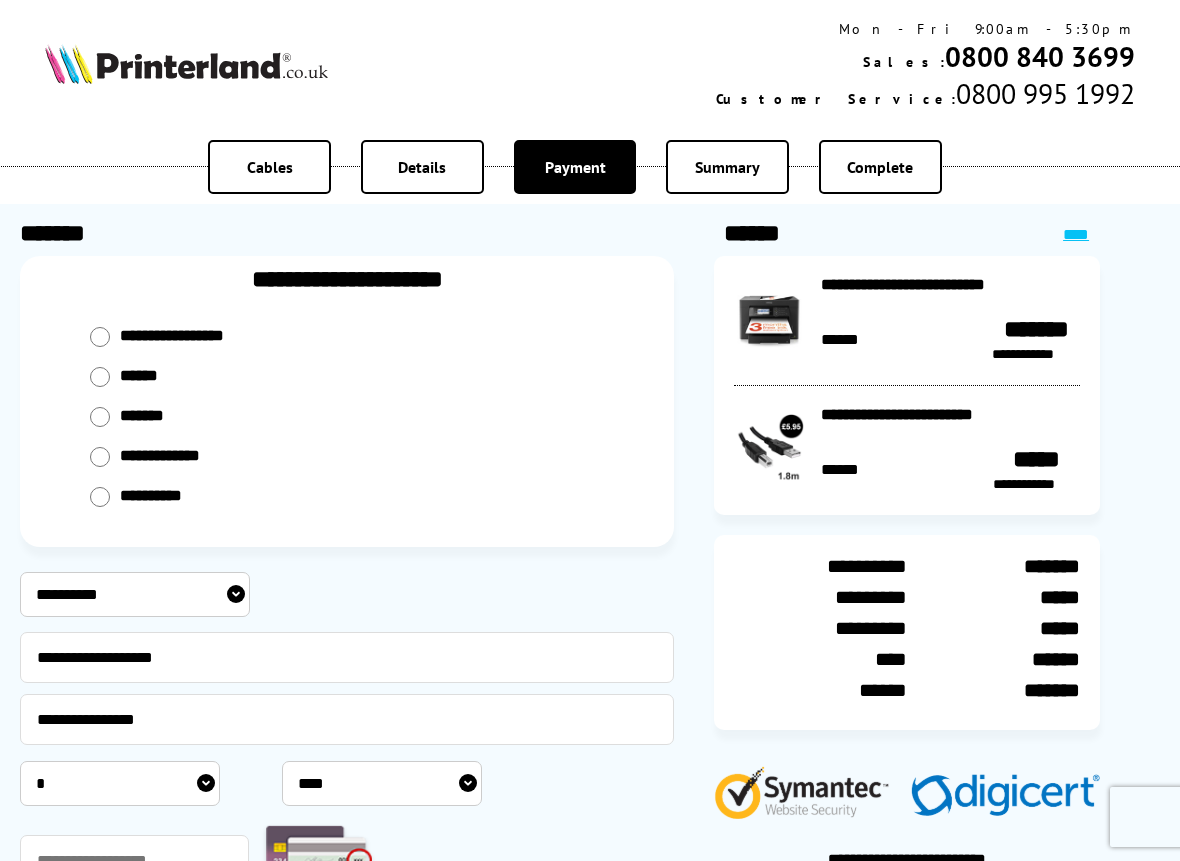 select on "****" 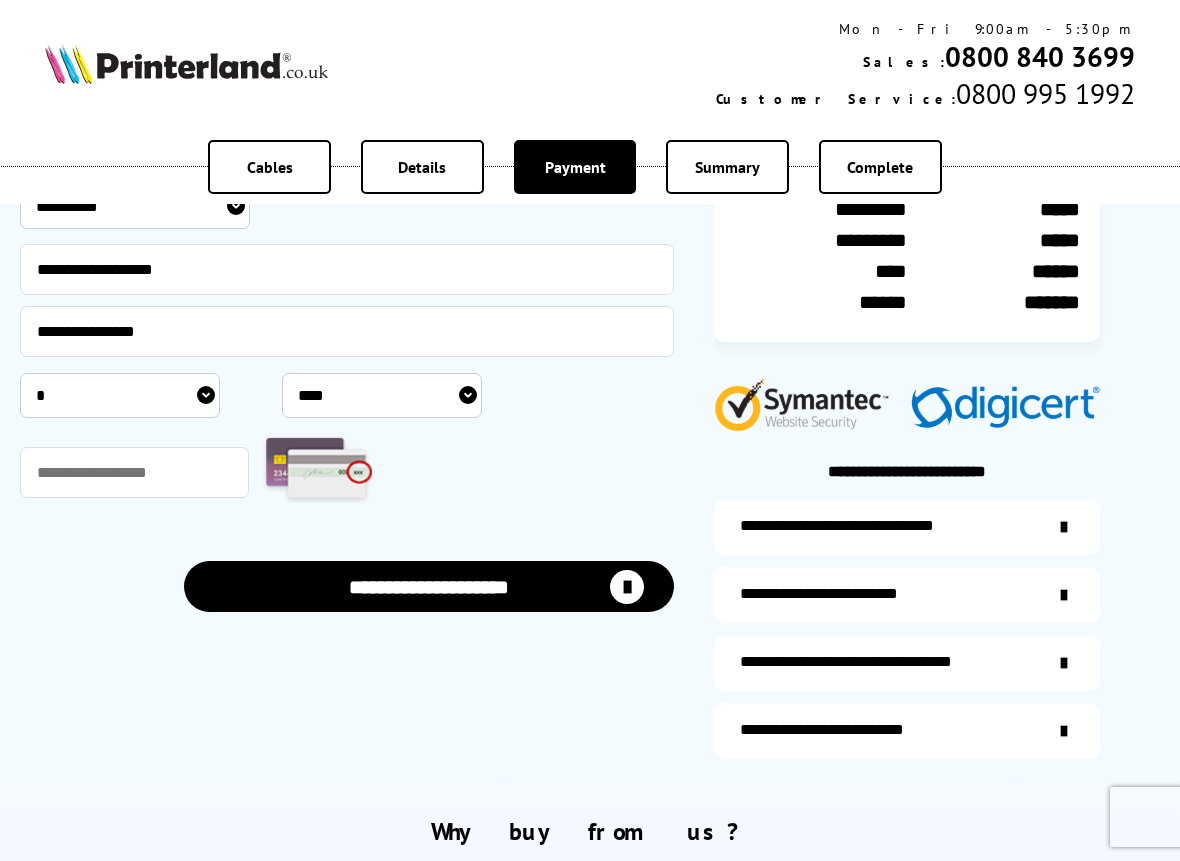 scroll, scrollTop: 400, scrollLeft: 0, axis: vertical 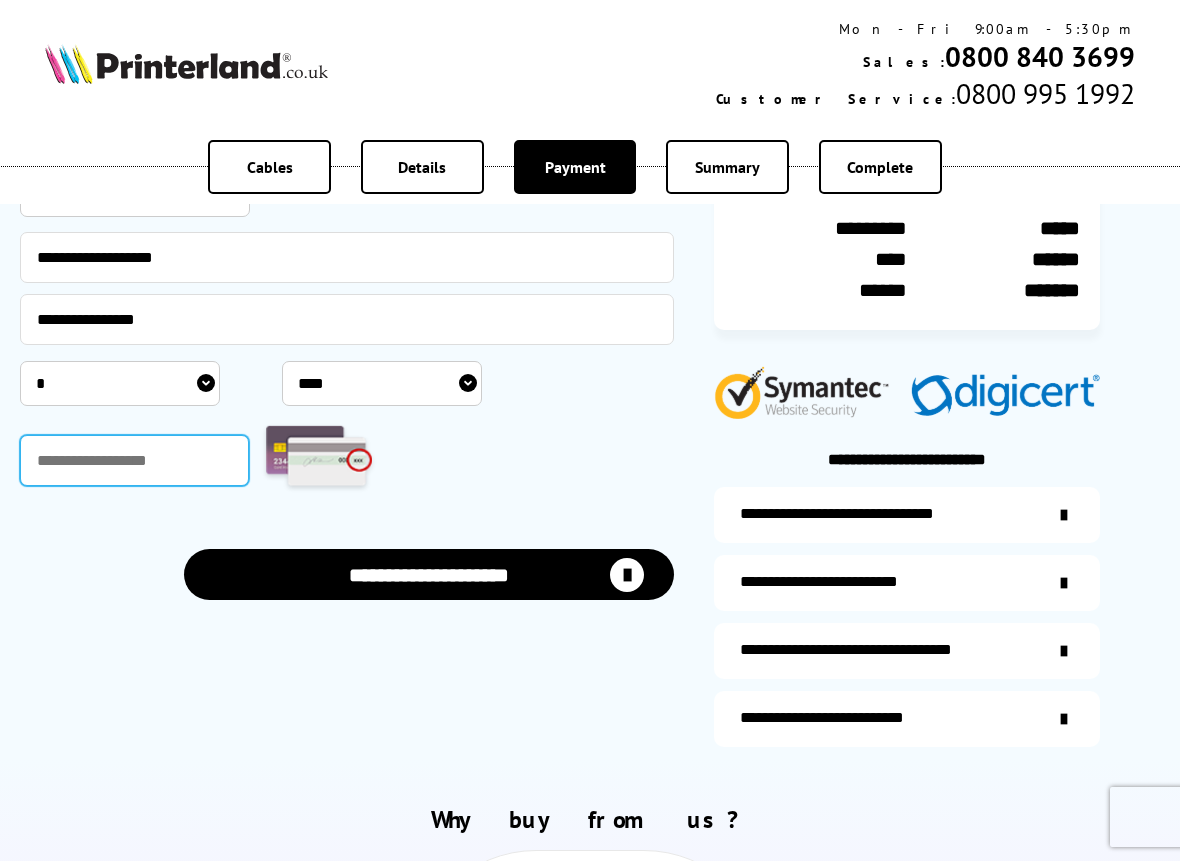 click at bounding box center [134, 460] 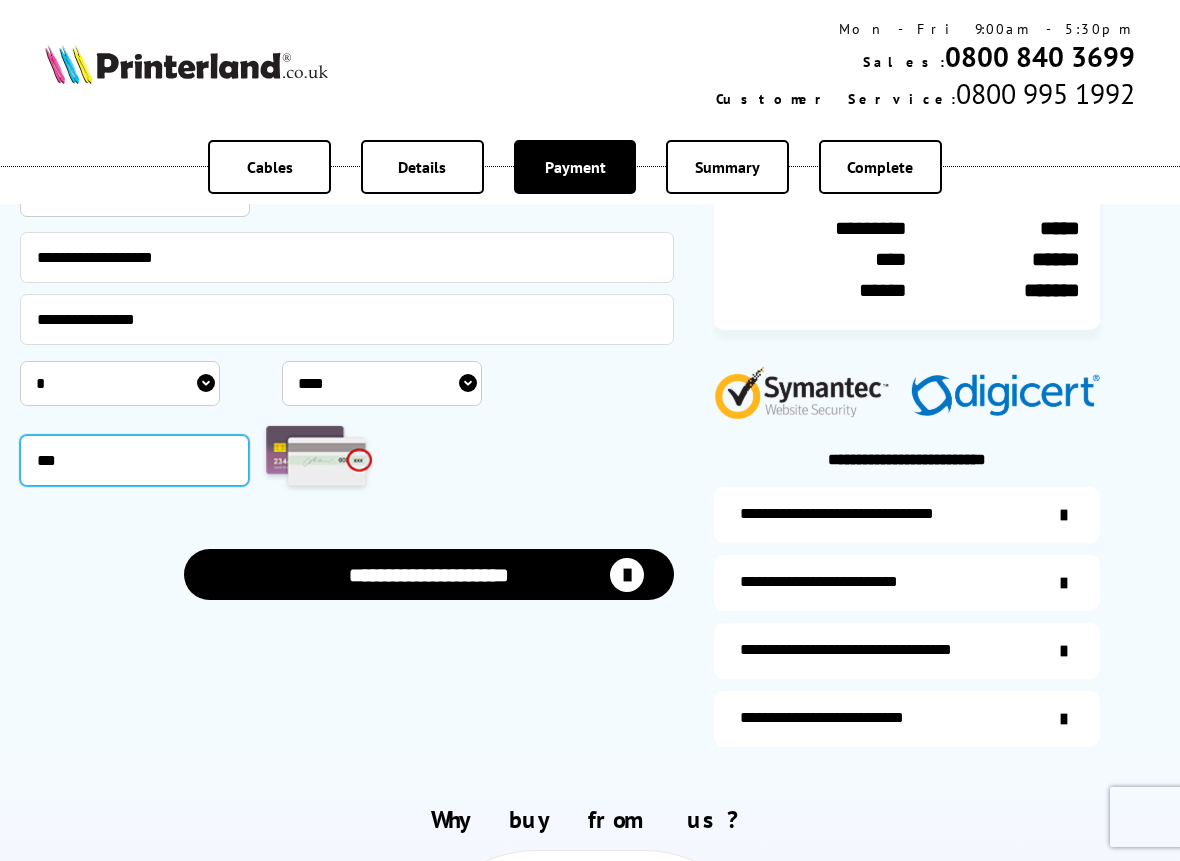 type on "***" 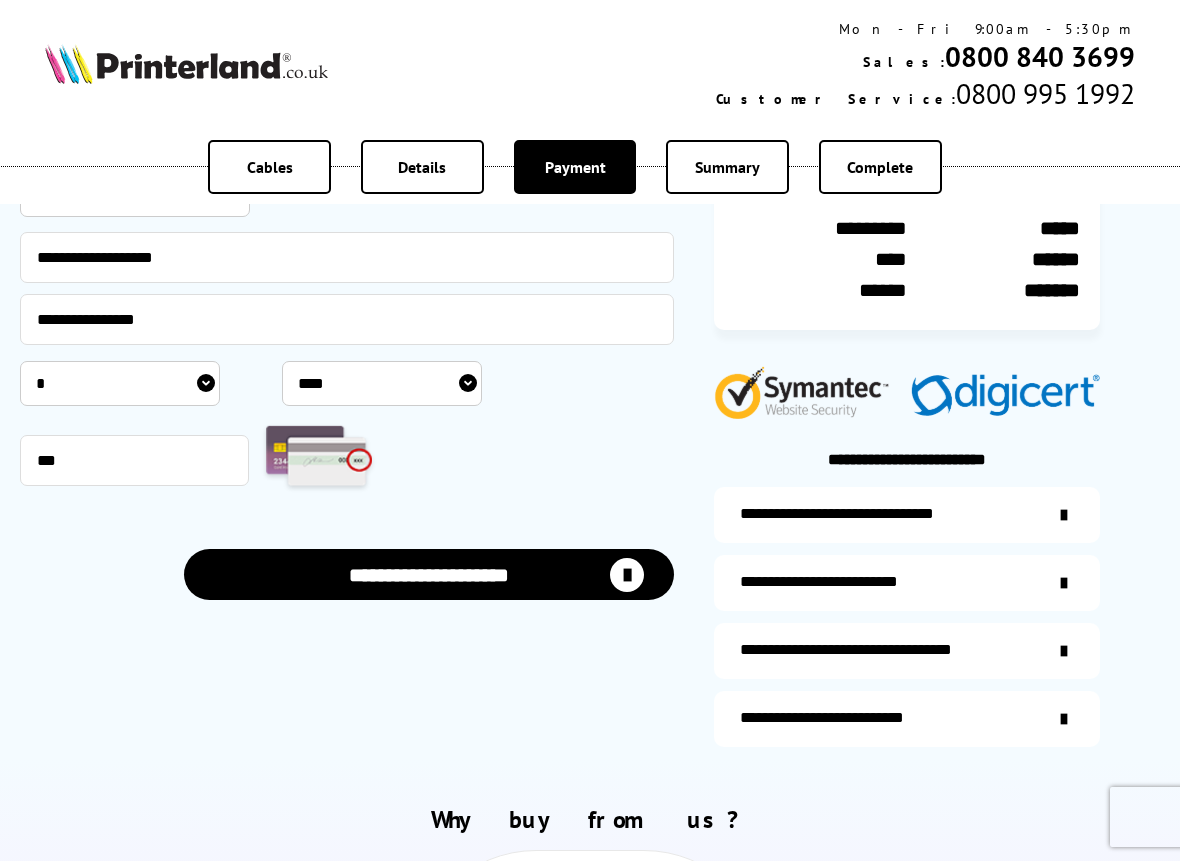 click on "**********" at bounding box center [429, 574] 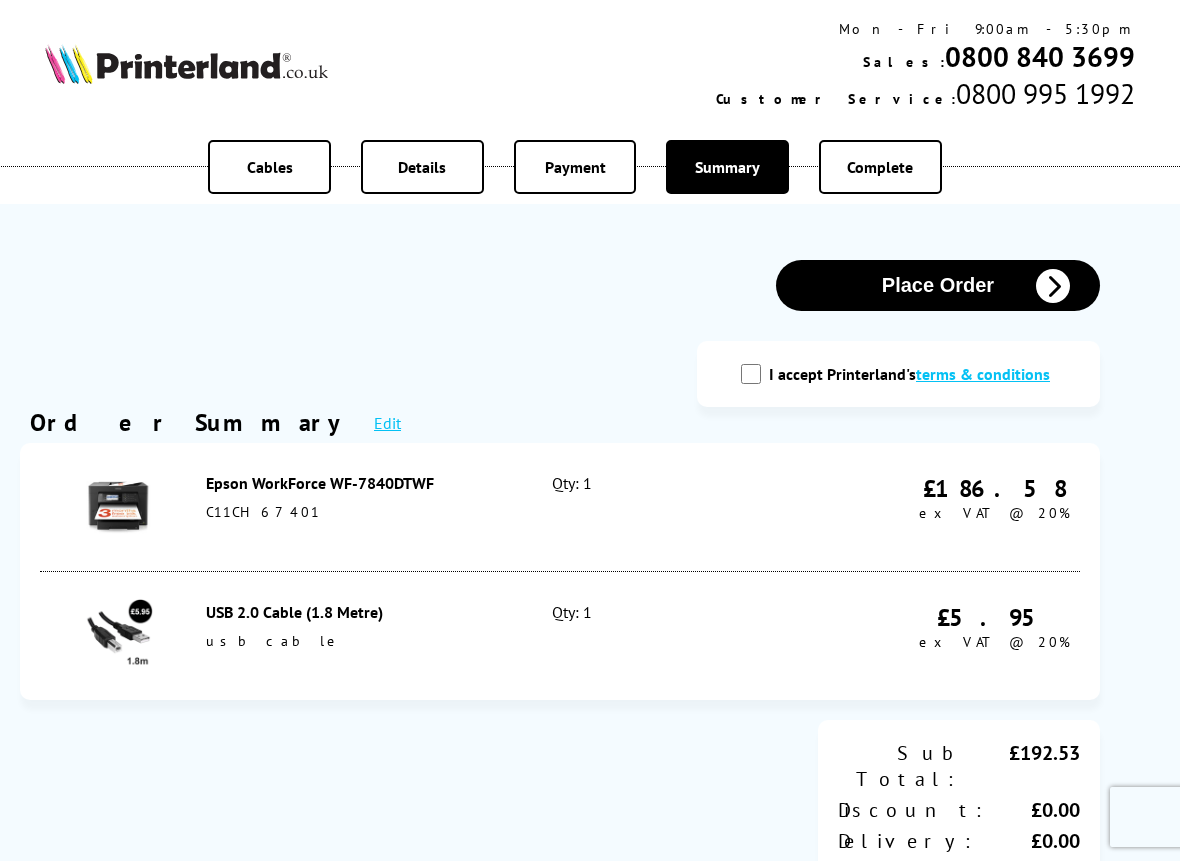 scroll, scrollTop: 0, scrollLeft: 0, axis: both 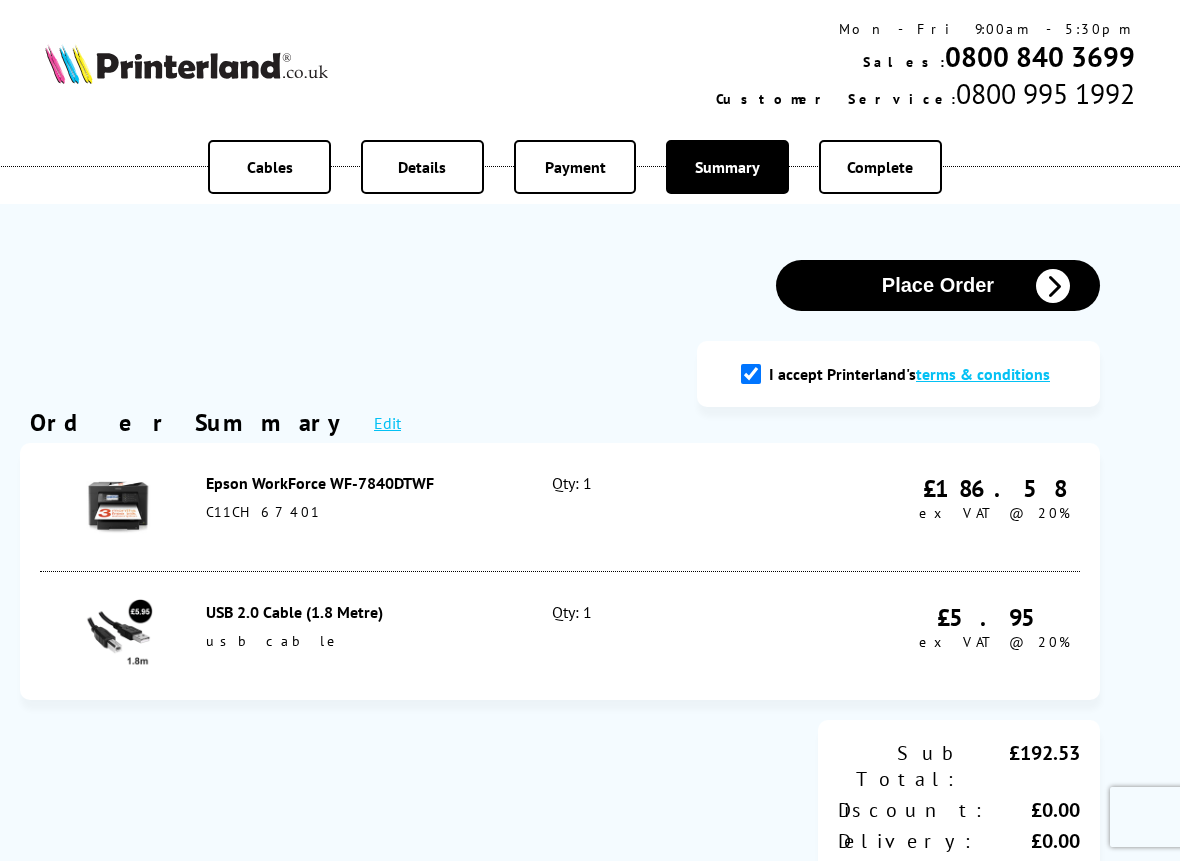 click on "Place Order" at bounding box center (938, 285) 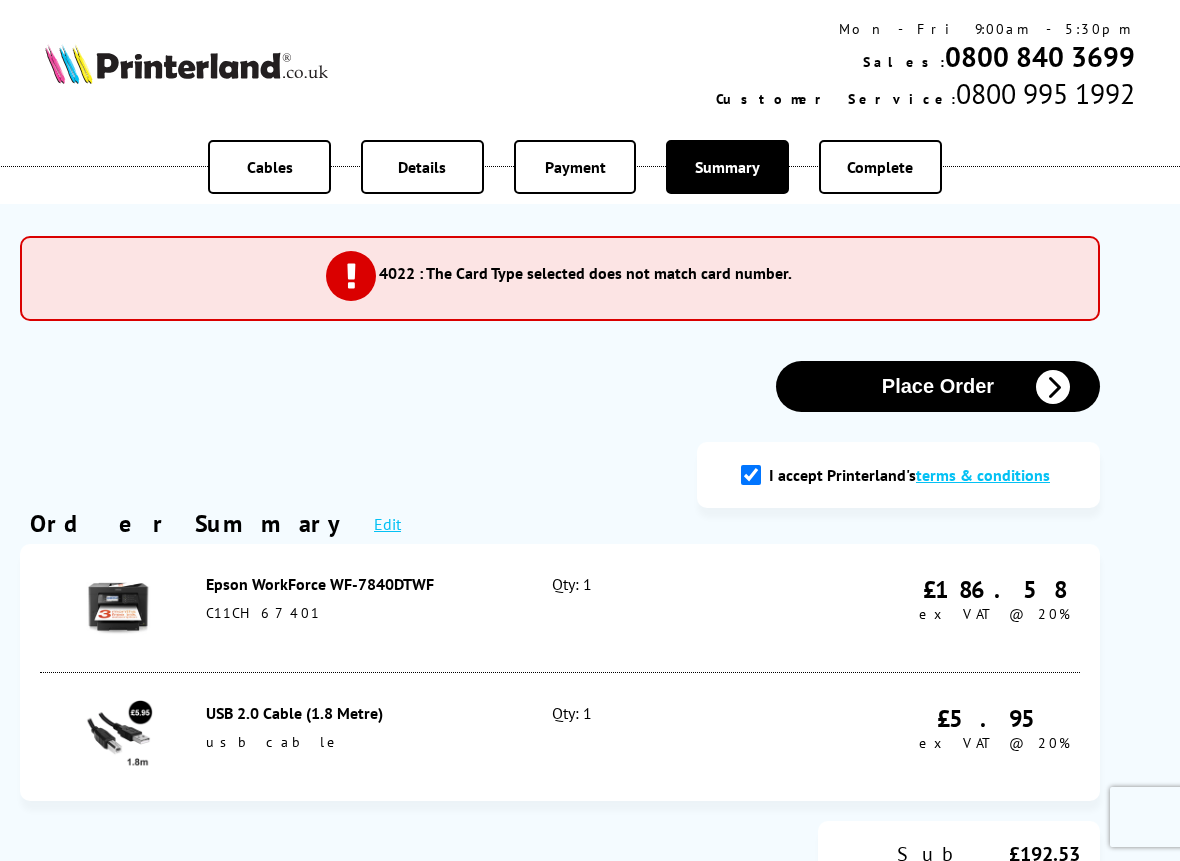 scroll, scrollTop: 0, scrollLeft: 0, axis: both 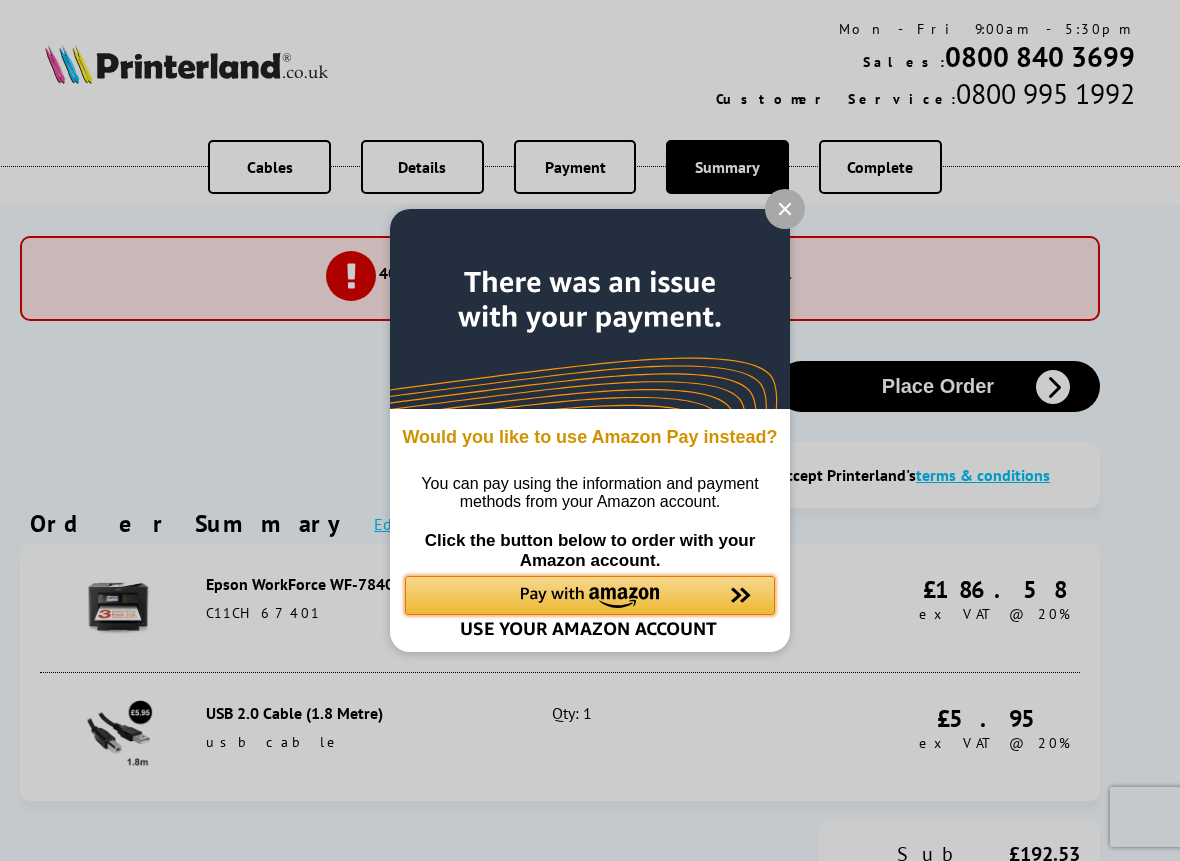 click at bounding box center [590, 598] 